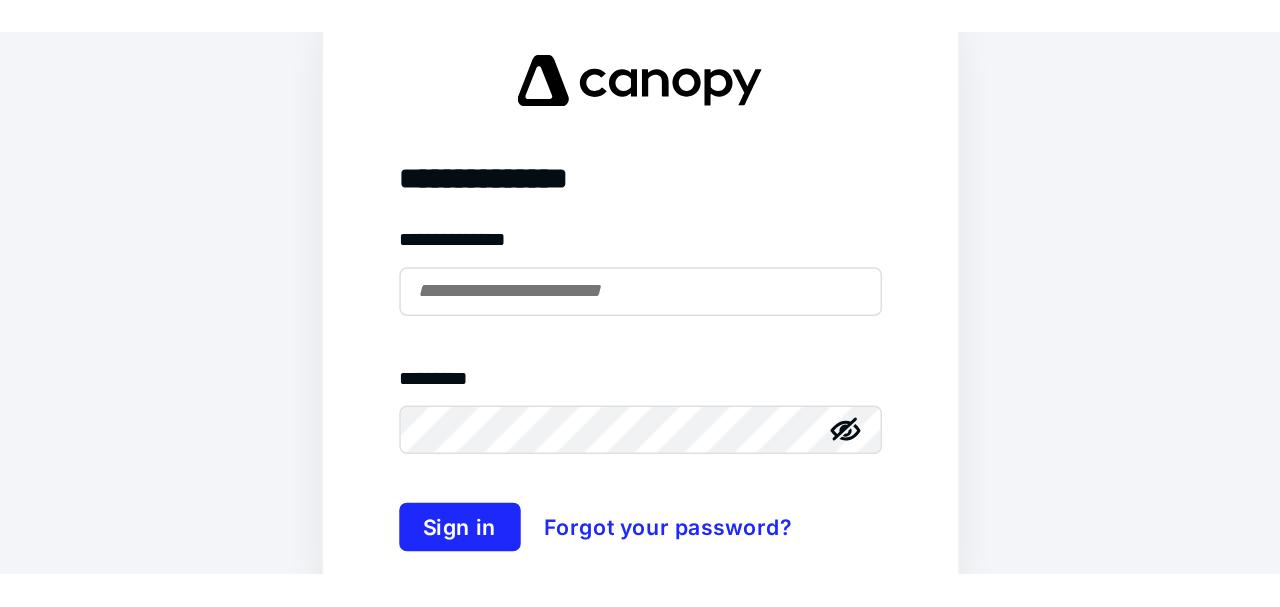 scroll, scrollTop: 0, scrollLeft: 0, axis: both 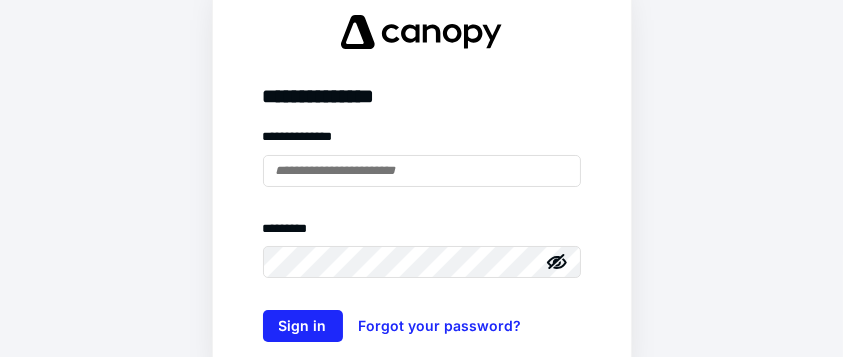 type on "**********" 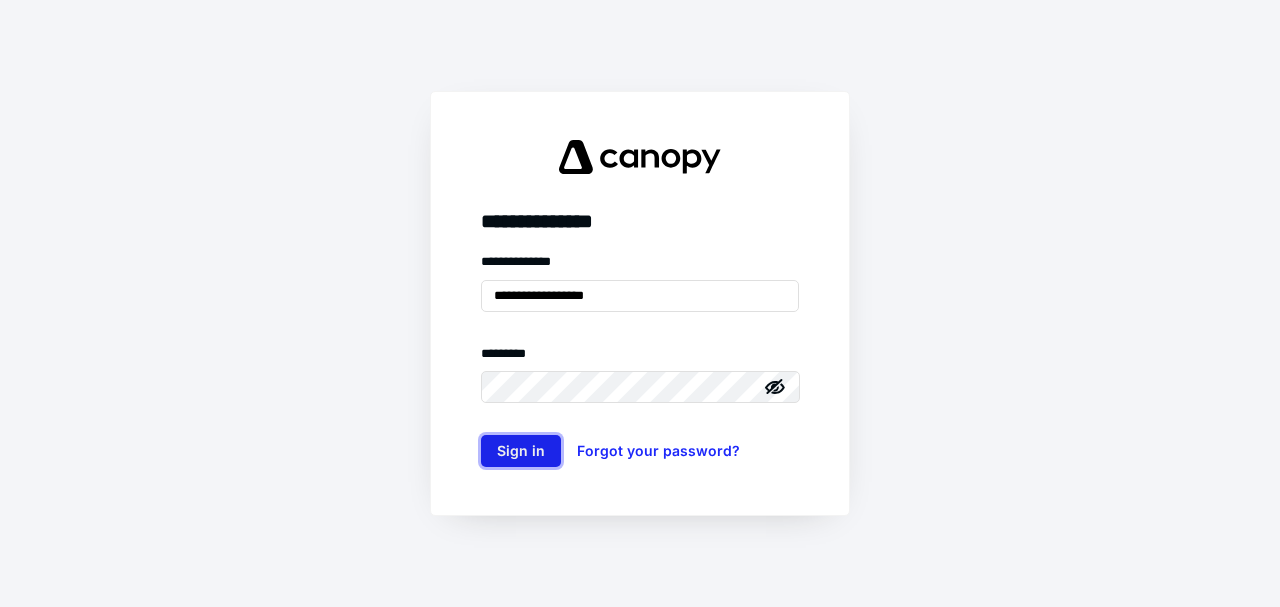 click on "Sign in" at bounding box center [521, 451] 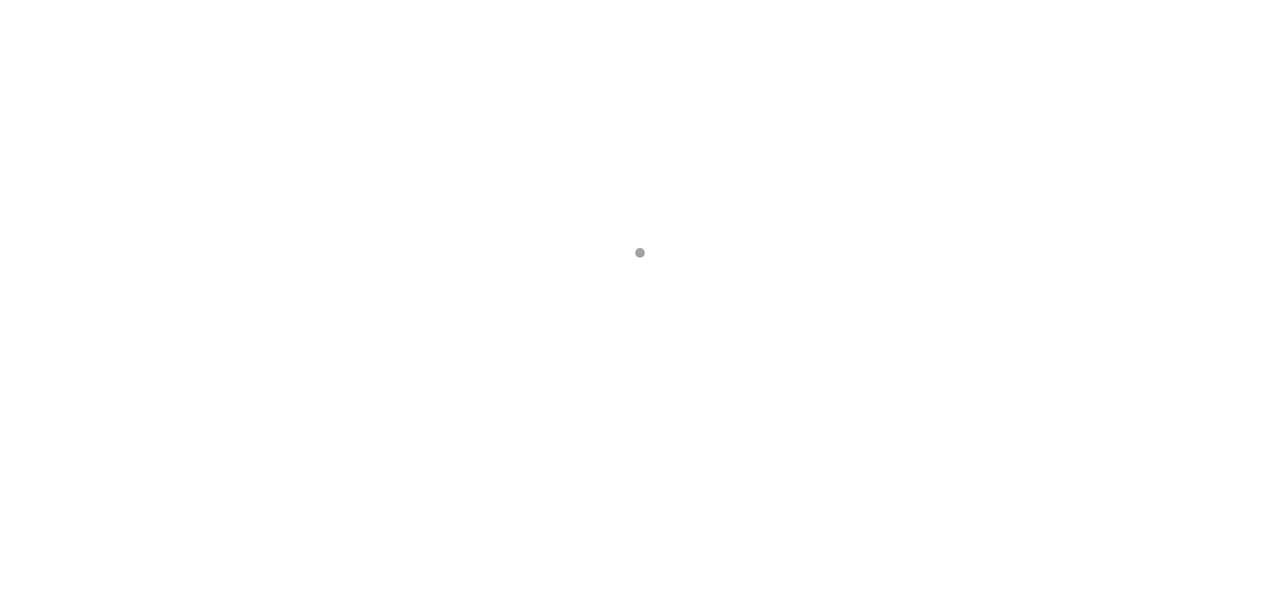 scroll, scrollTop: 0, scrollLeft: 0, axis: both 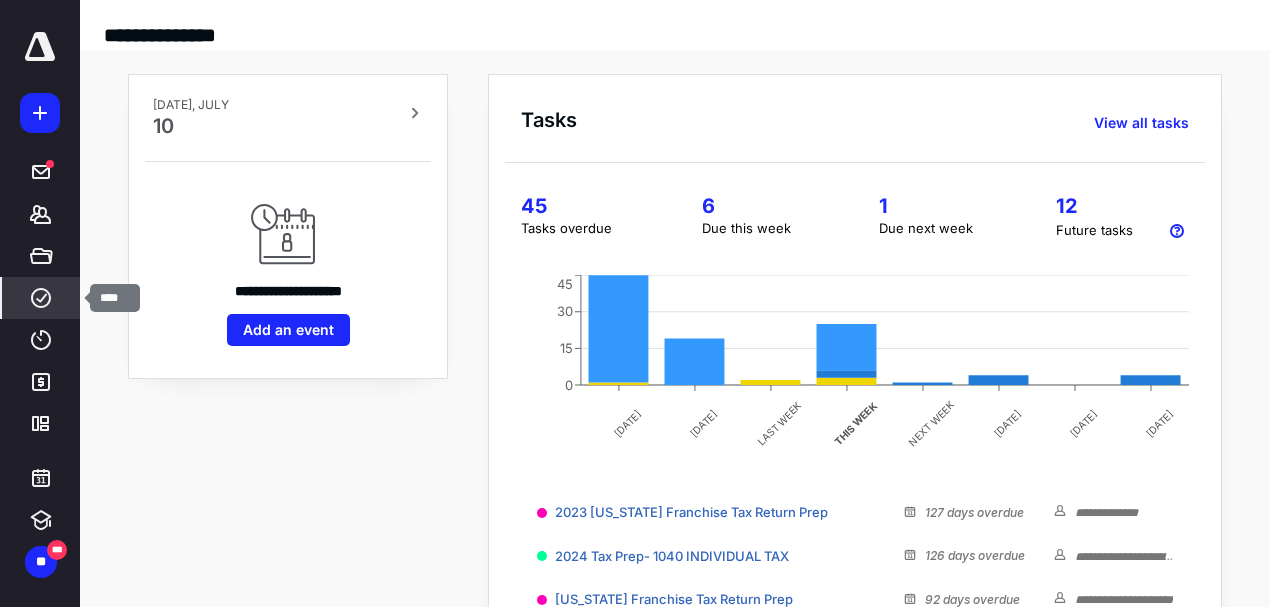 click on "****" at bounding box center [41, 298] 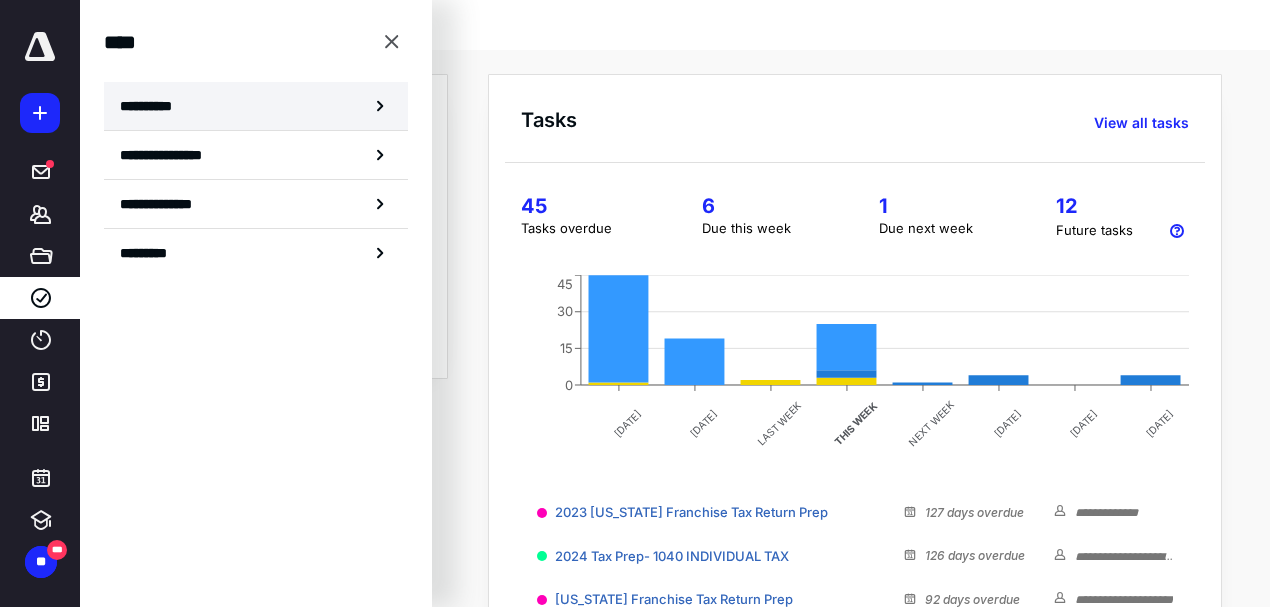 click on "**********" at bounding box center (153, 106) 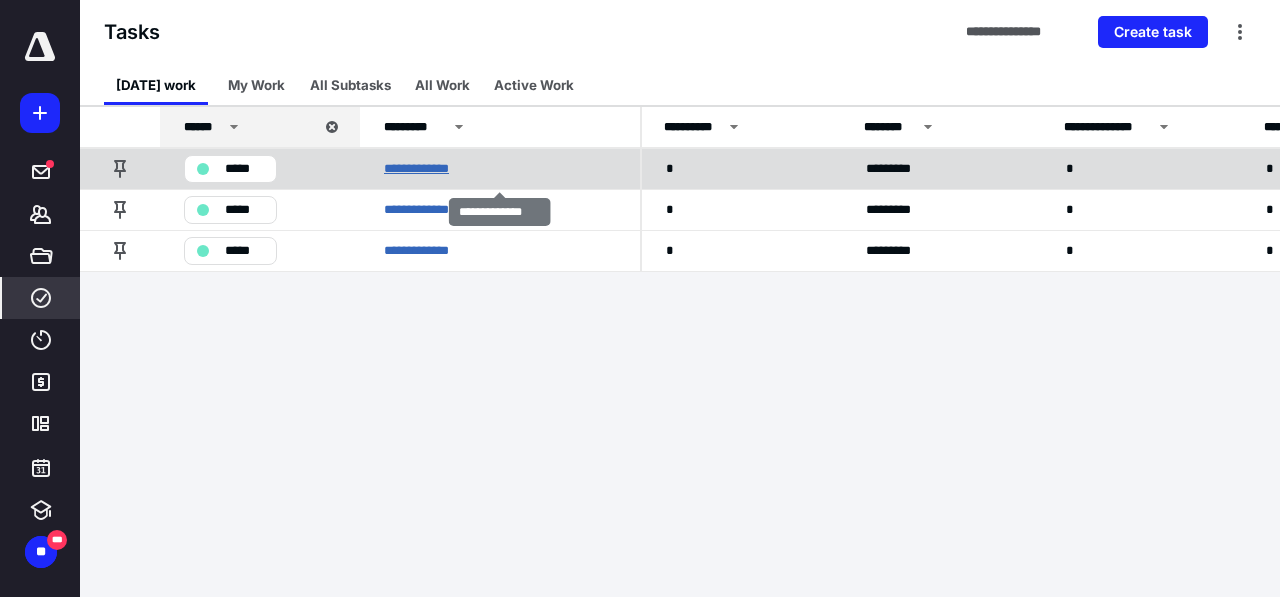 click on "**********" at bounding box center (428, 169) 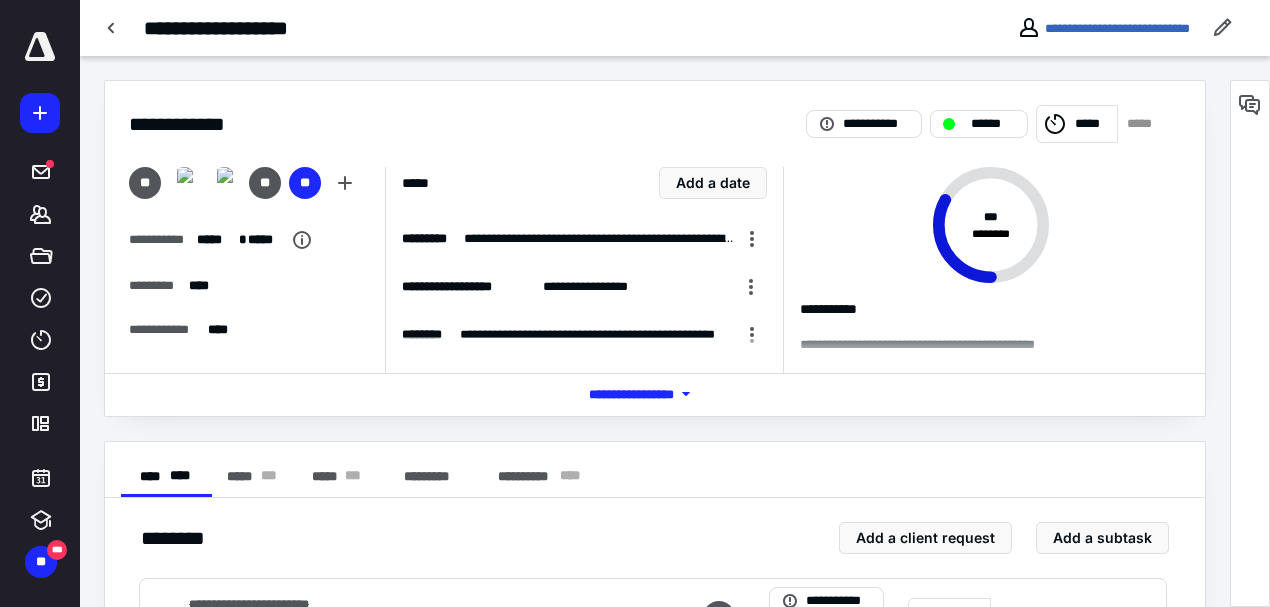 click on "*****" at bounding box center (1093, 124) 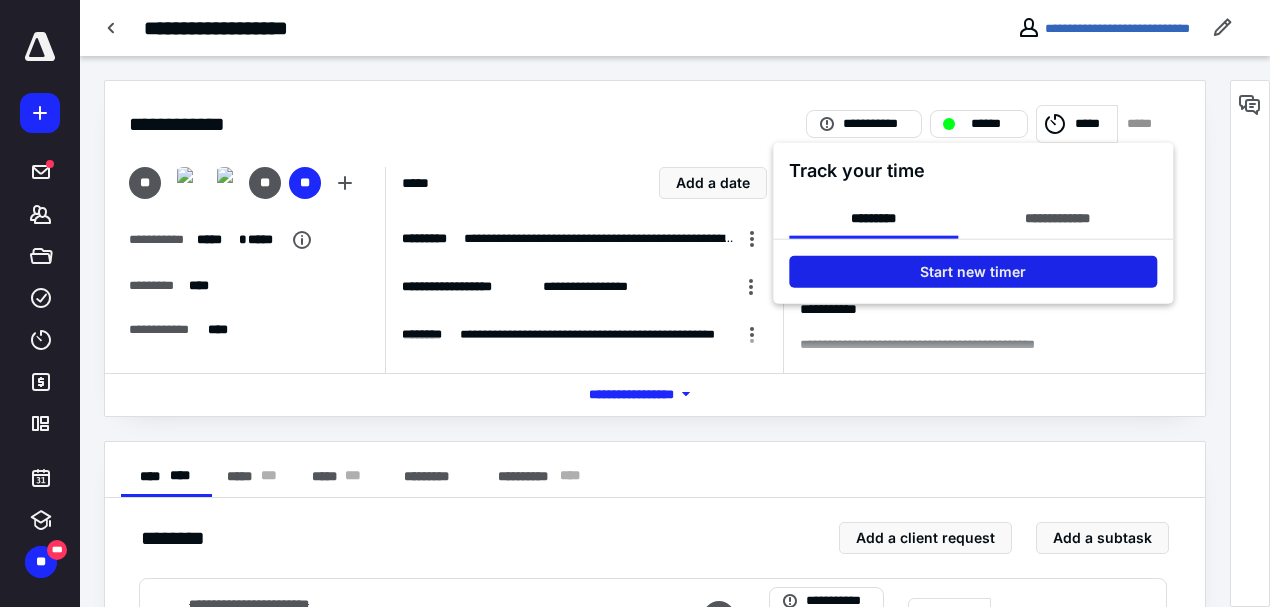 click on "Start new timer" at bounding box center (973, 272) 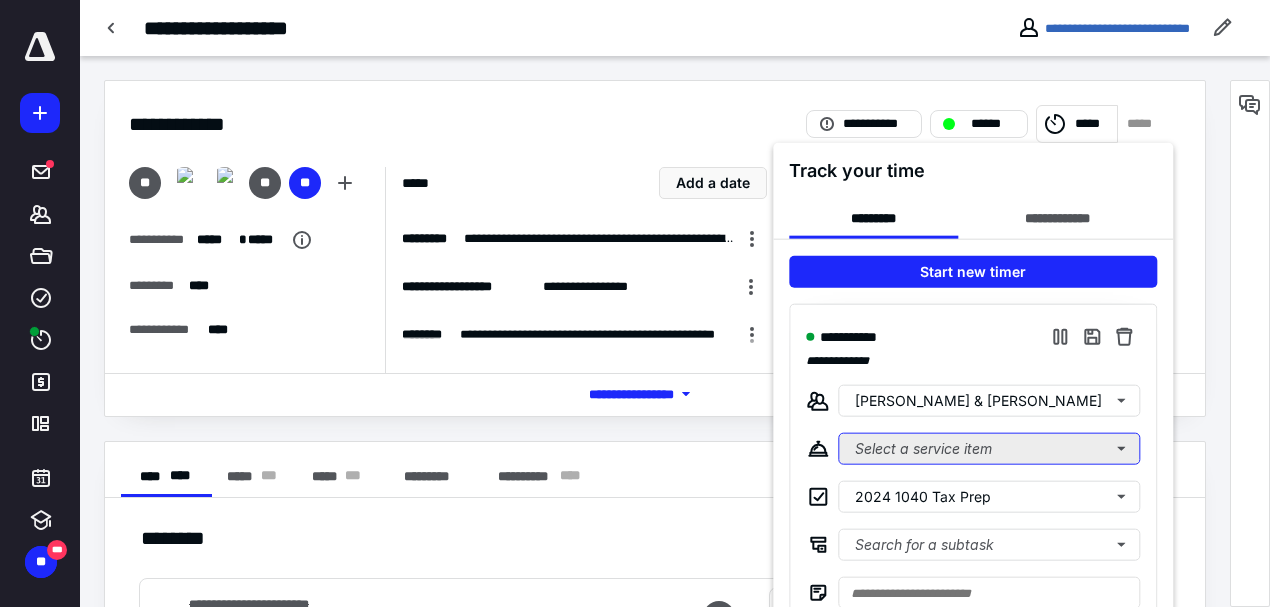 click on "Select a service item" at bounding box center [989, 449] 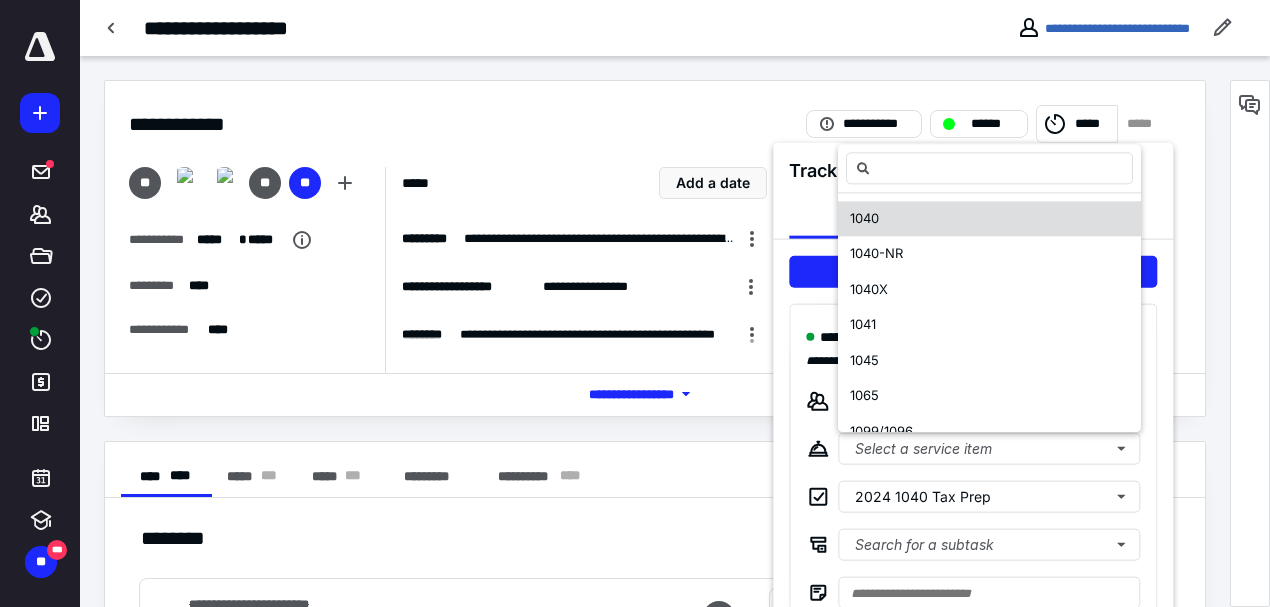 click on "1040" at bounding box center [989, 219] 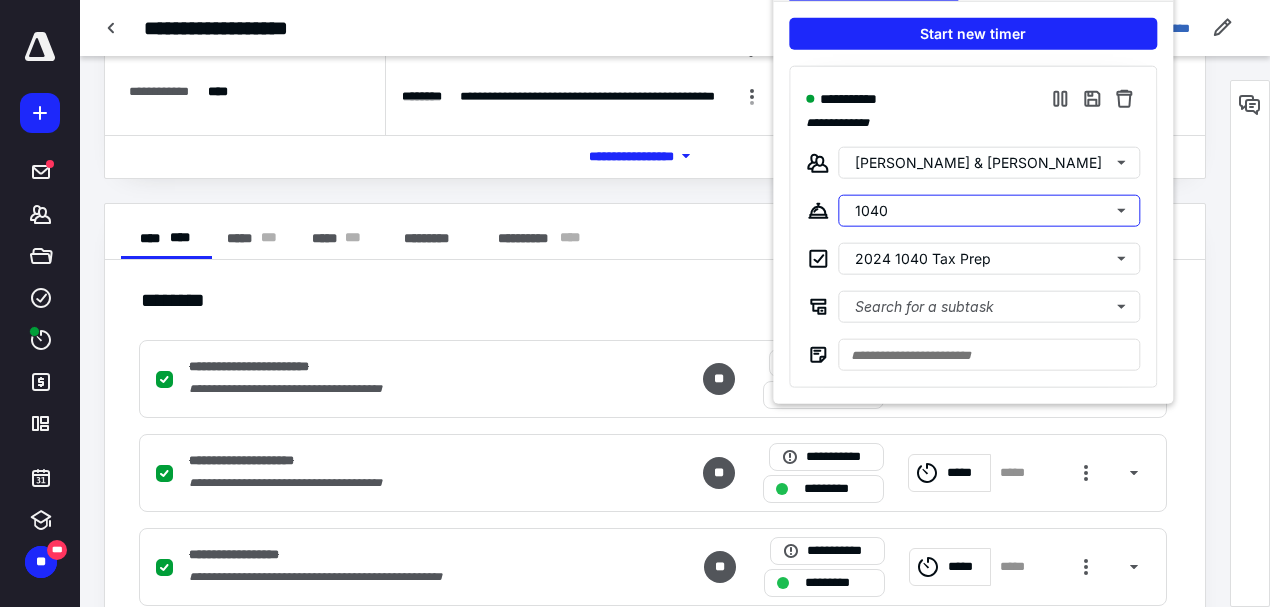 scroll, scrollTop: 266, scrollLeft: 0, axis: vertical 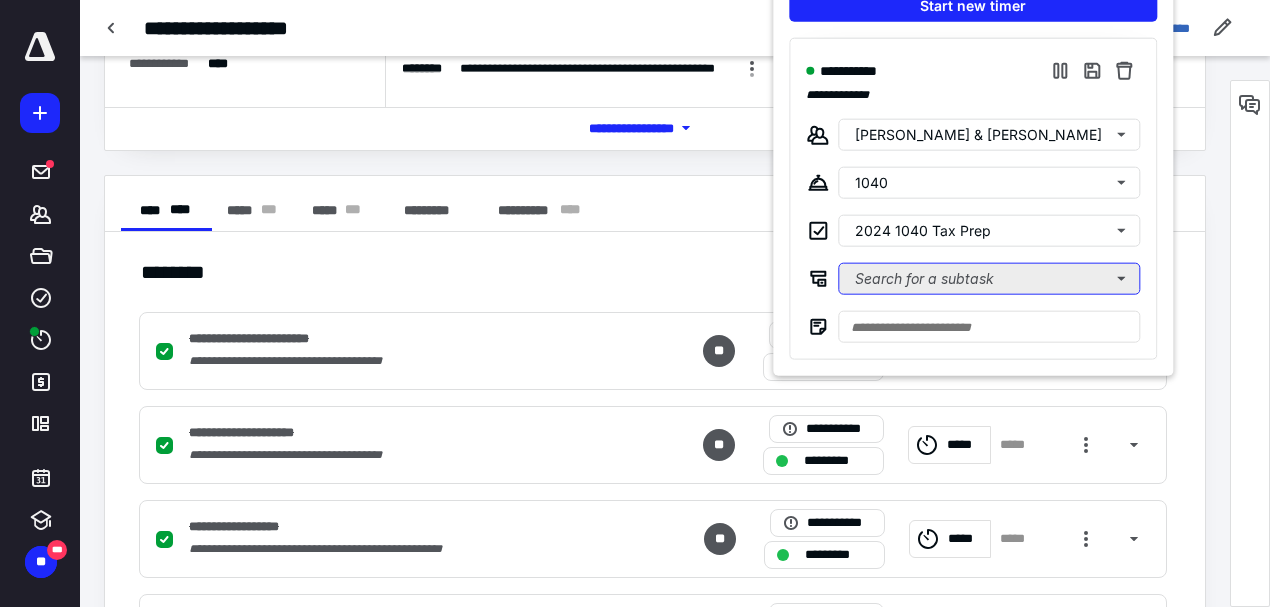 click on "Search for a subtask" at bounding box center [989, 279] 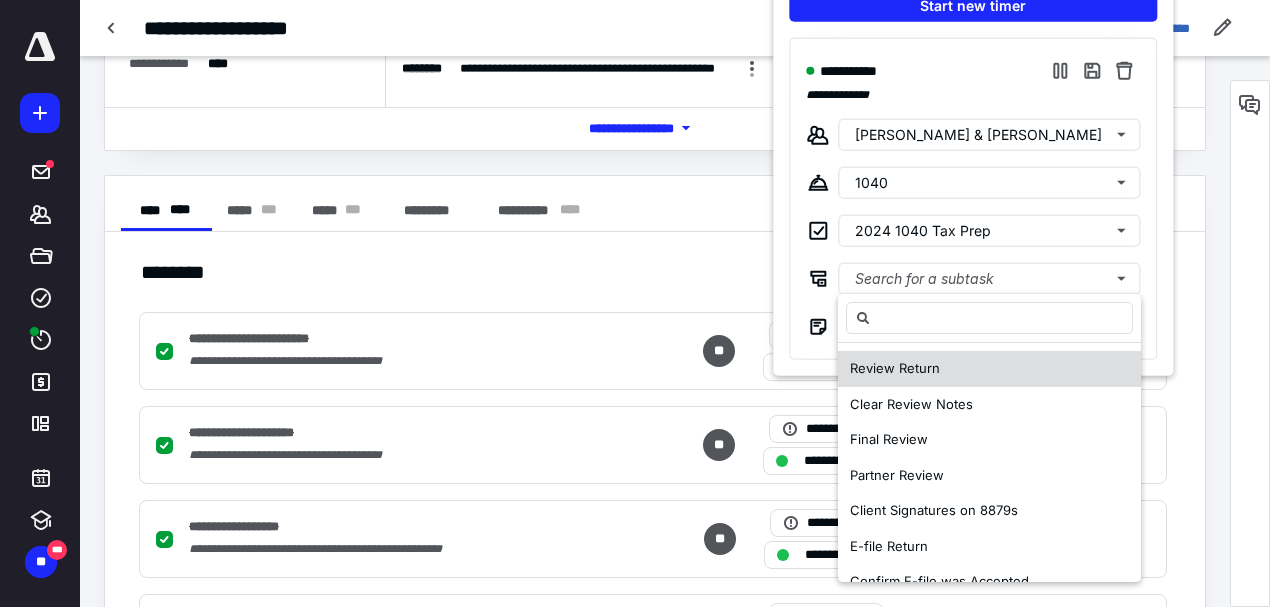 click on "Review Return" at bounding box center (895, 368) 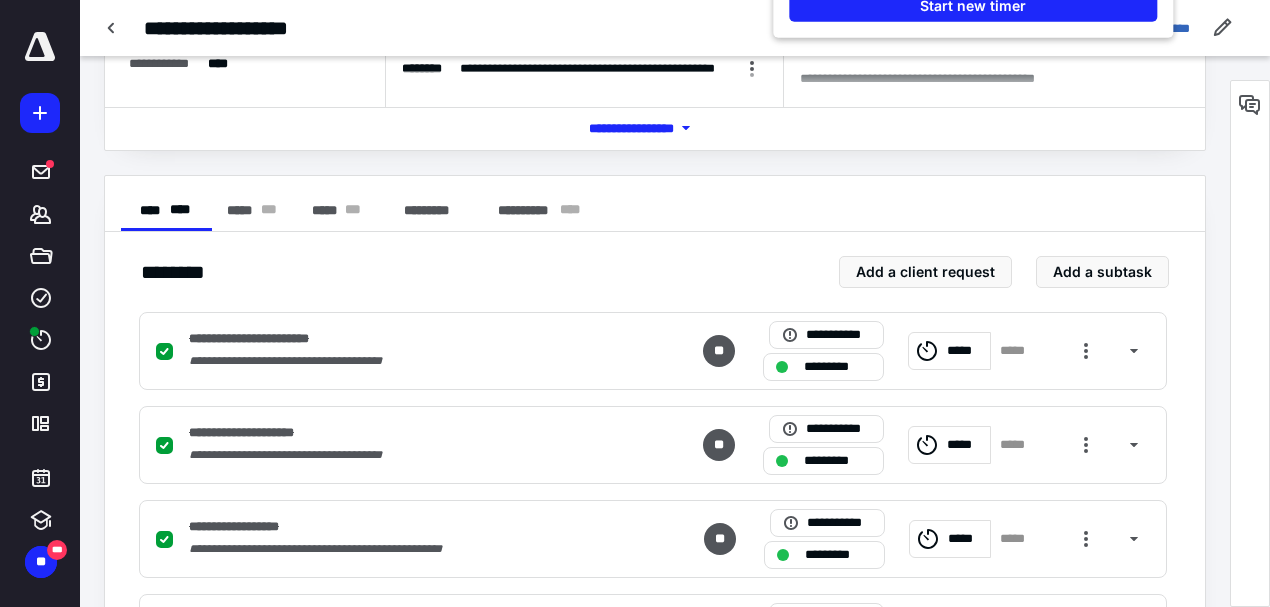 click at bounding box center [635, 303] 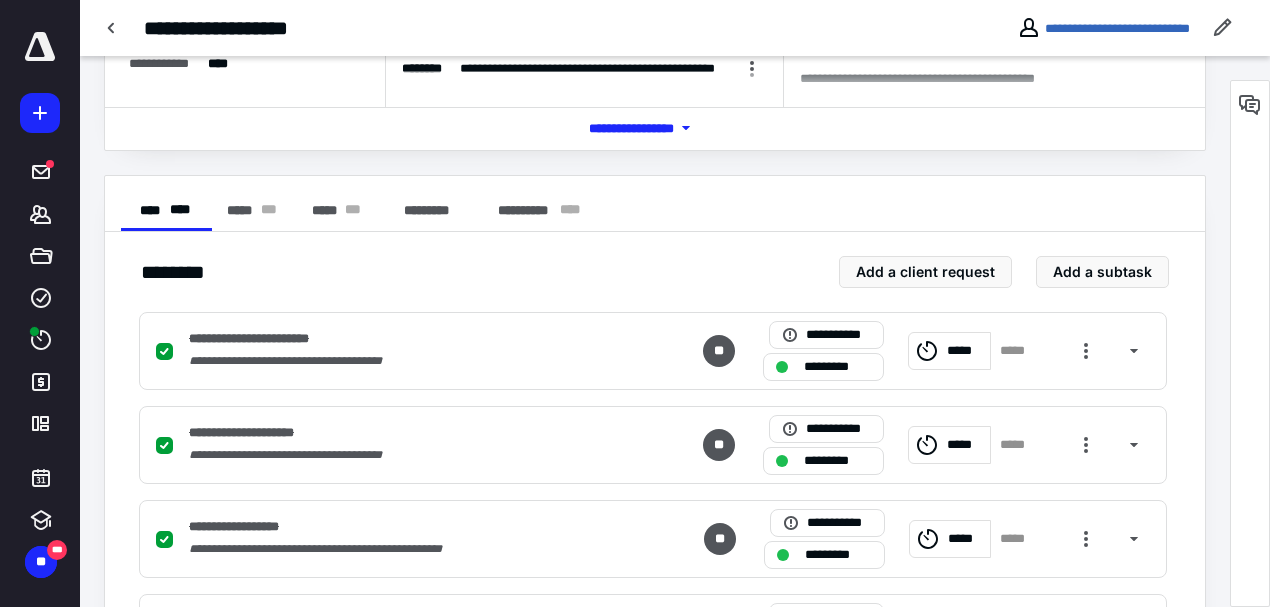 click on "***** * * *" at bounding box center [252, 211] 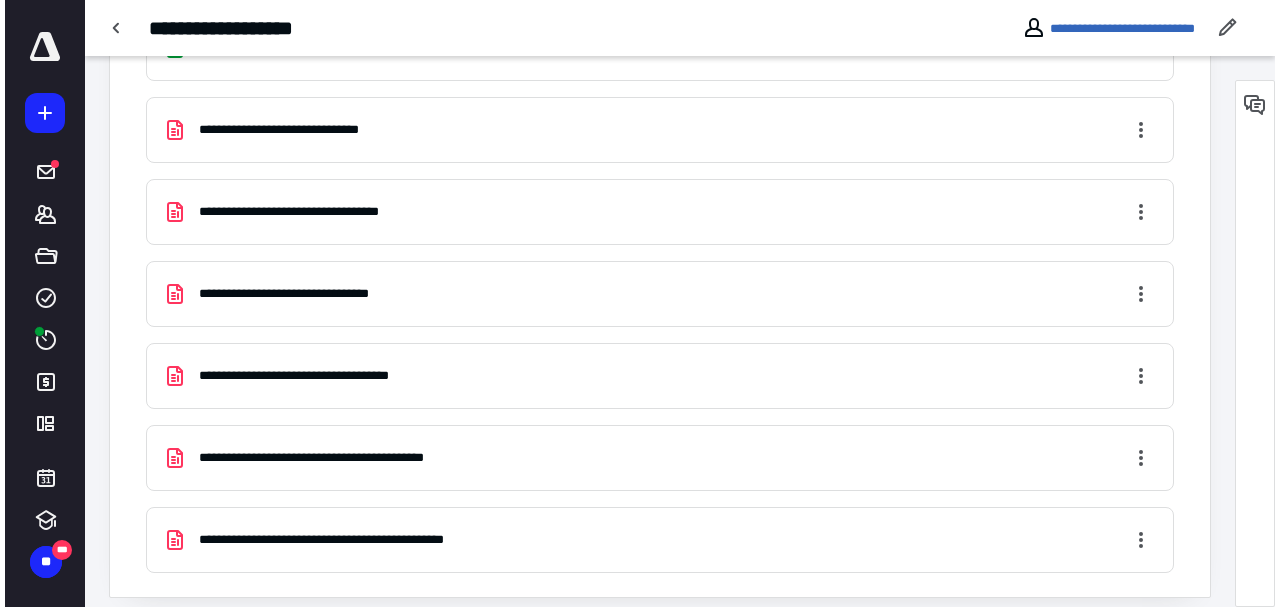 scroll, scrollTop: 654, scrollLeft: 0, axis: vertical 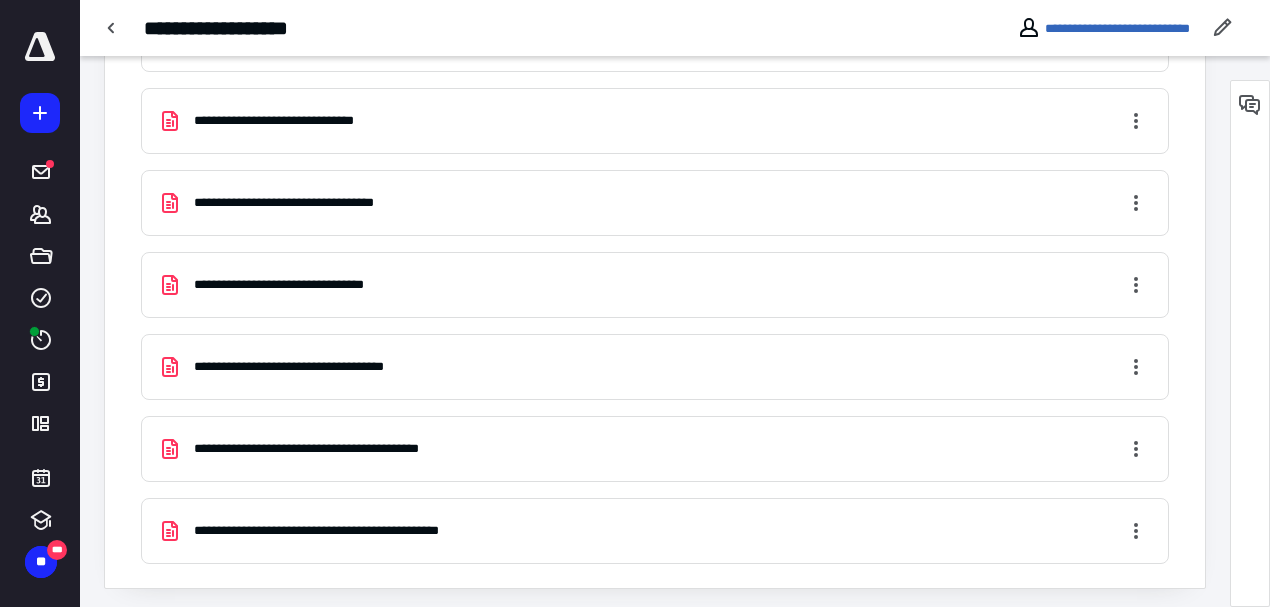 click on "**********" at bounding box center (360, 449) 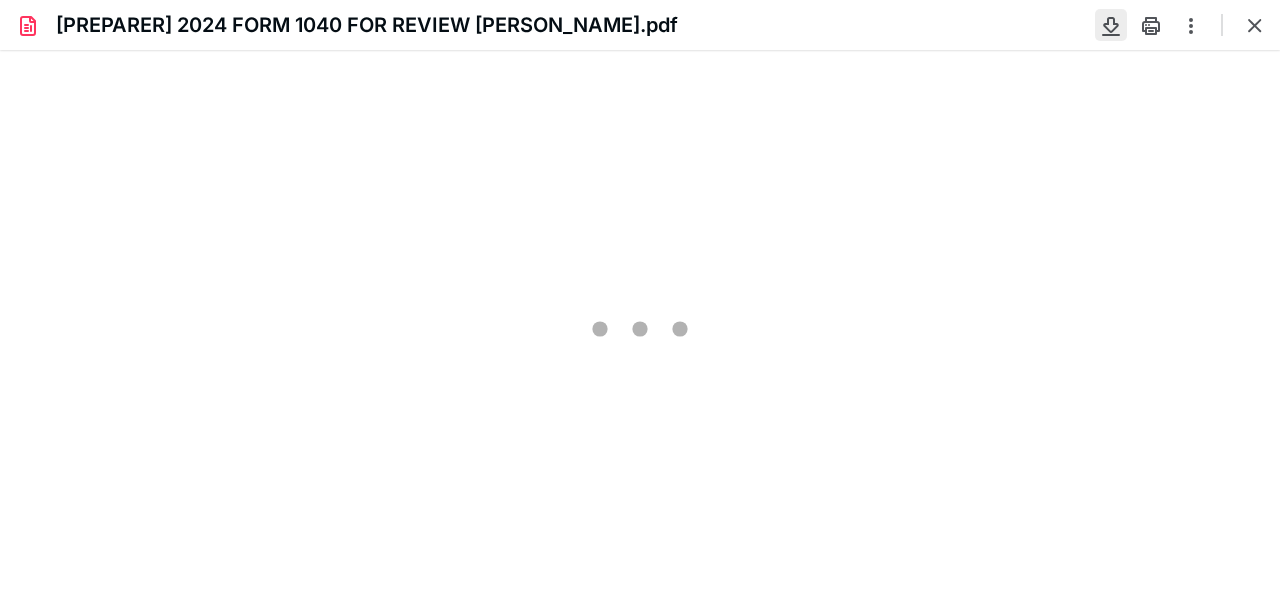 scroll, scrollTop: 0, scrollLeft: 0, axis: both 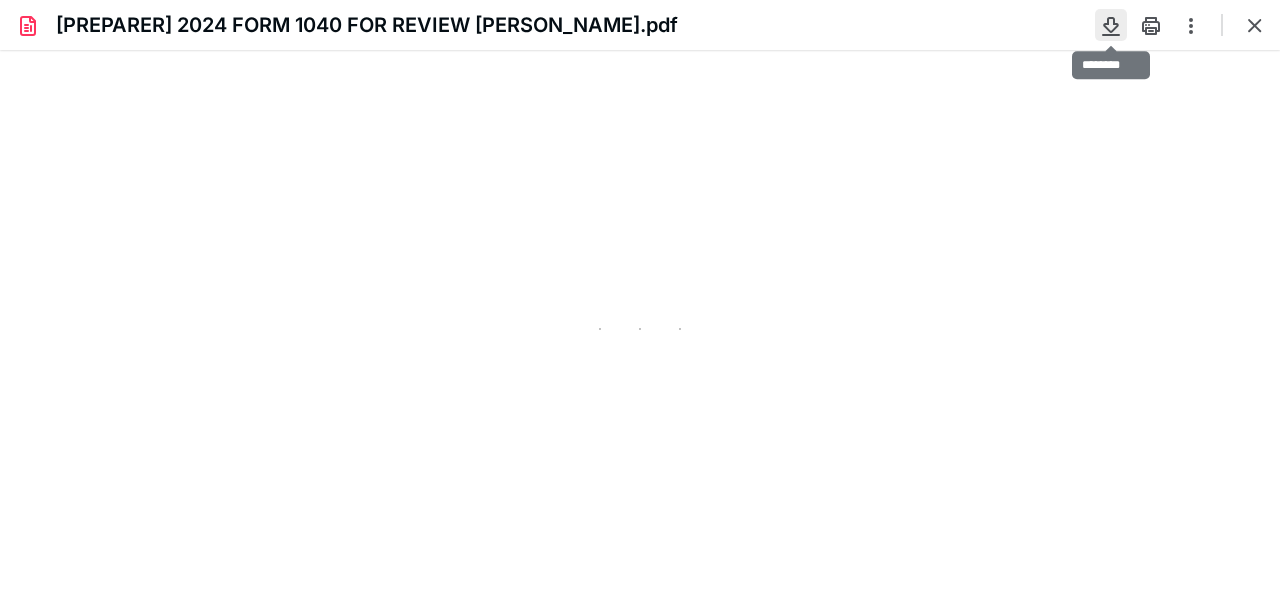 click at bounding box center (1111, 25) 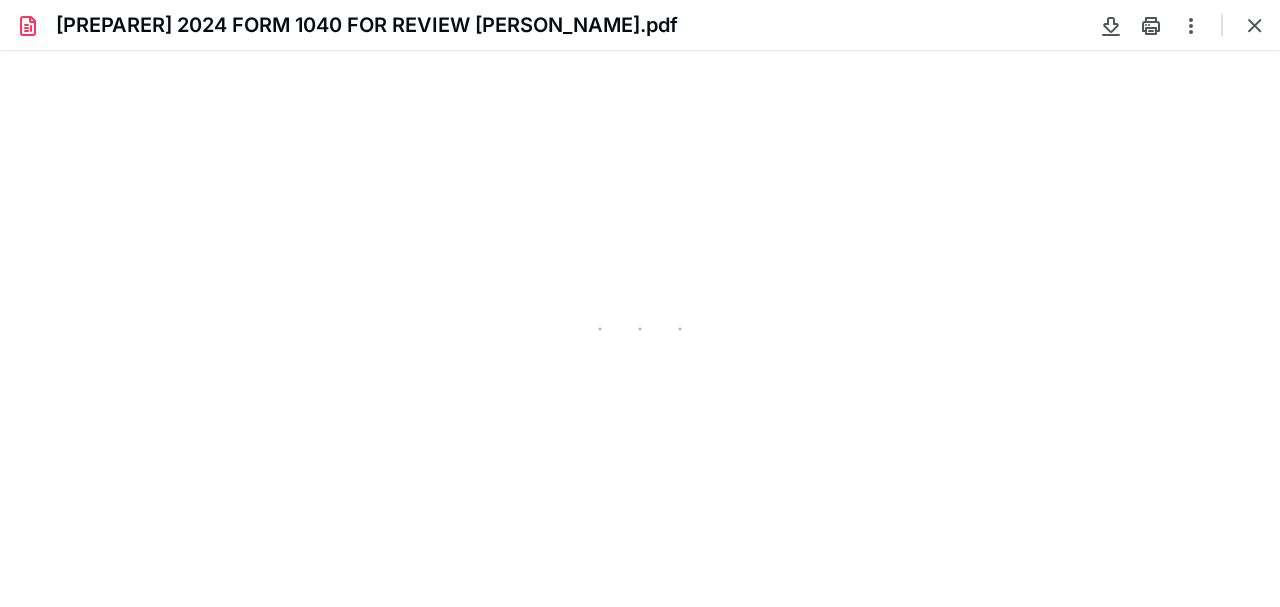 type on "194" 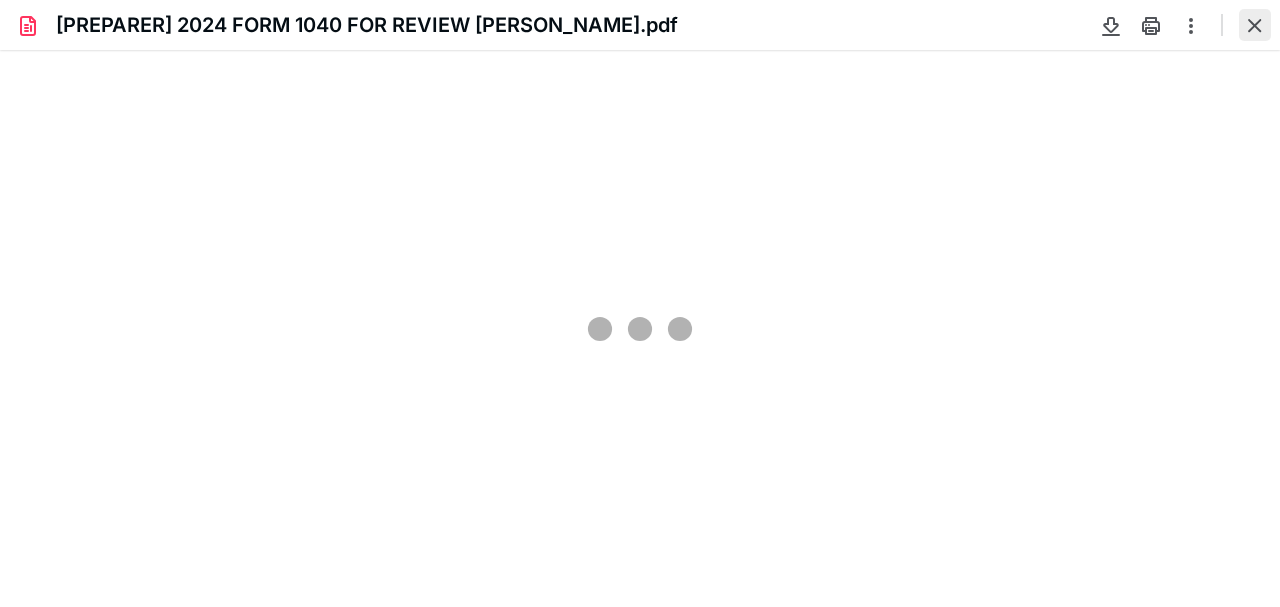 scroll, scrollTop: 84, scrollLeft: 170, axis: both 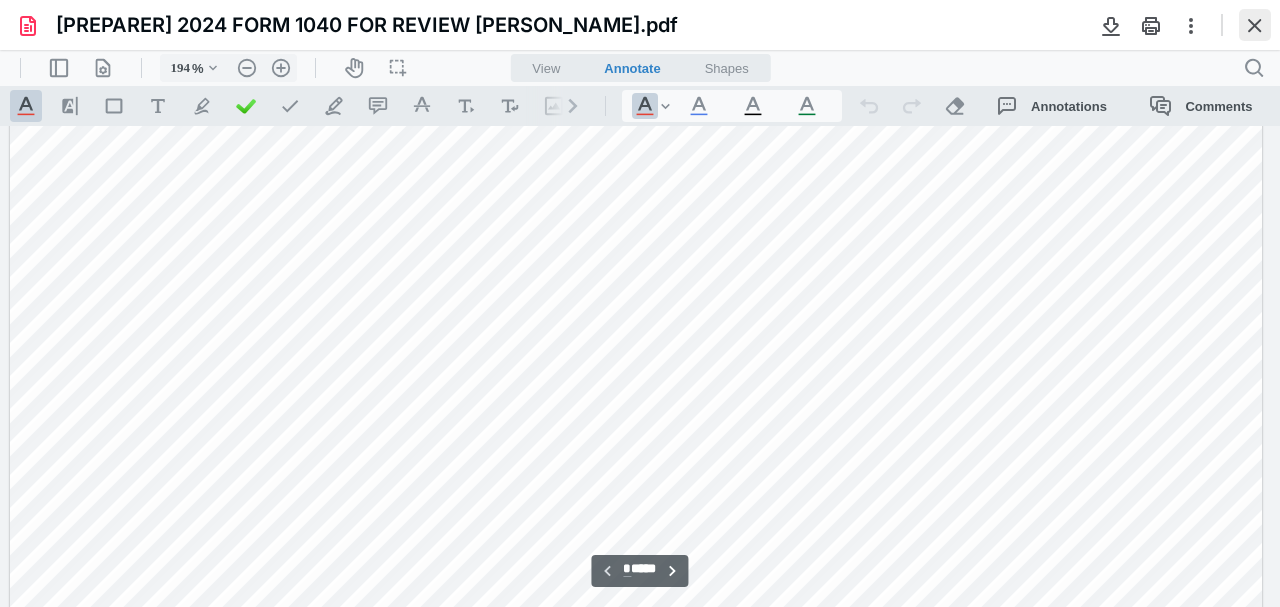 click at bounding box center (1255, 25) 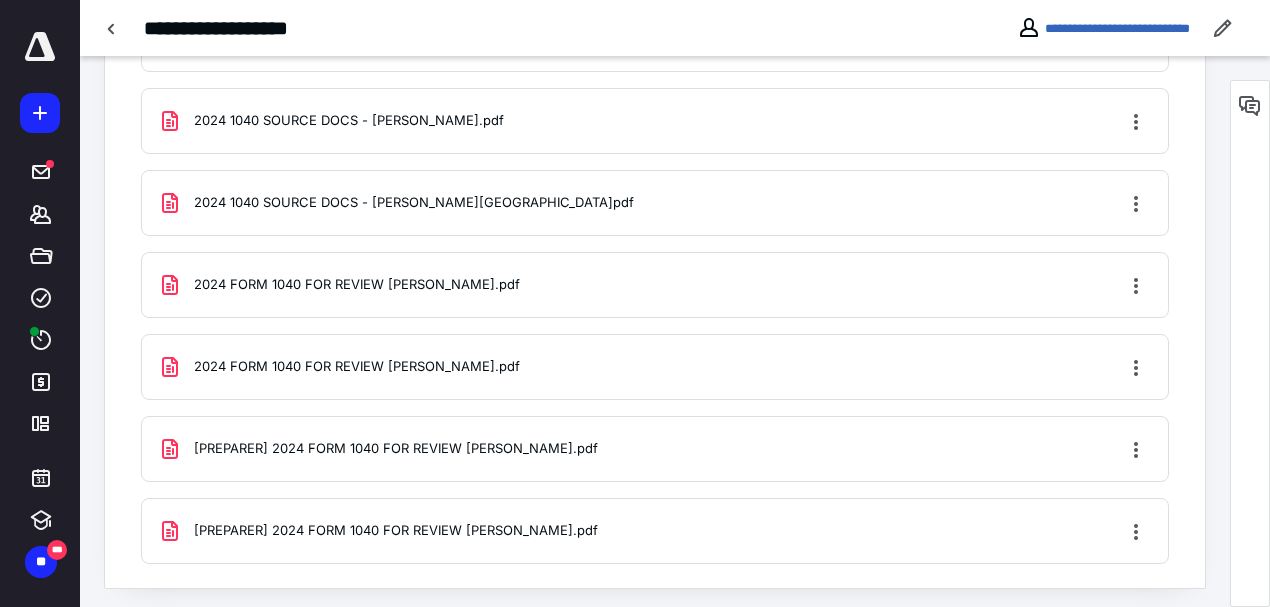 click on "2024 1040 SOURCE DOCS - JOHN.pdf" at bounding box center (349, 121) 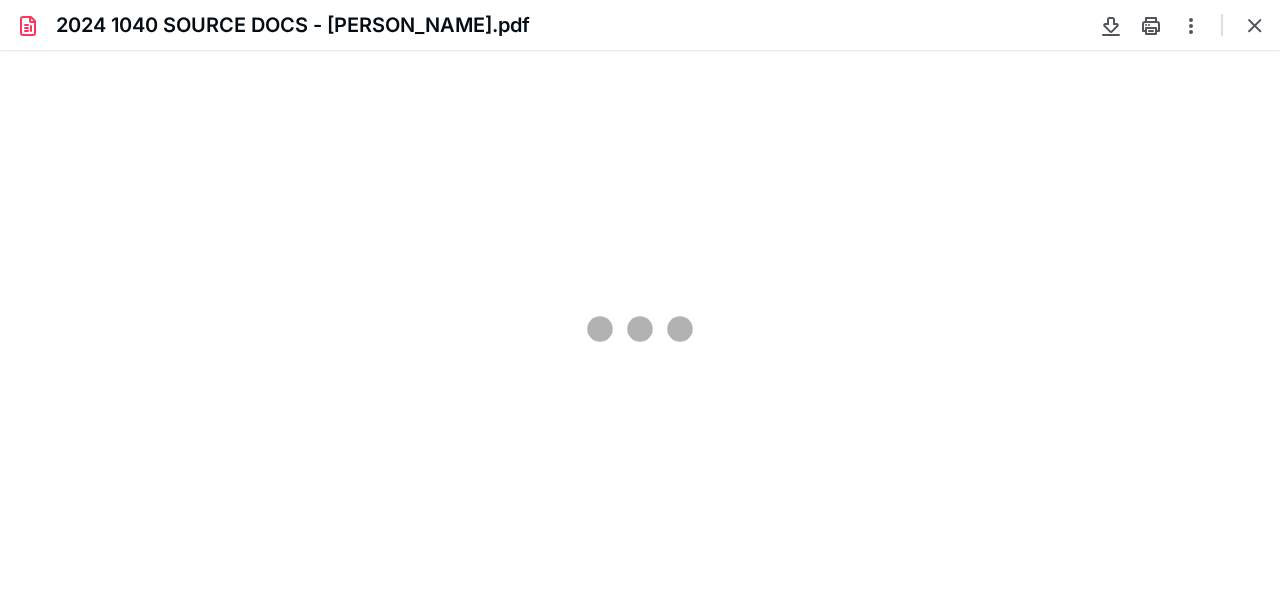 scroll, scrollTop: 0, scrollLeft: 0, axis: both 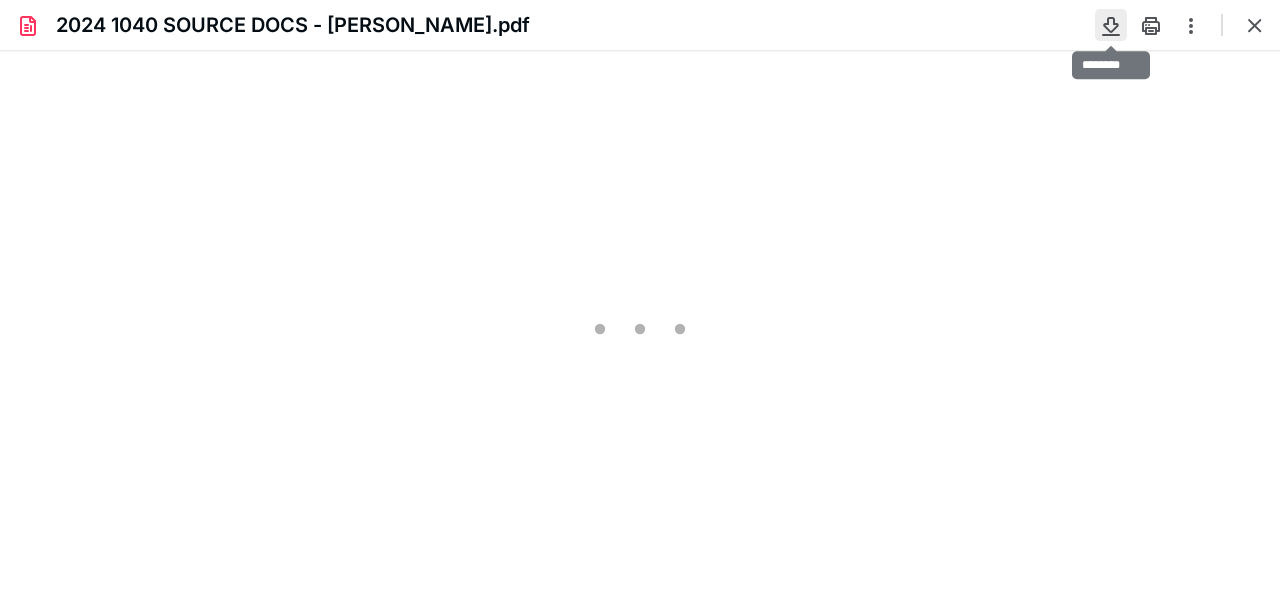 type on "205" 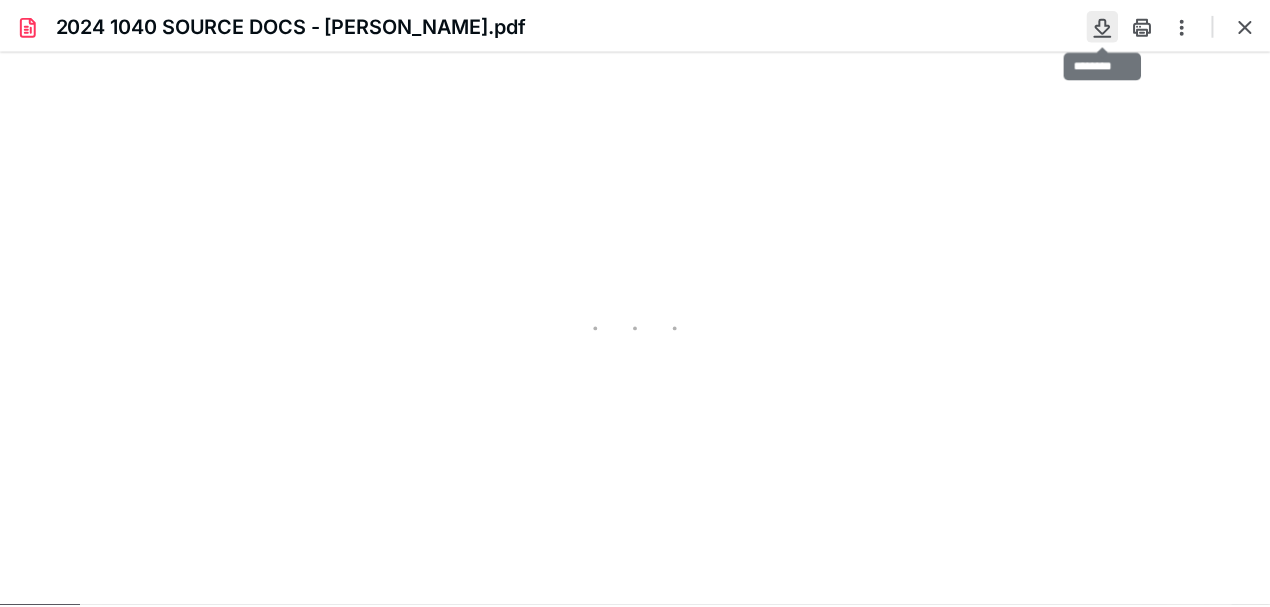 scroll, scrollTop: 84, scrollLeft: 181, axis: both 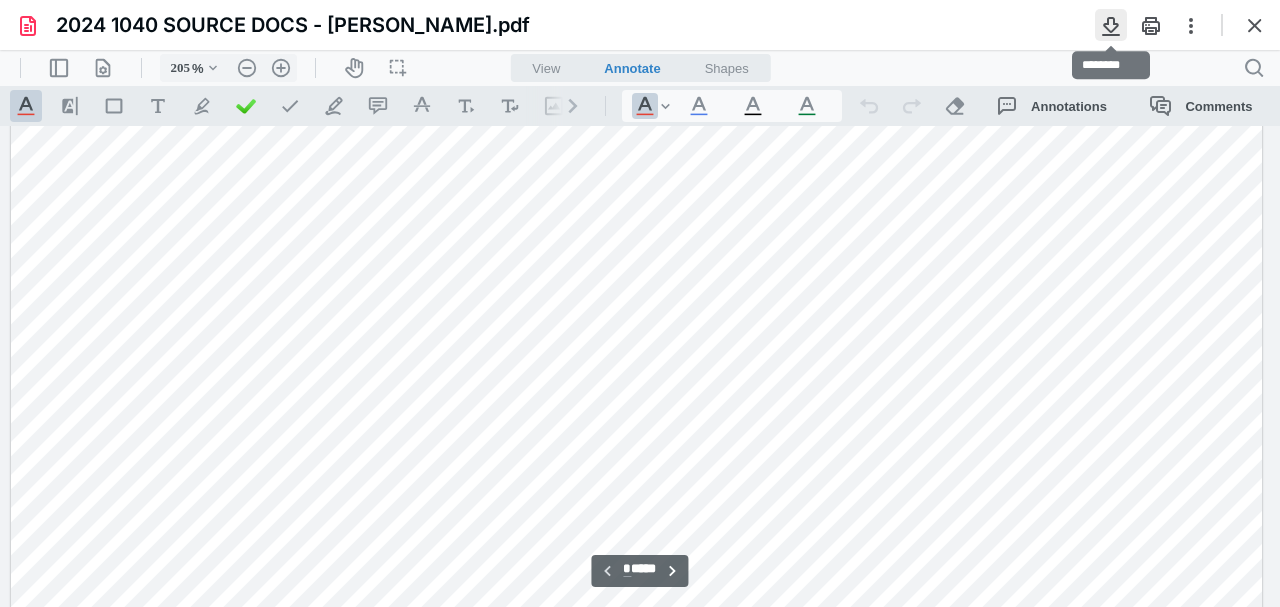 click at bounding box center (1111, 25) 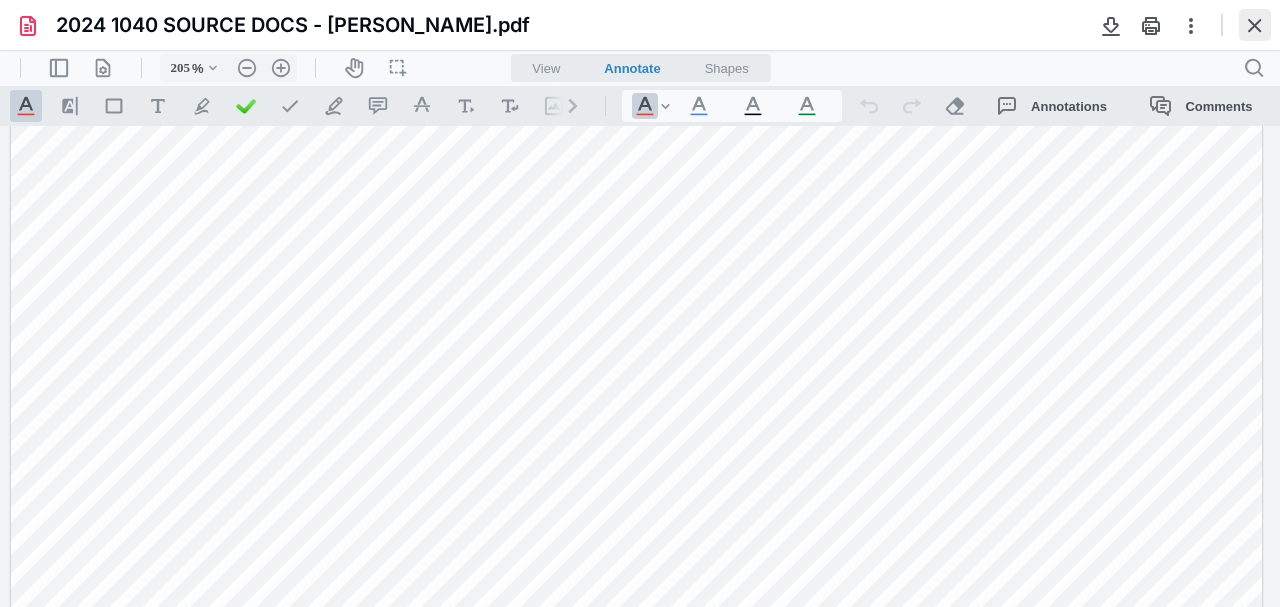 click at bounding box center [1255, 25] 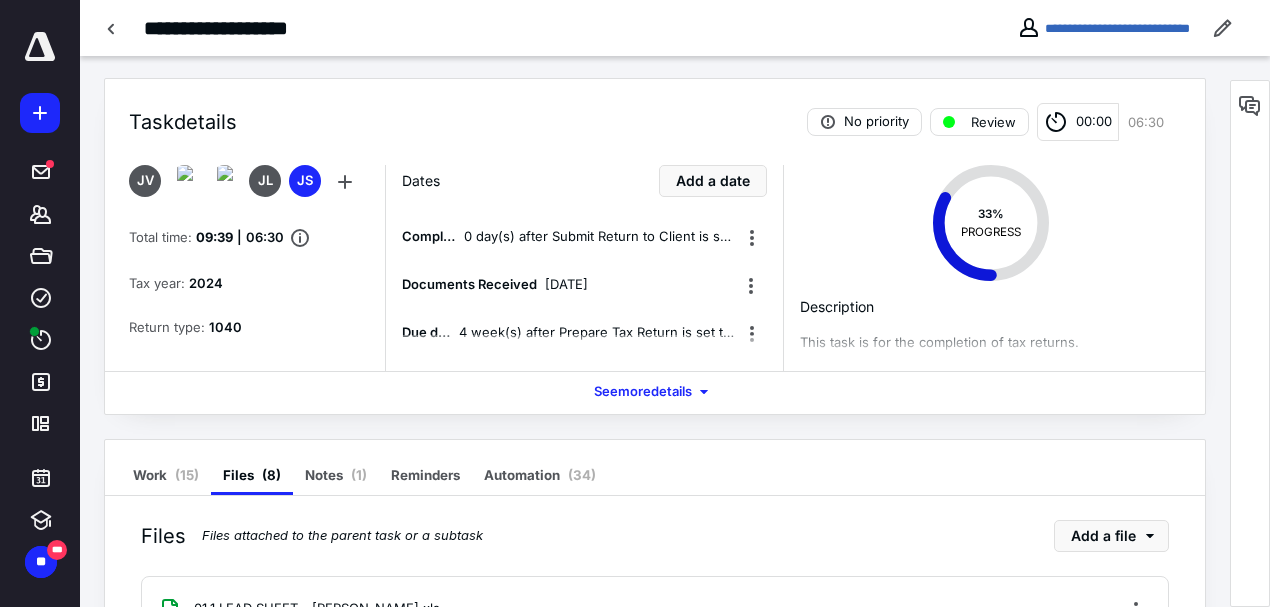 scroll, scrollTop: 0, scrollLeft: 0, axis: both 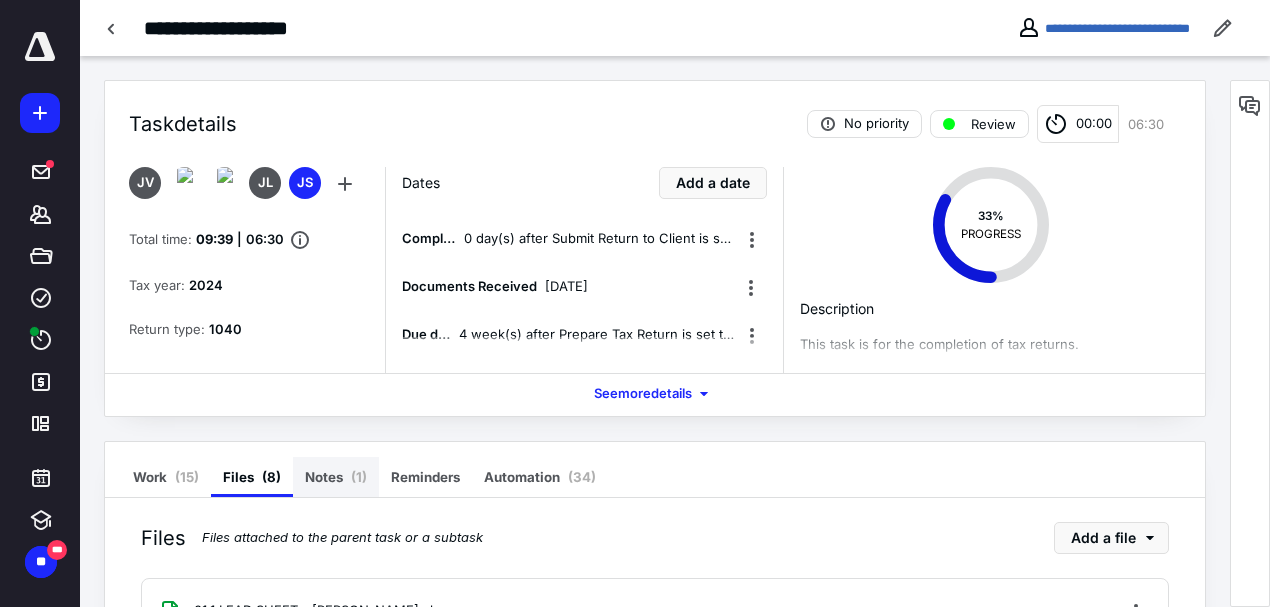 click on "Notes ( 1 )" at bounding box center [336, 477] 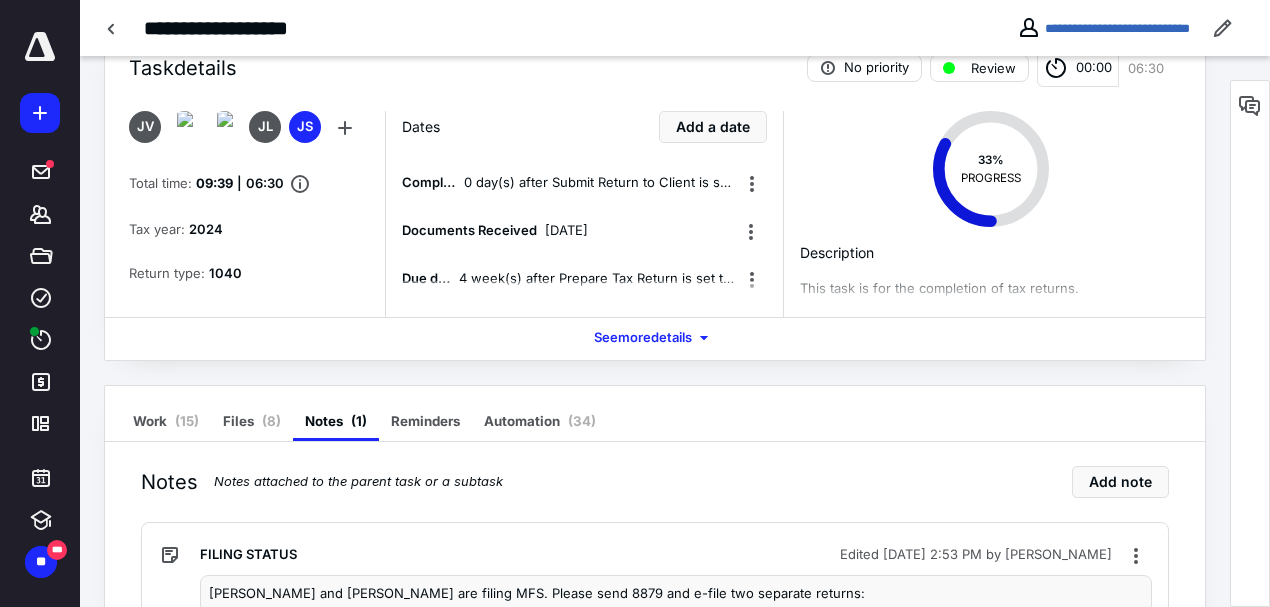scroll, scrollTop: 0, scrollLeft: 0, axis: both 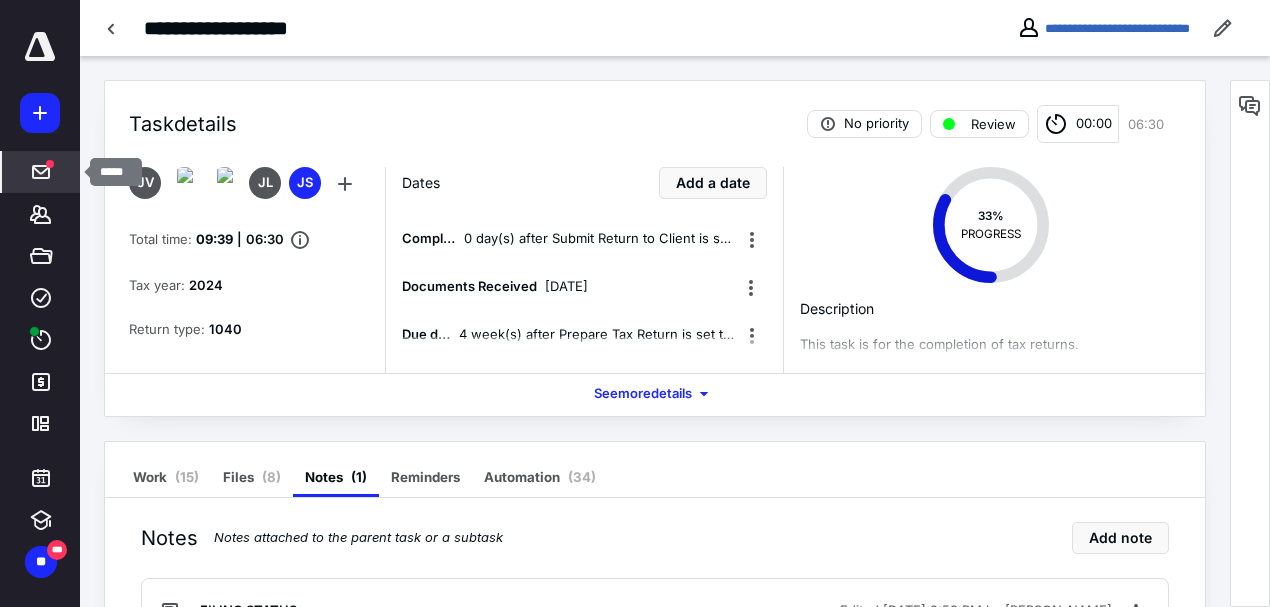 click 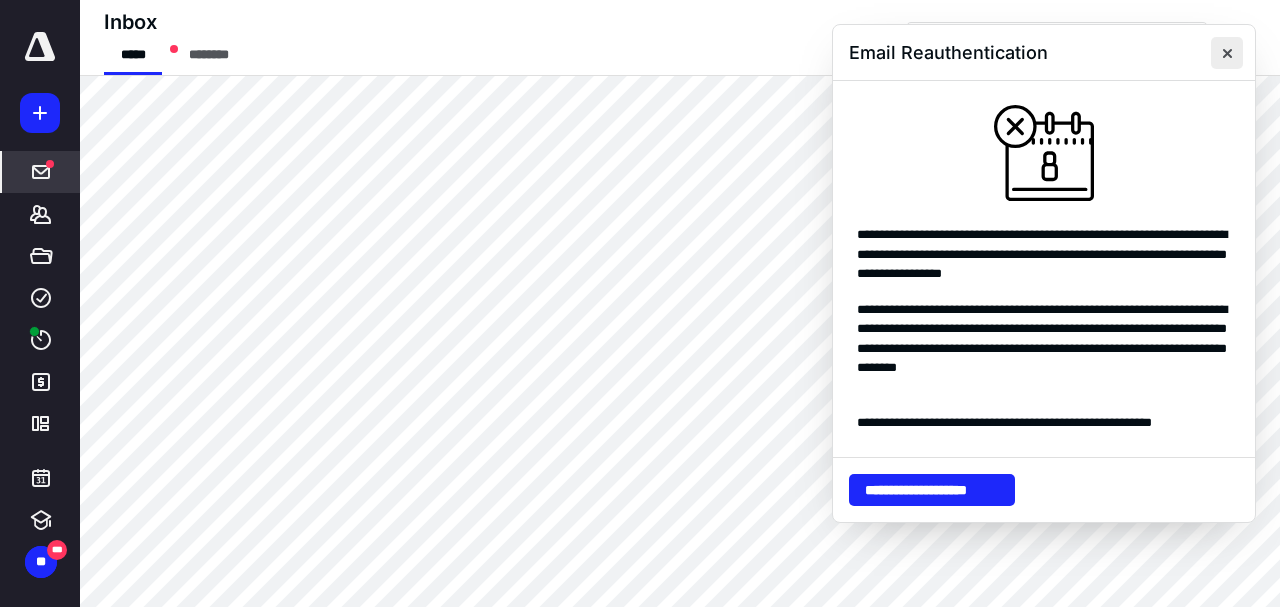 click at bounding box center (1227, 53) 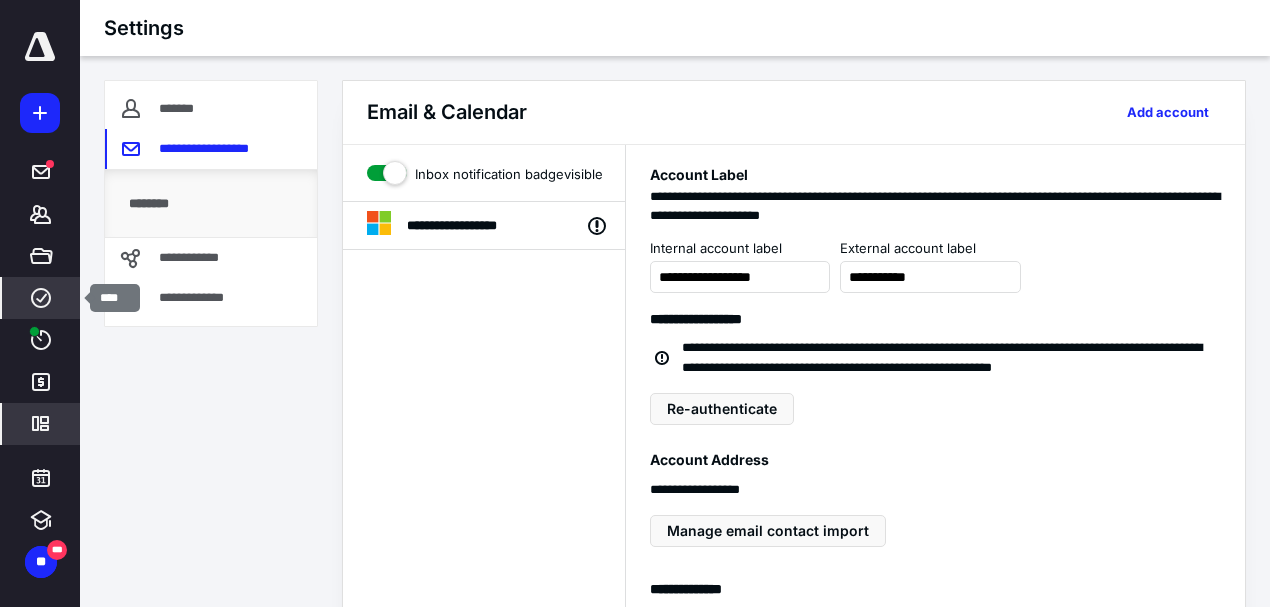 click 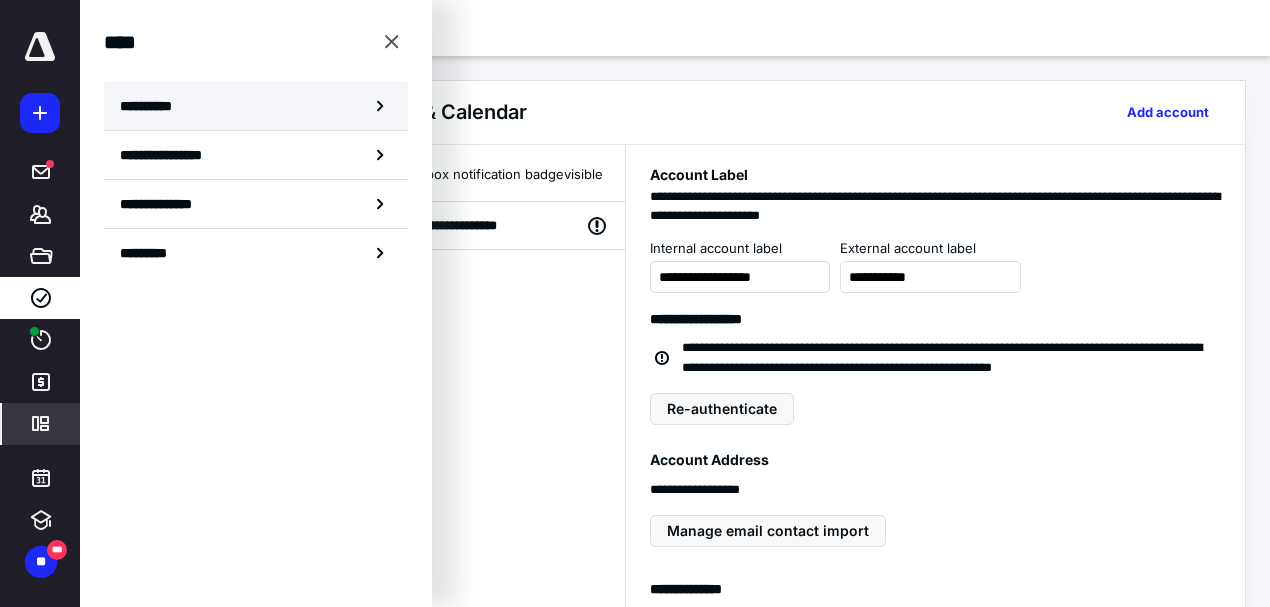 click on "**********" at bounding box center (153, 106) 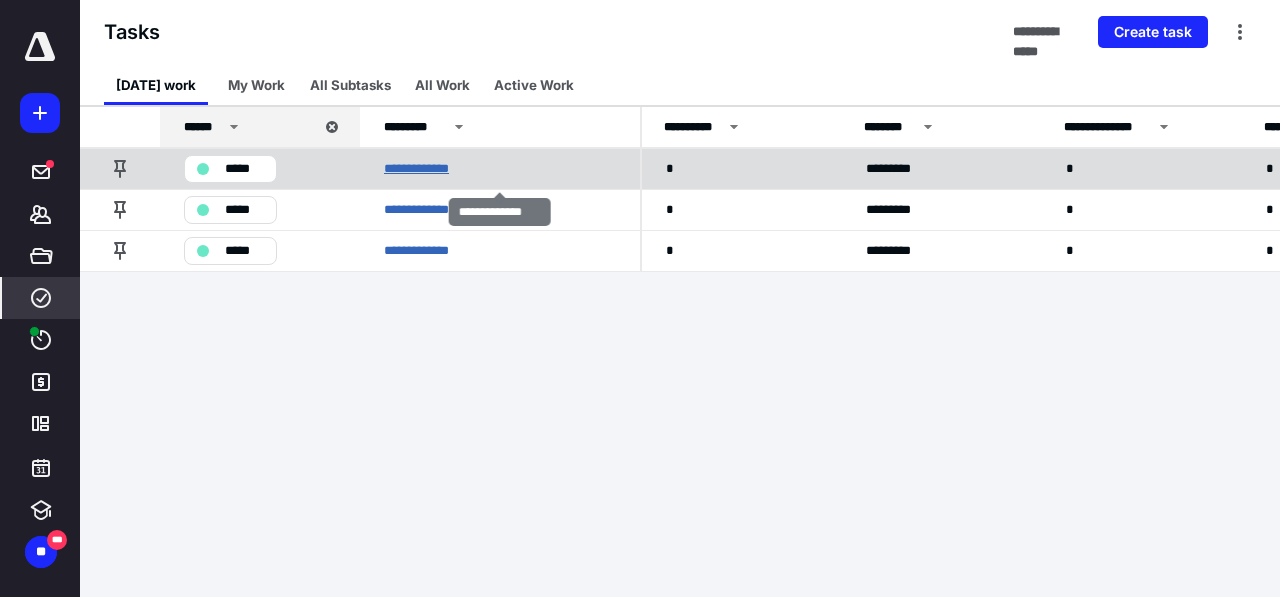 click on "**********" at bounding box center [428, 169] 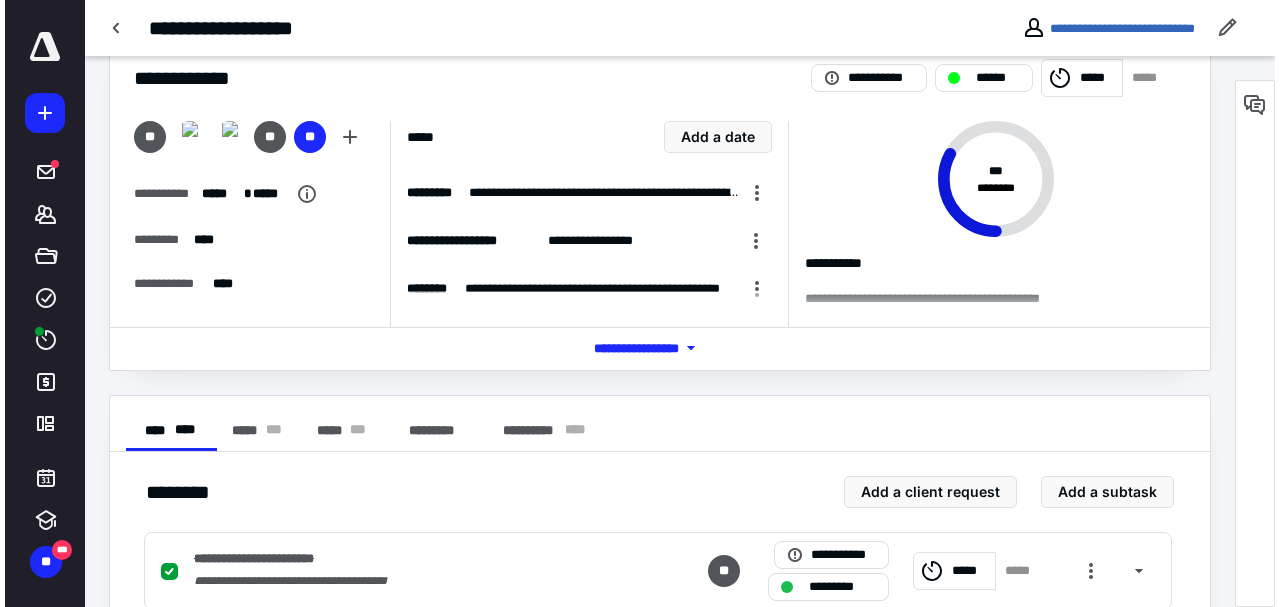 scroll, scrollTop: 66, scrollLeft: 0, axis: vertical 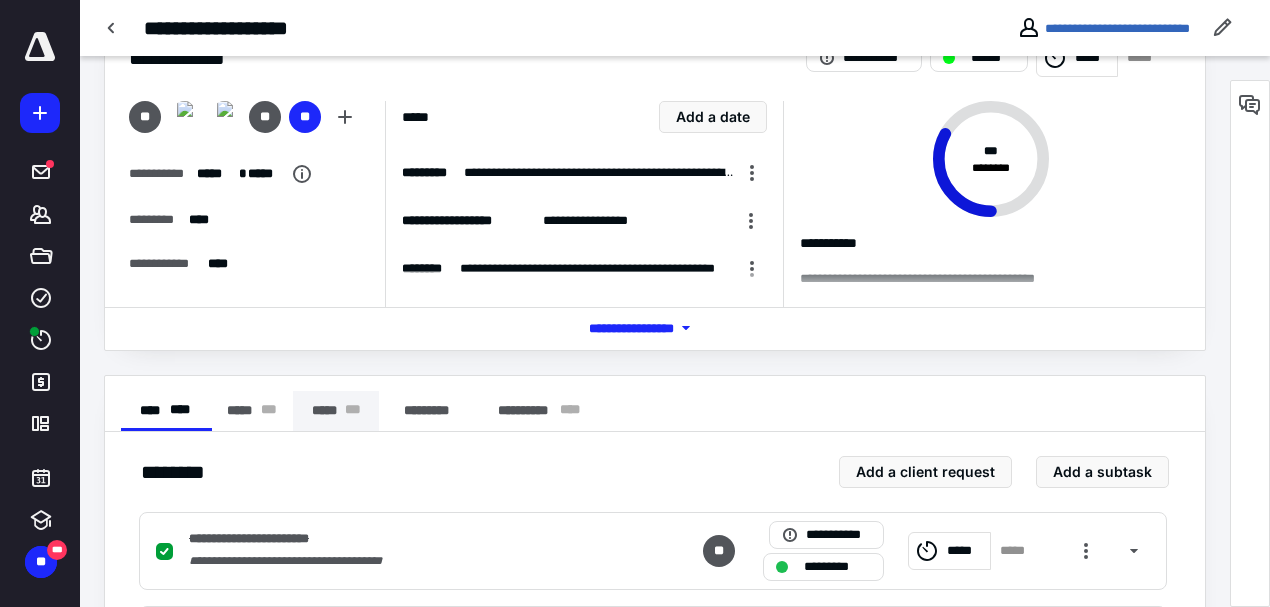 click on "***** * * *" at bounding box center [336, 411] 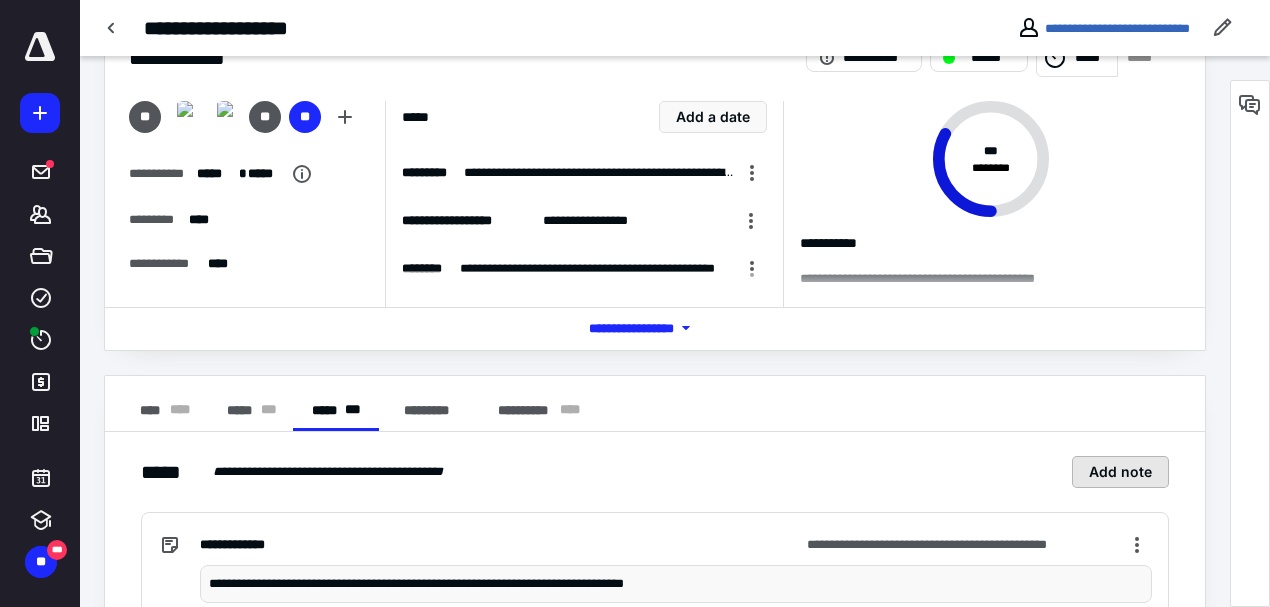 click on "Add note" at bounding box center [1120, 472] 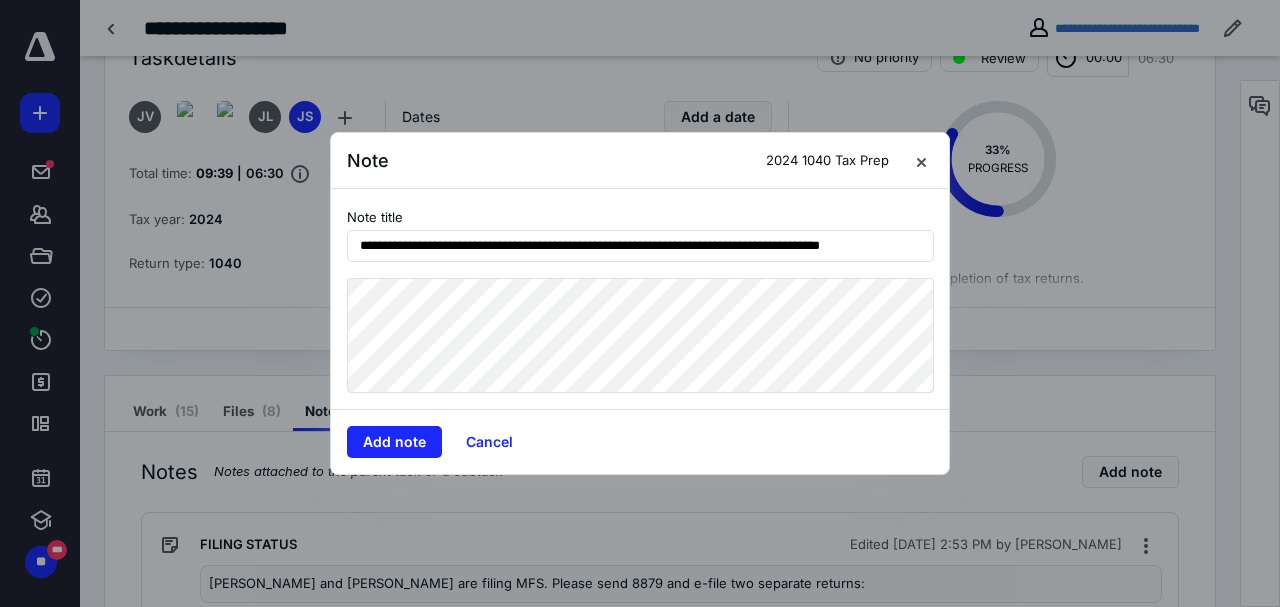 scroll, scrollTop: 0, scrollLeft: 14, axis: horizontal 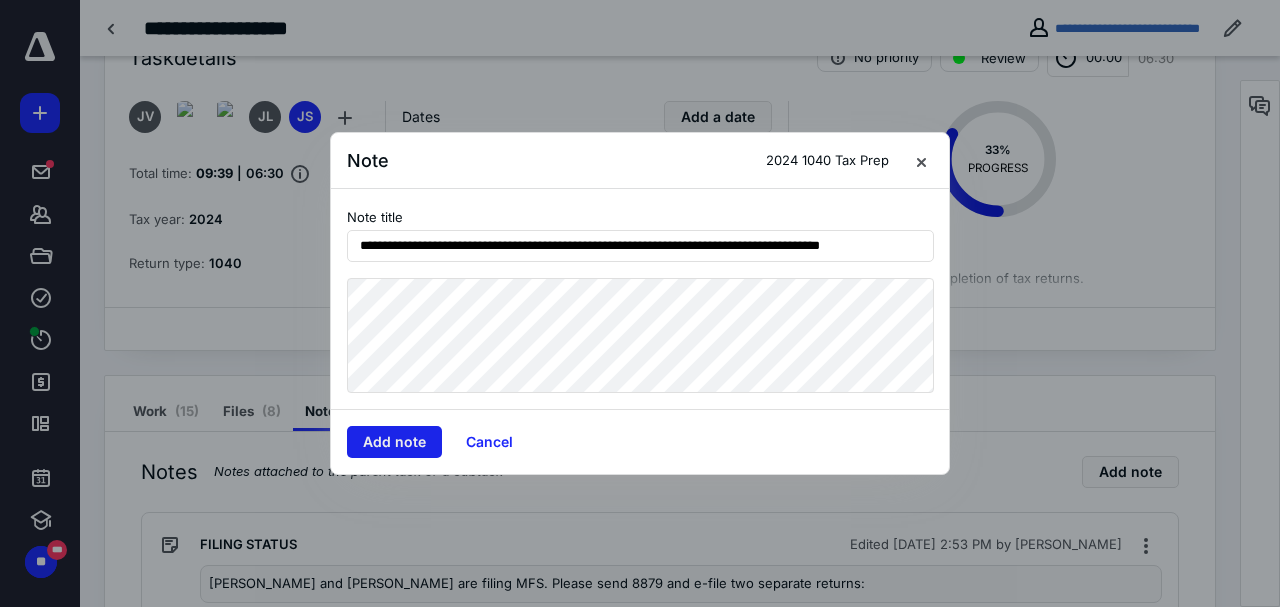 type on "**********" 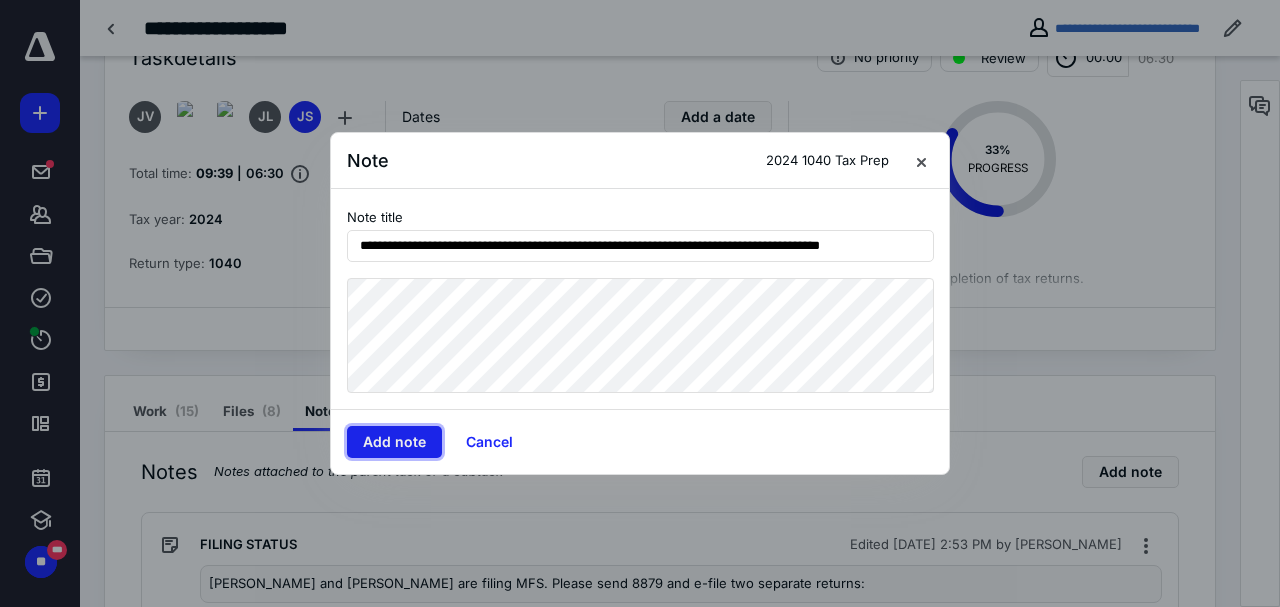 click on "Add note" at bounding box center [394, 442] 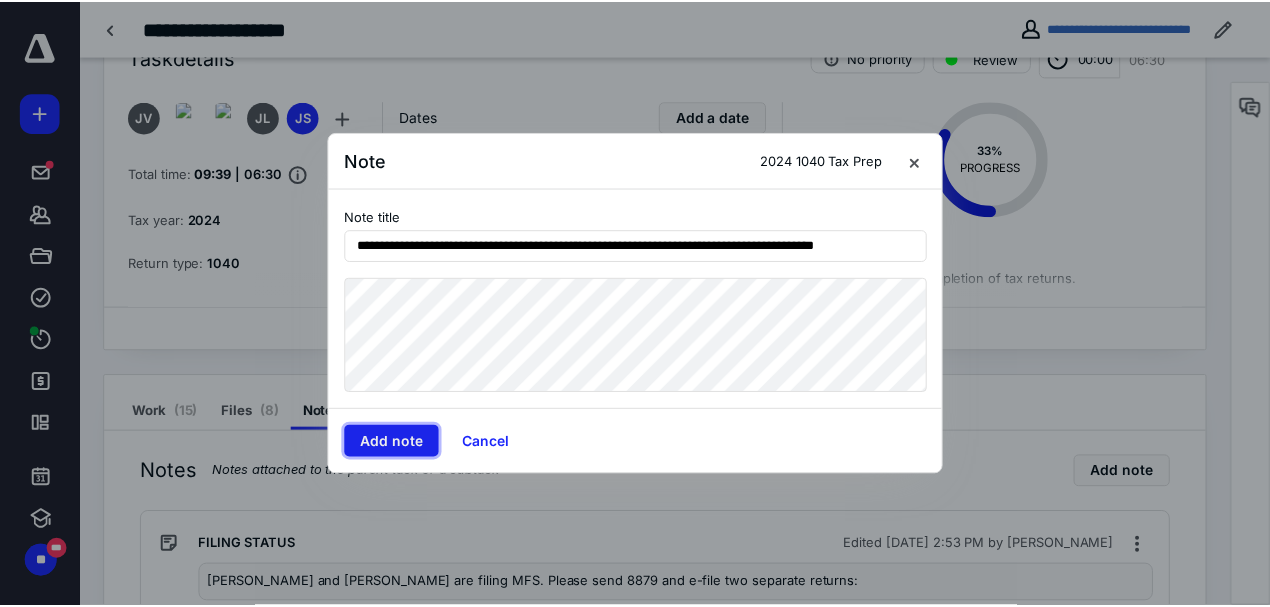 scroll, scrollTop: 0, scrollLeft: 0, axis: both 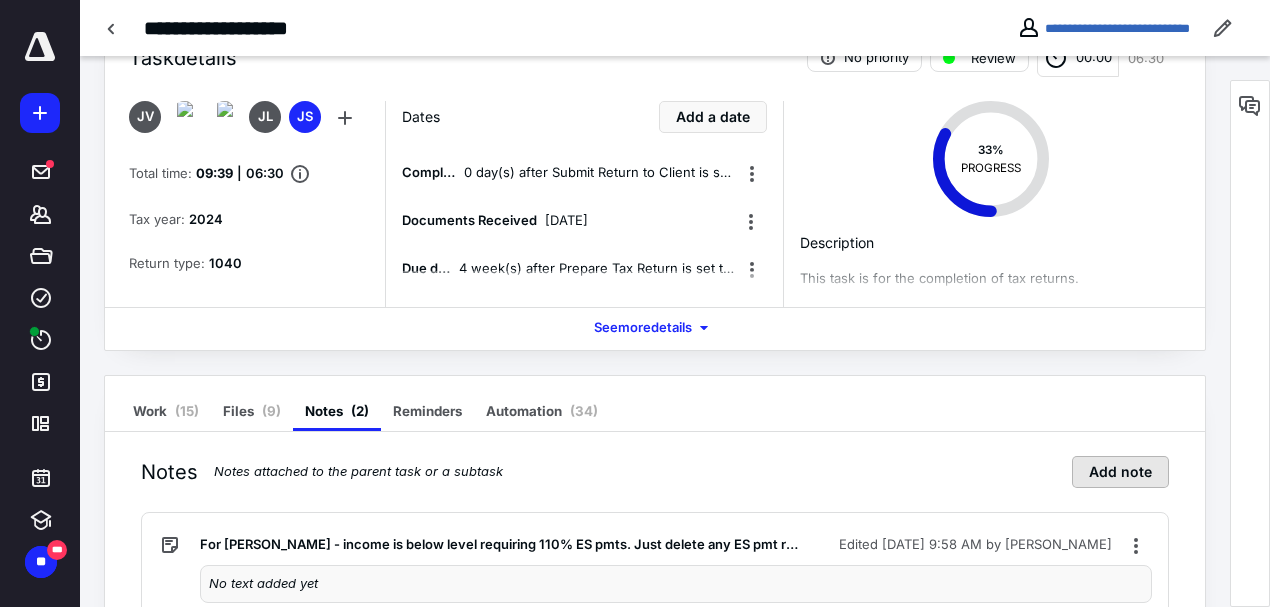 click on "Add note" at bounding box center (1120, 472) 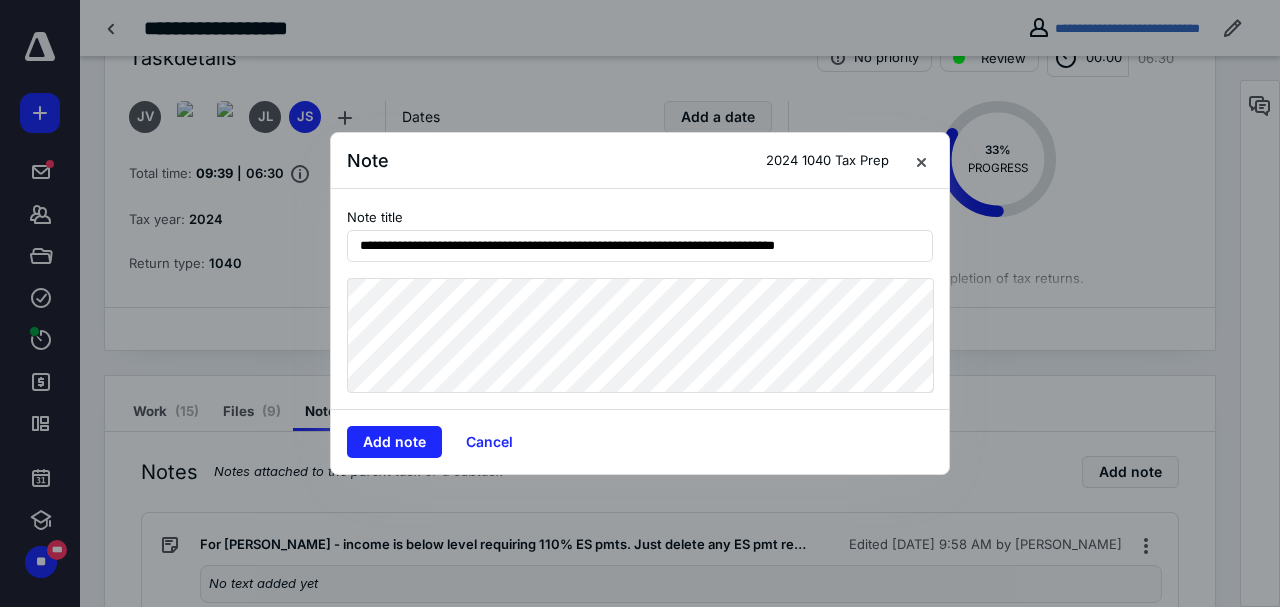 type on "**********" 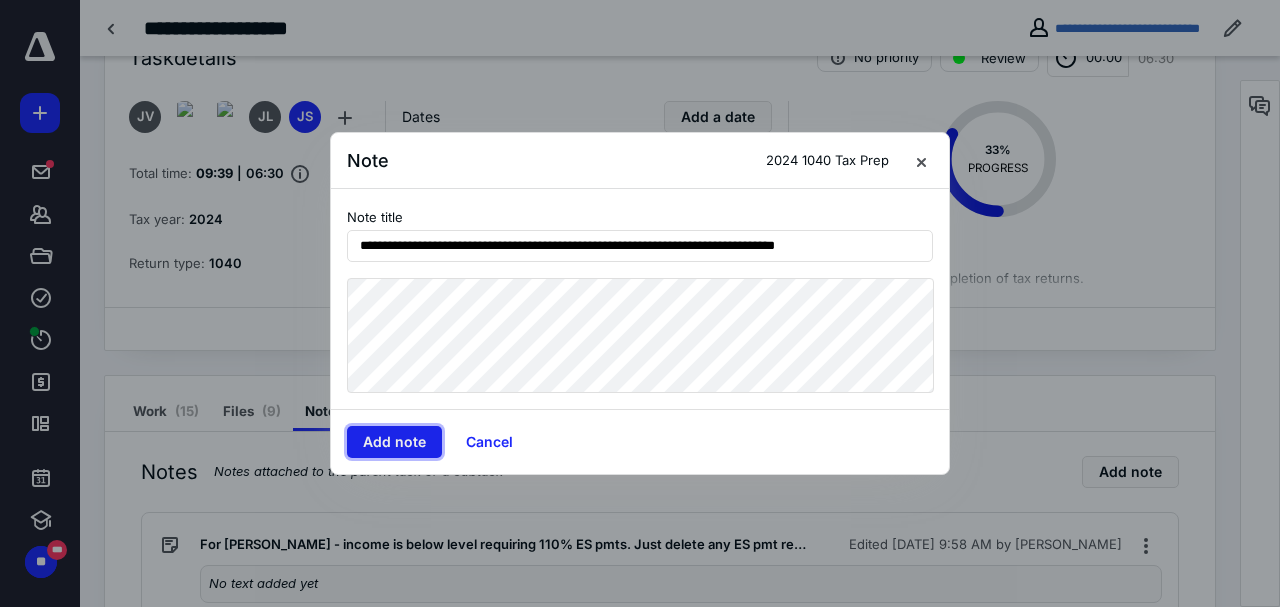 click on "Add note" at bounding box center [394, 442] 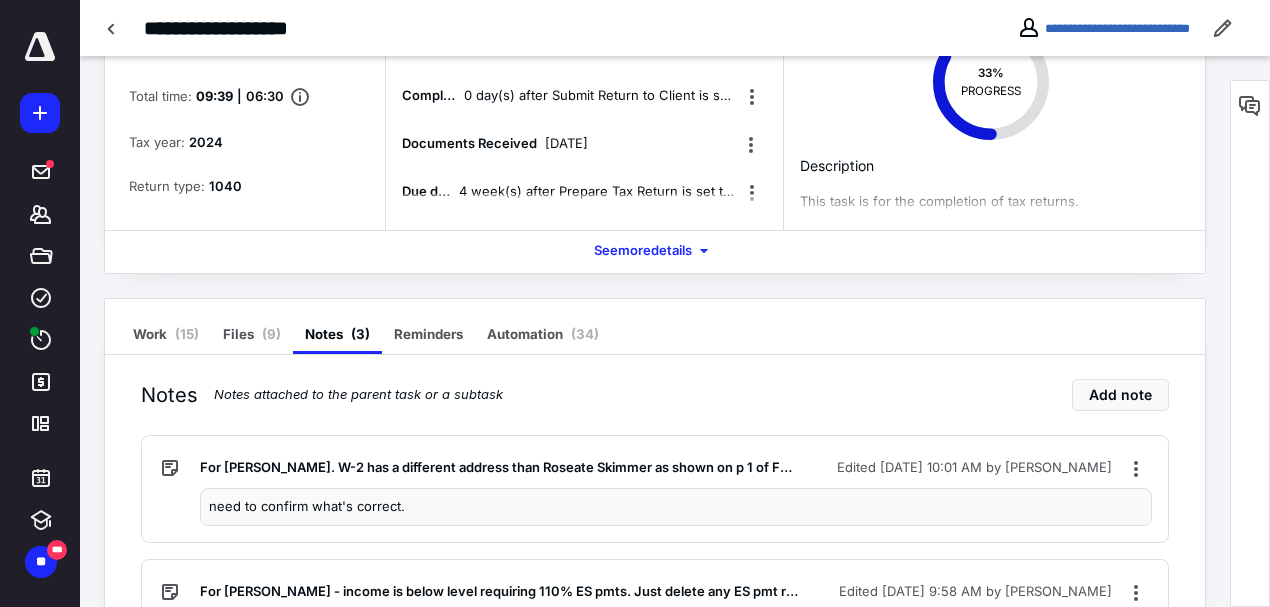 scroll, scrollTop: 200, scrollLeft: 0, axis: vertical 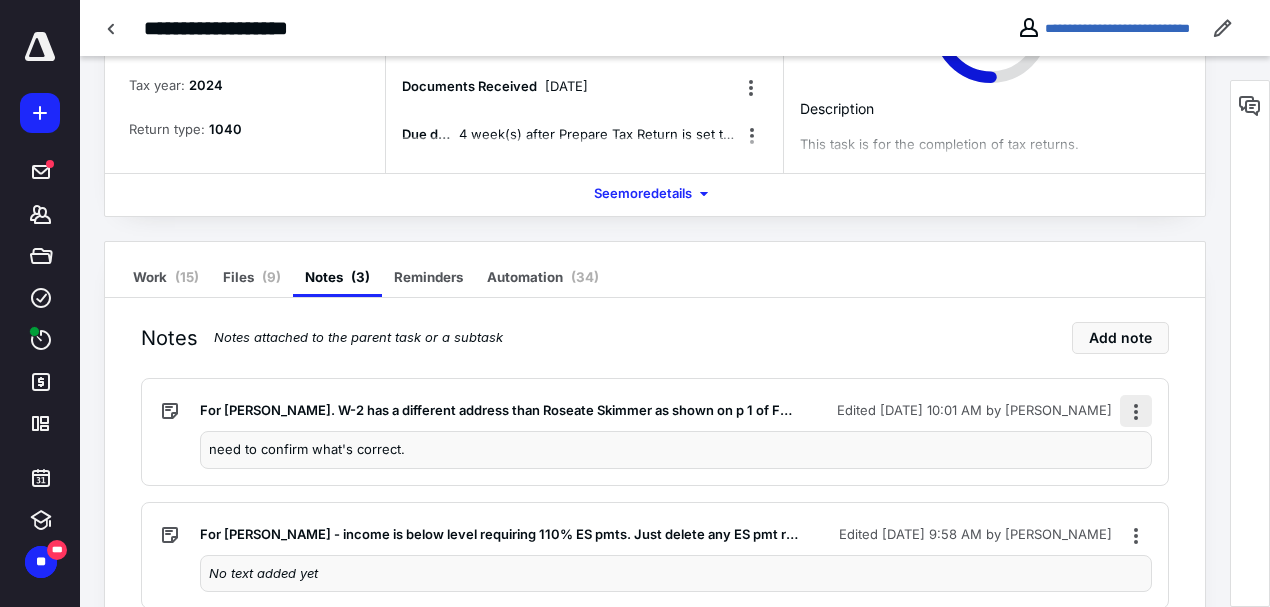 click at bounding box center [1136, 411] 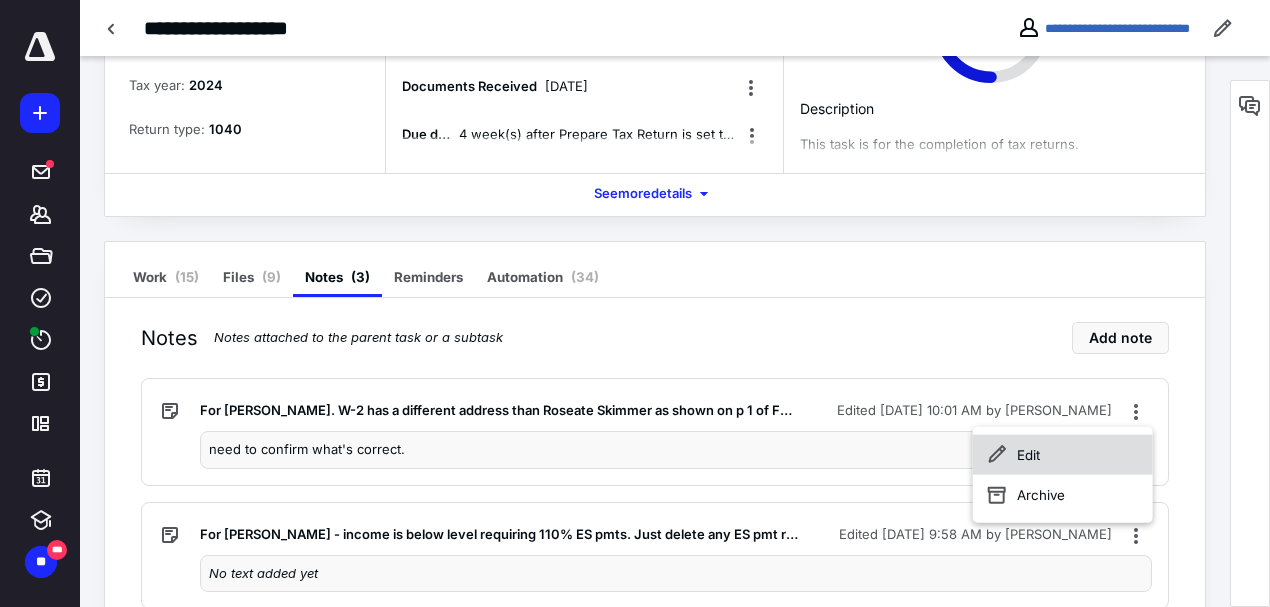 click on "Edit" at bounding box center [1063, 455] 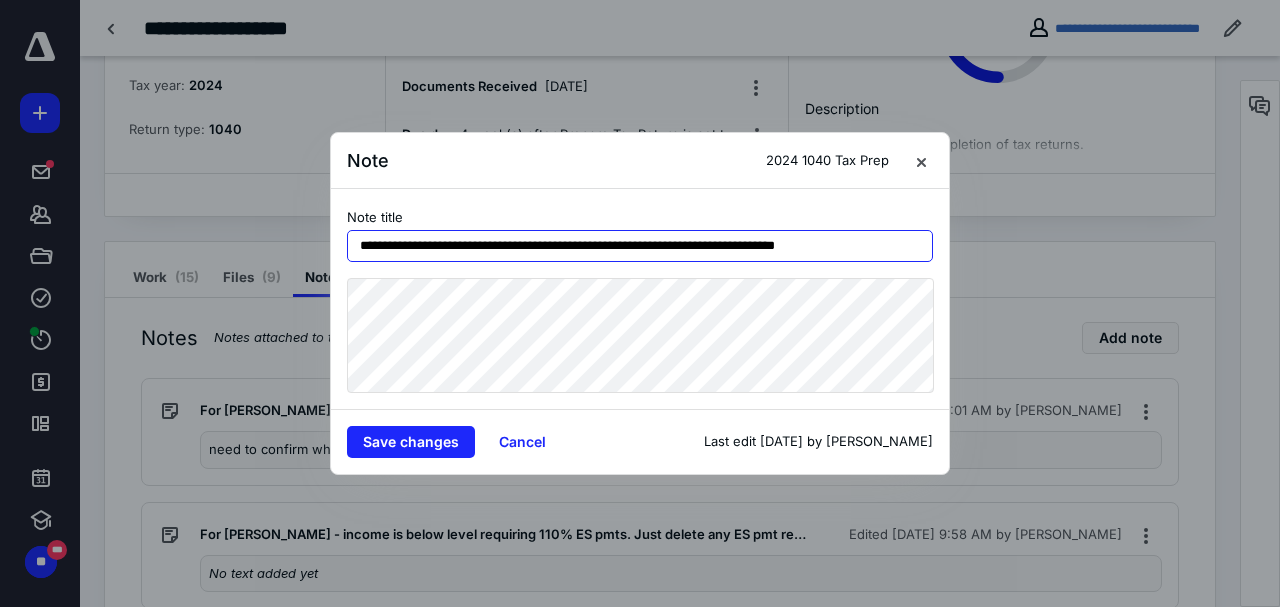 click on "**********" at bounding box center [640, 246] 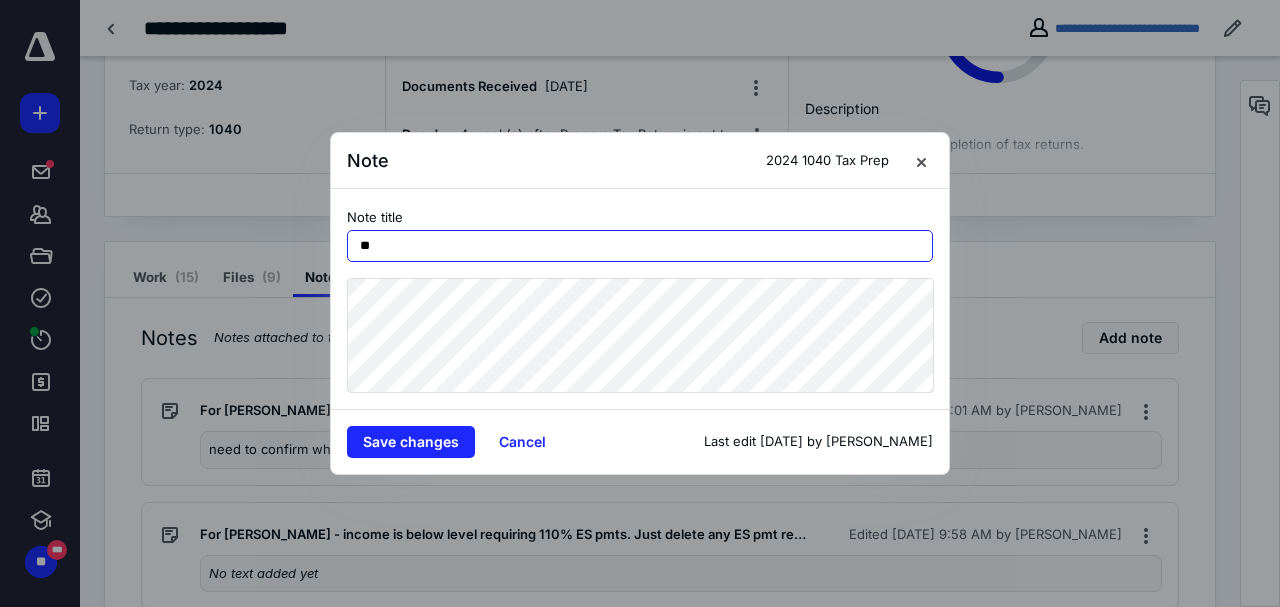 type on "*" 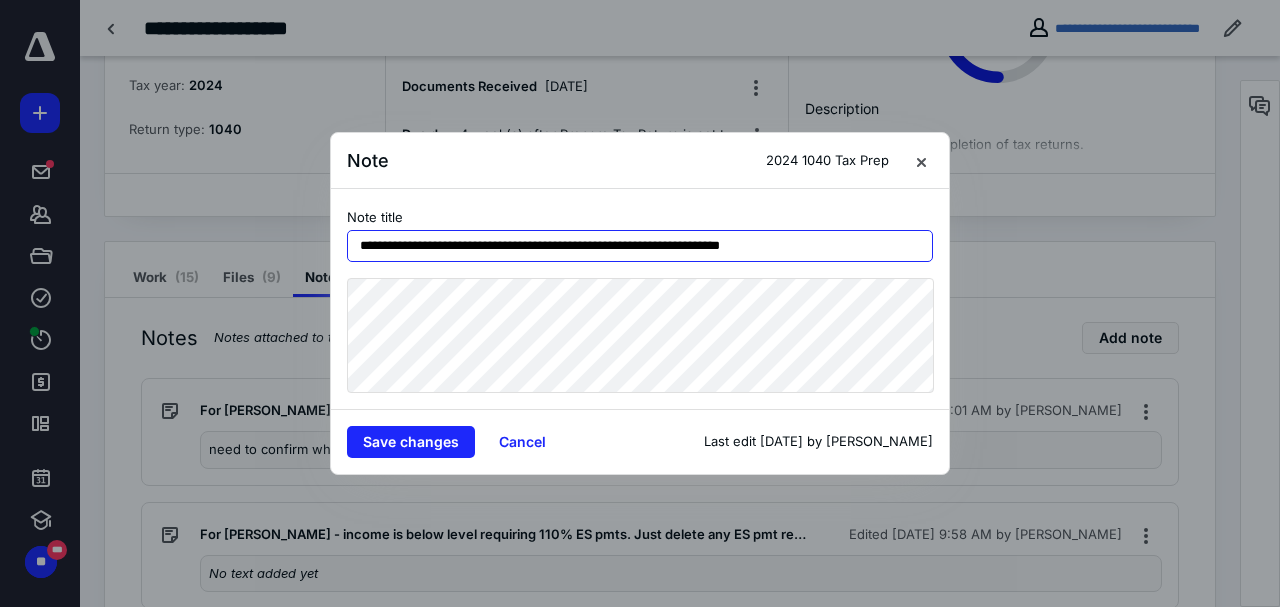 type on "**********" 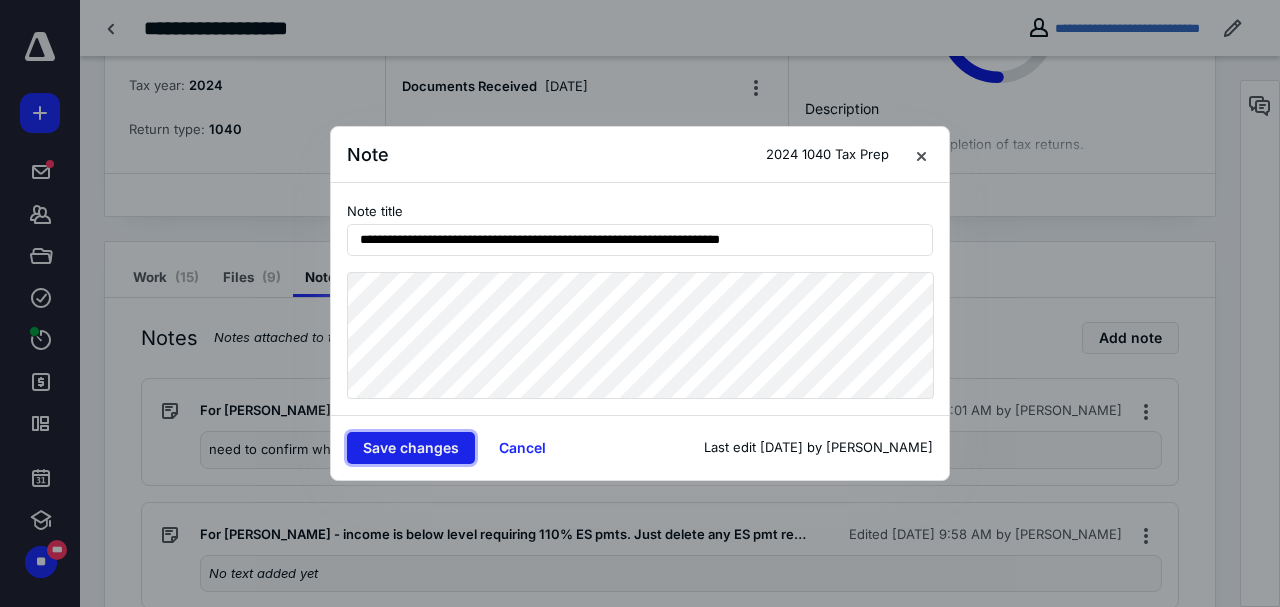 click on "Save changes" at bounding box center [411, 448] 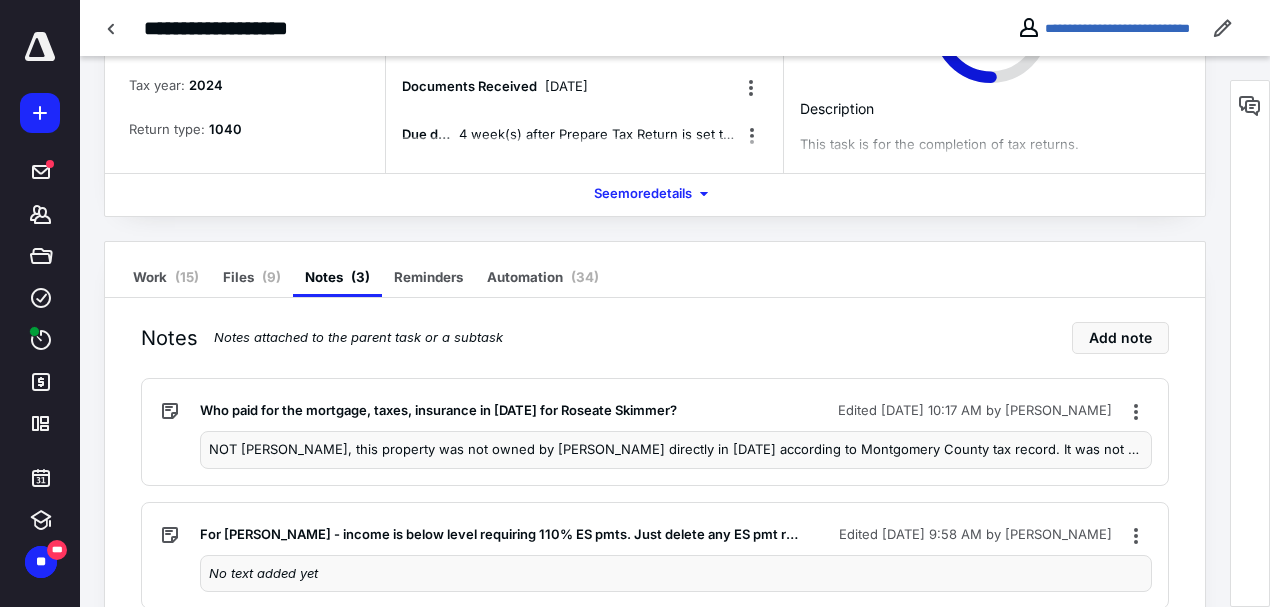 click on "NOT John, this property was not owned by John directly in 2024 according to Montgomery County tax record. It was not even conveyed to Macjojo LLC until Dec.2024. Where's the deed from Ornelas to Macjojo? Closing stmt for that transaction? I don't get this at all." at bounding box center (676, 450) 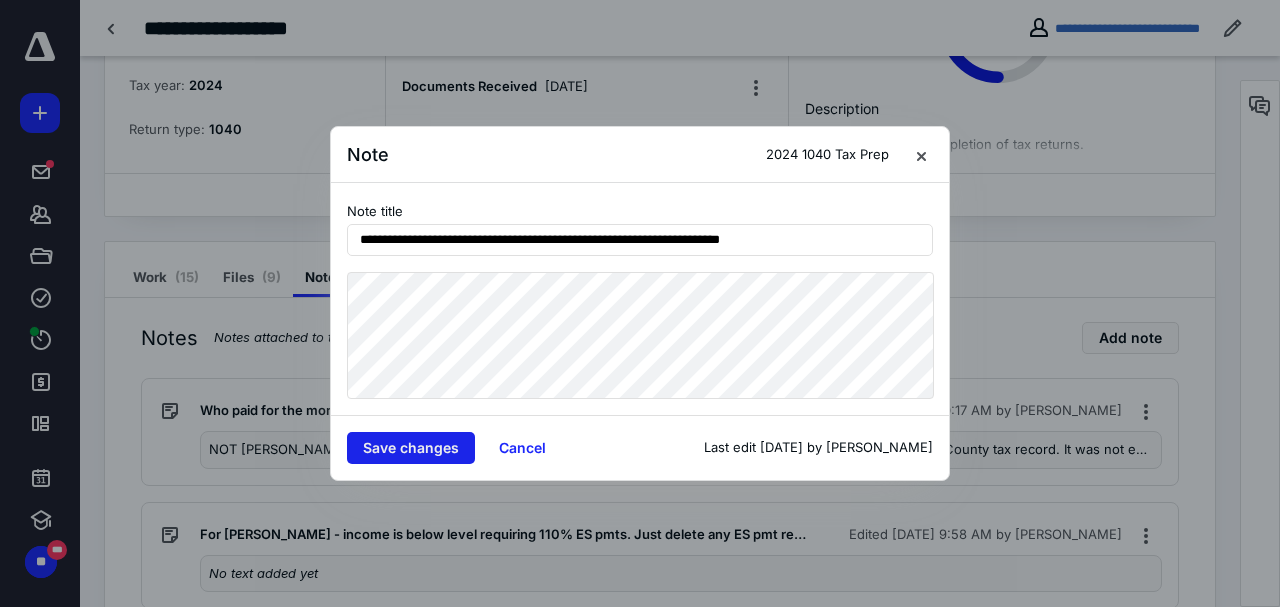 click on "Save changes" at bounding box center [411, 448] 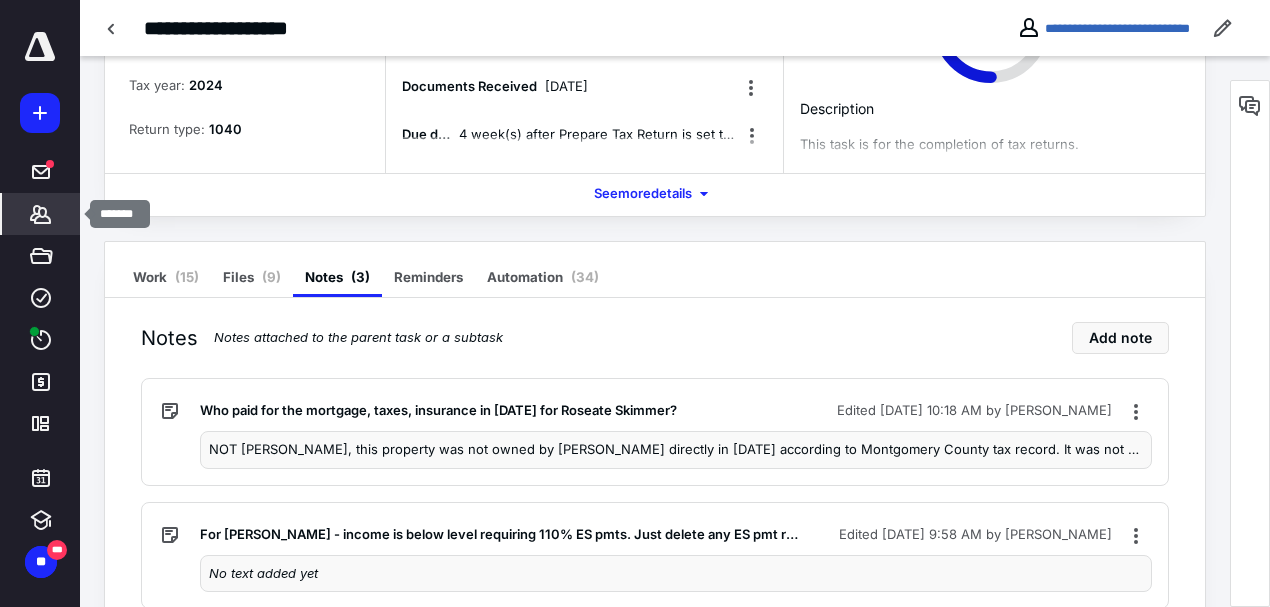 click 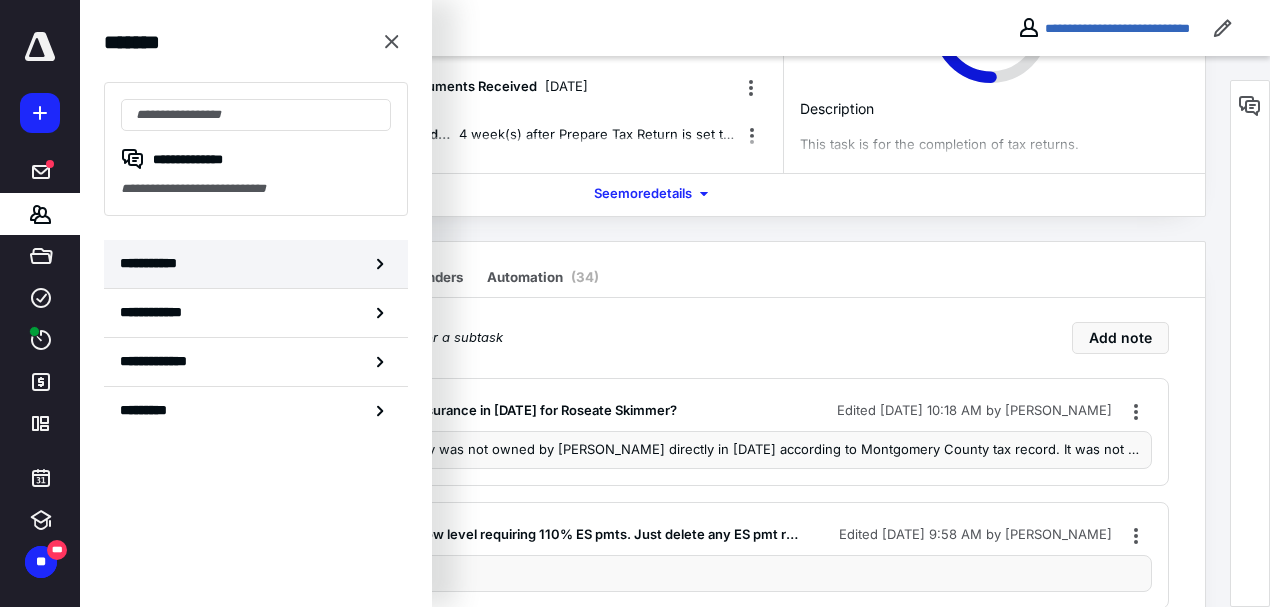 click on "**********" at bounding box center (153, 263) 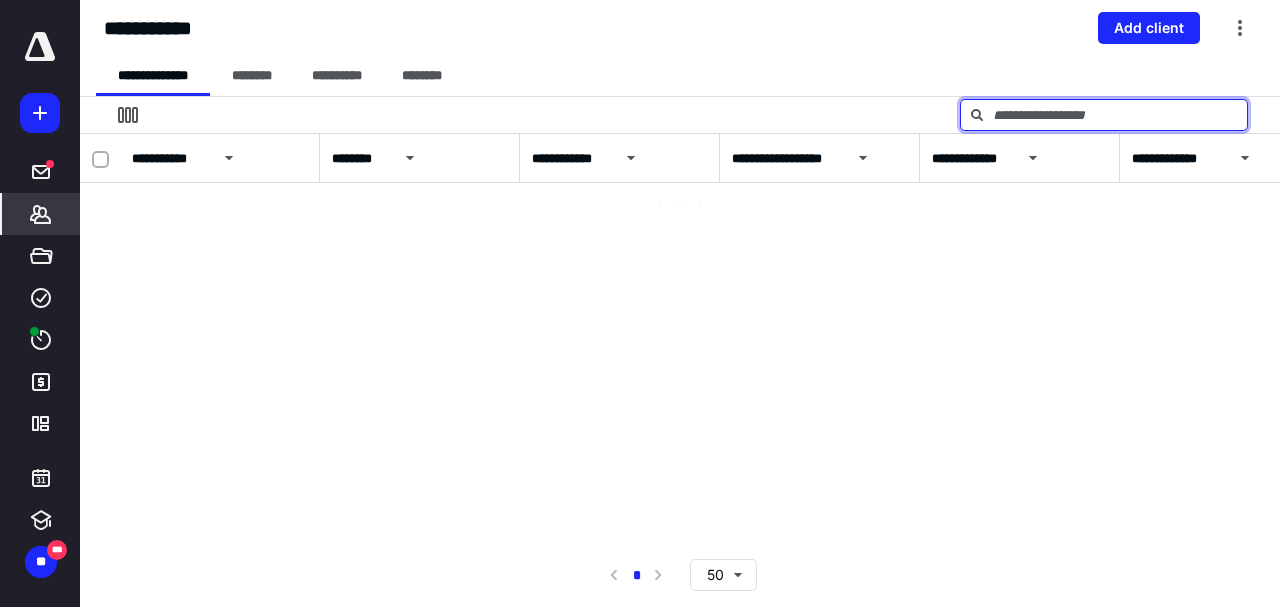 click at bounding box center [1104, 115] 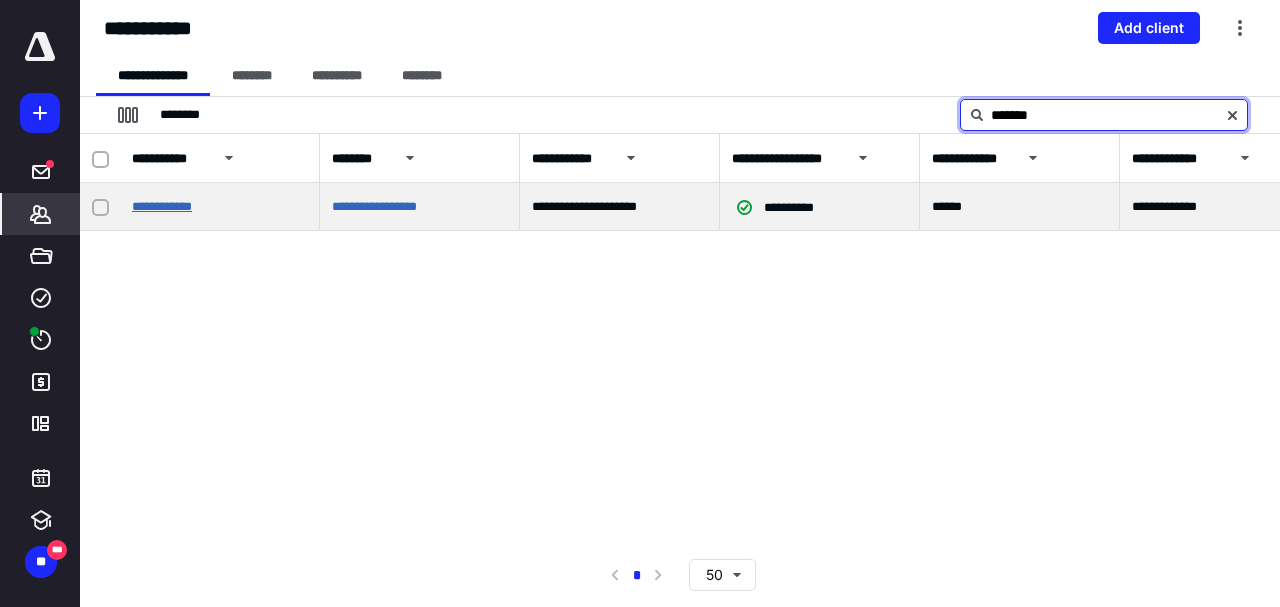 type on "*******" 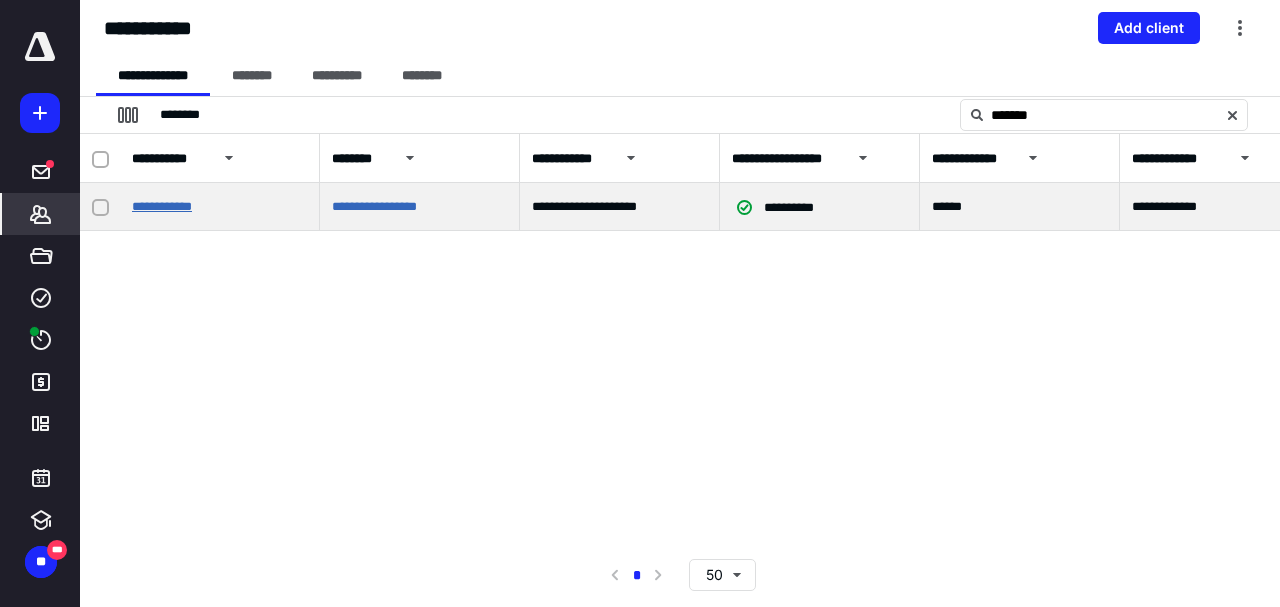 click on "**********" at bounding box center (162, 206) 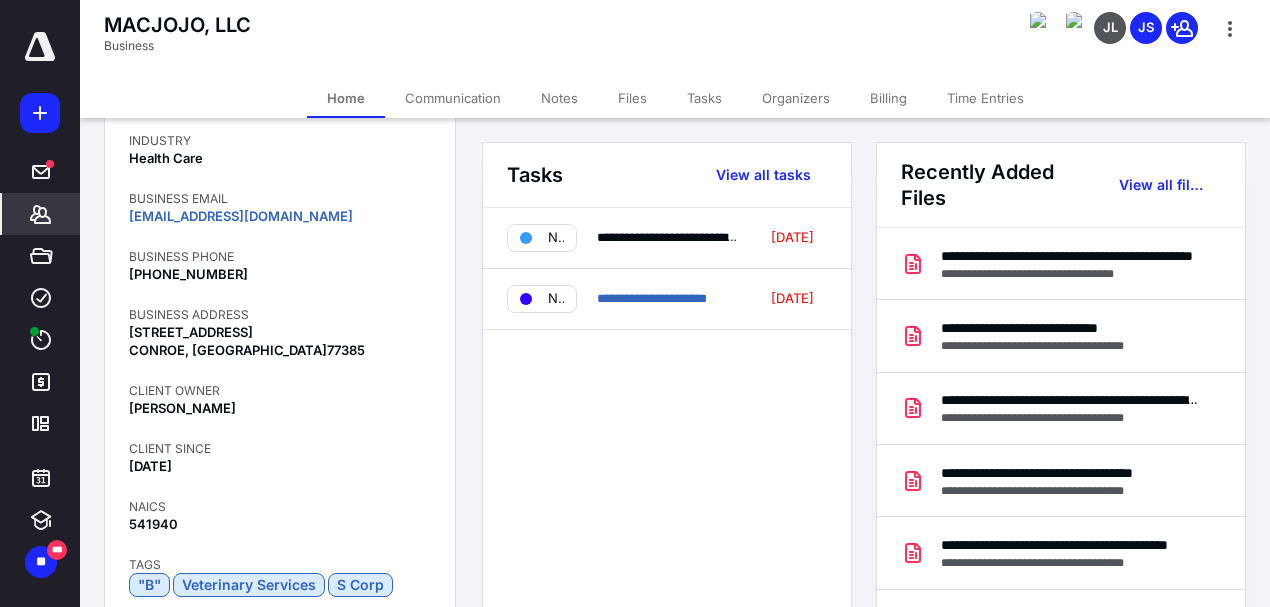 scroll, scrollTop: 400, scrollLeft: 0, axis: vertical 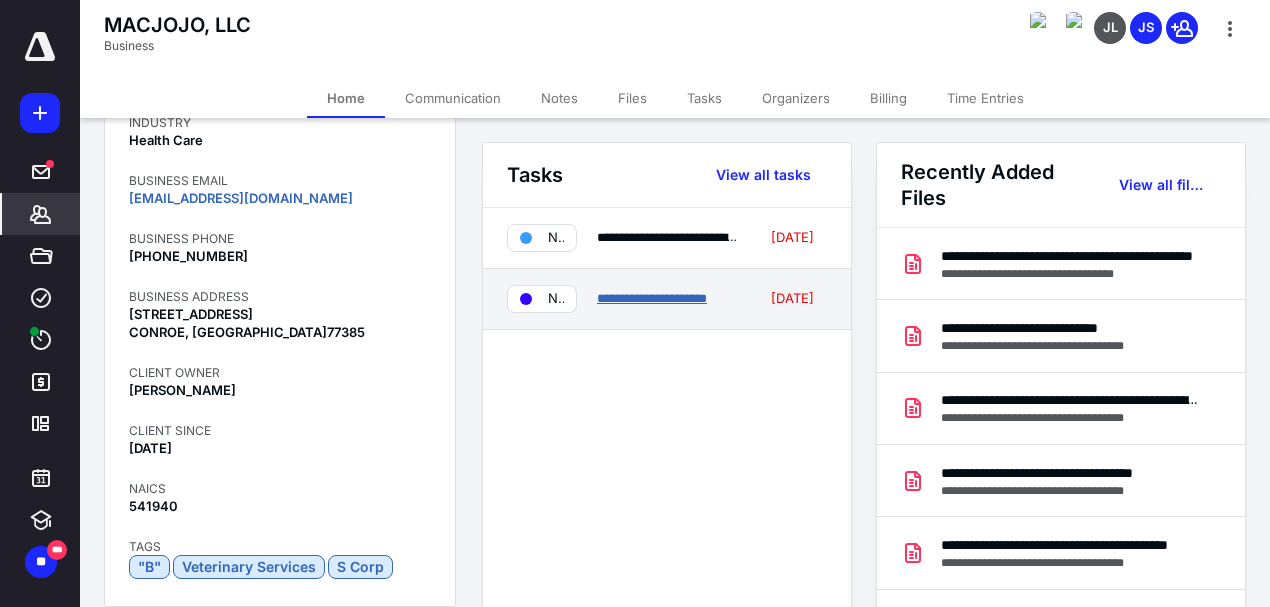 click on "**********" at bounding box center [652, 298] 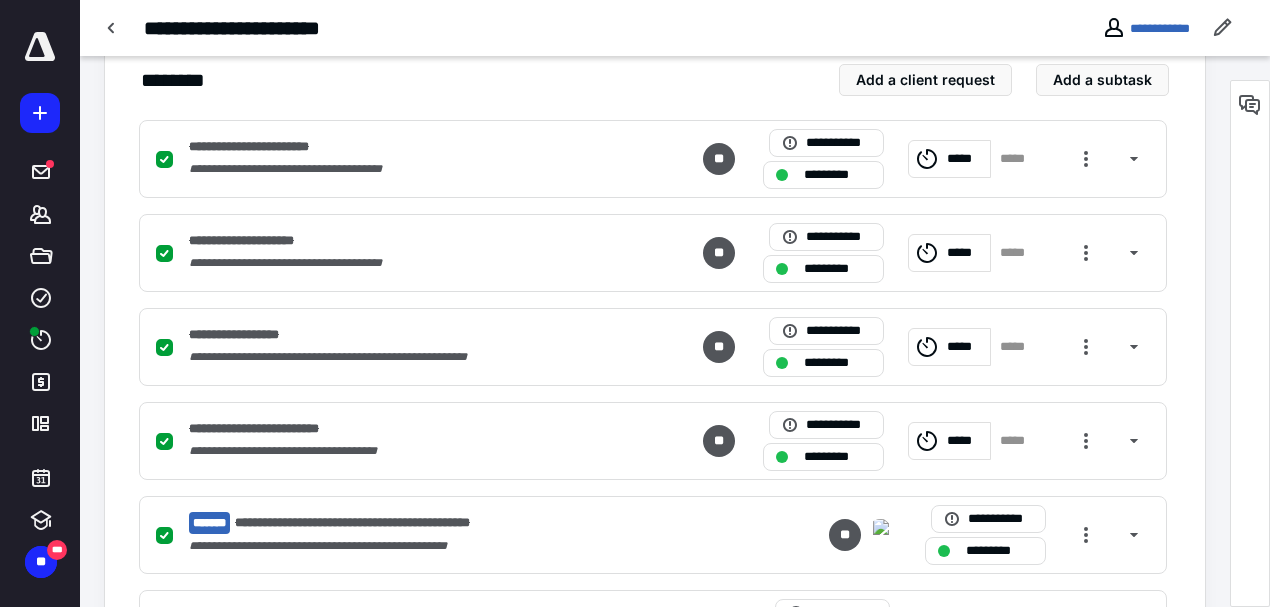 scroll, scrollTop: 333, scrollLeft: 0, axis: vertical 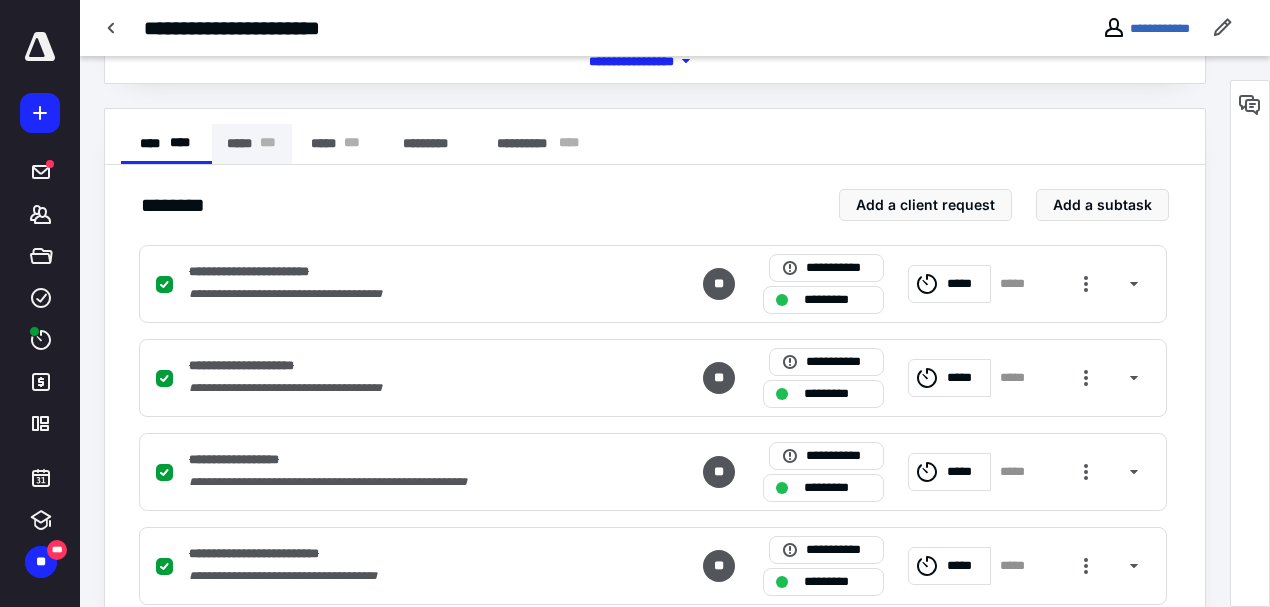 click on "***** * * *" at bounding box center (252, 144) 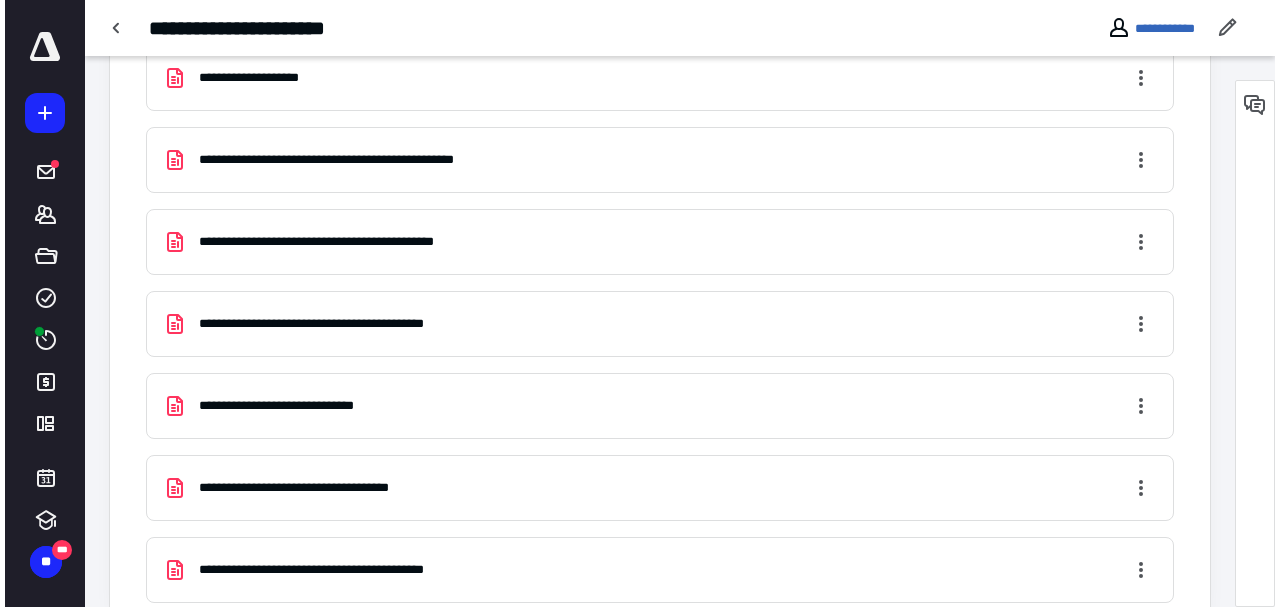 scroll, scrollTop: 572, scrollLeft: 0, axis: vertical 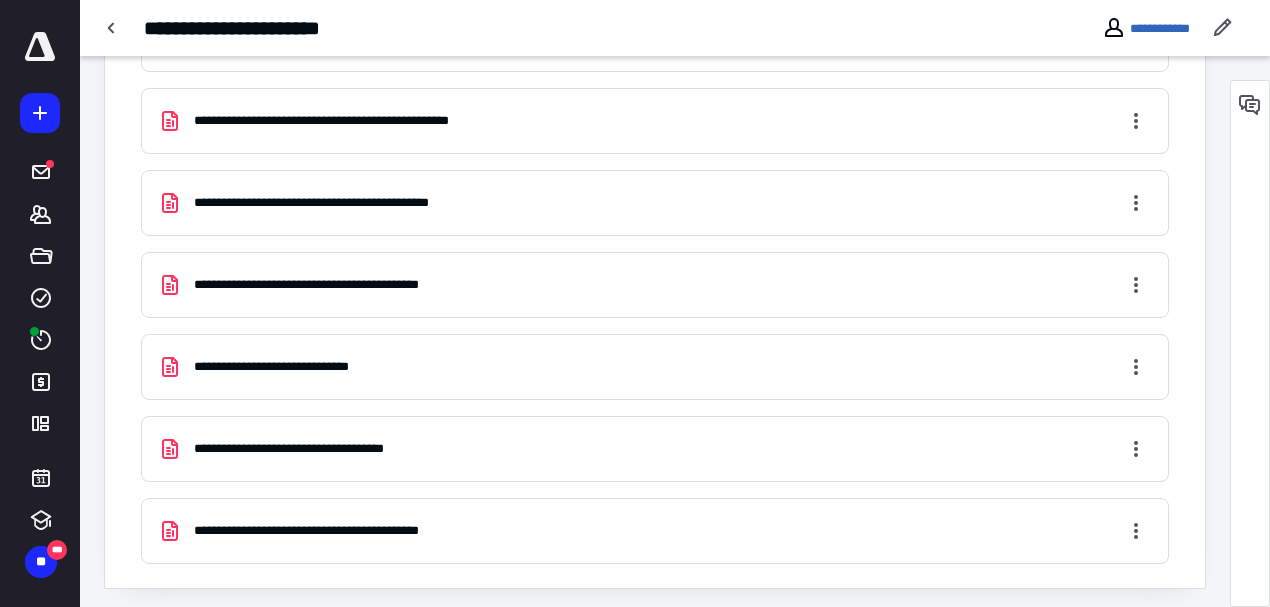 click on "**********" at bounding box center [358, 121] 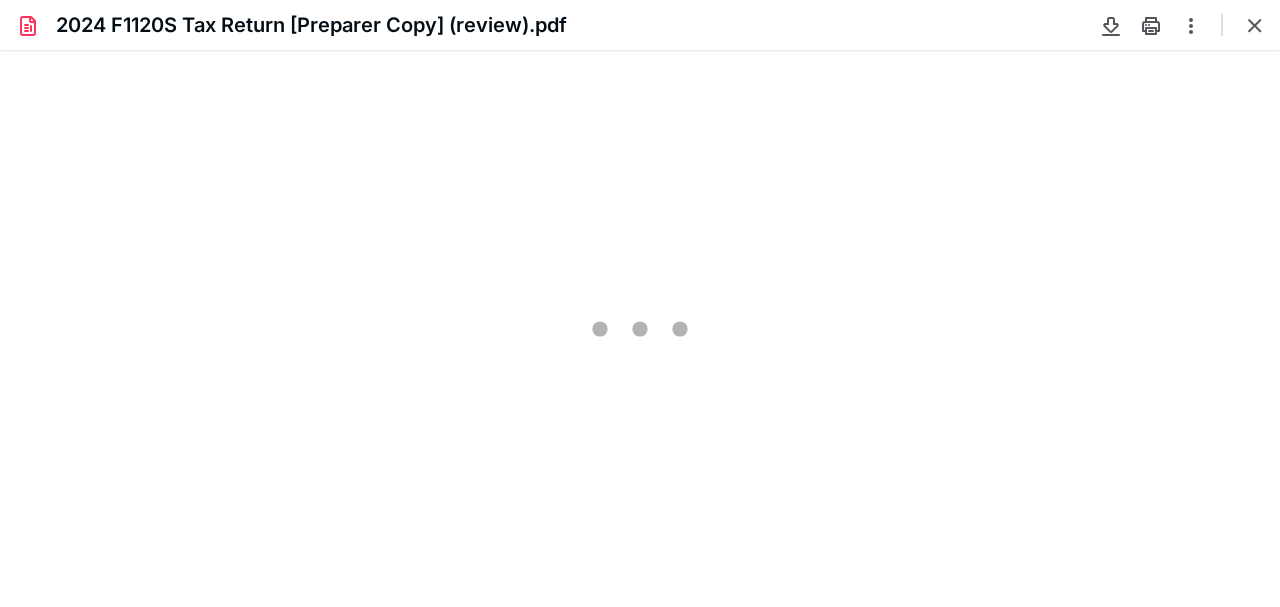 scroll, scrollTop: 0, scrollLeft: 0, axis: both 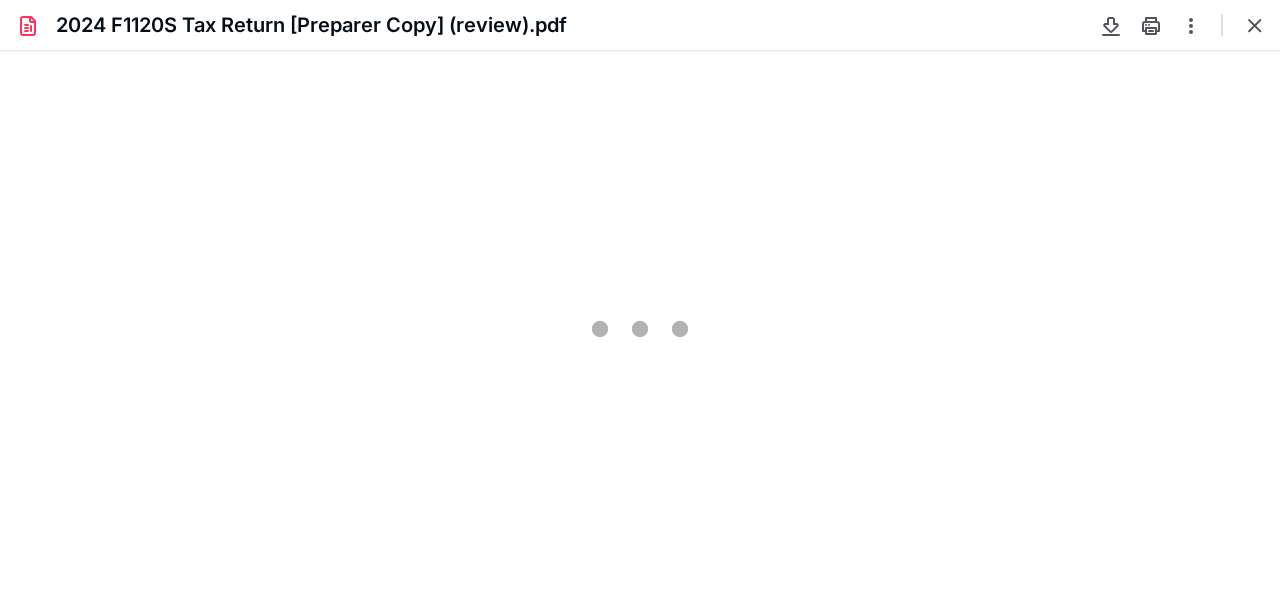 type on "205" 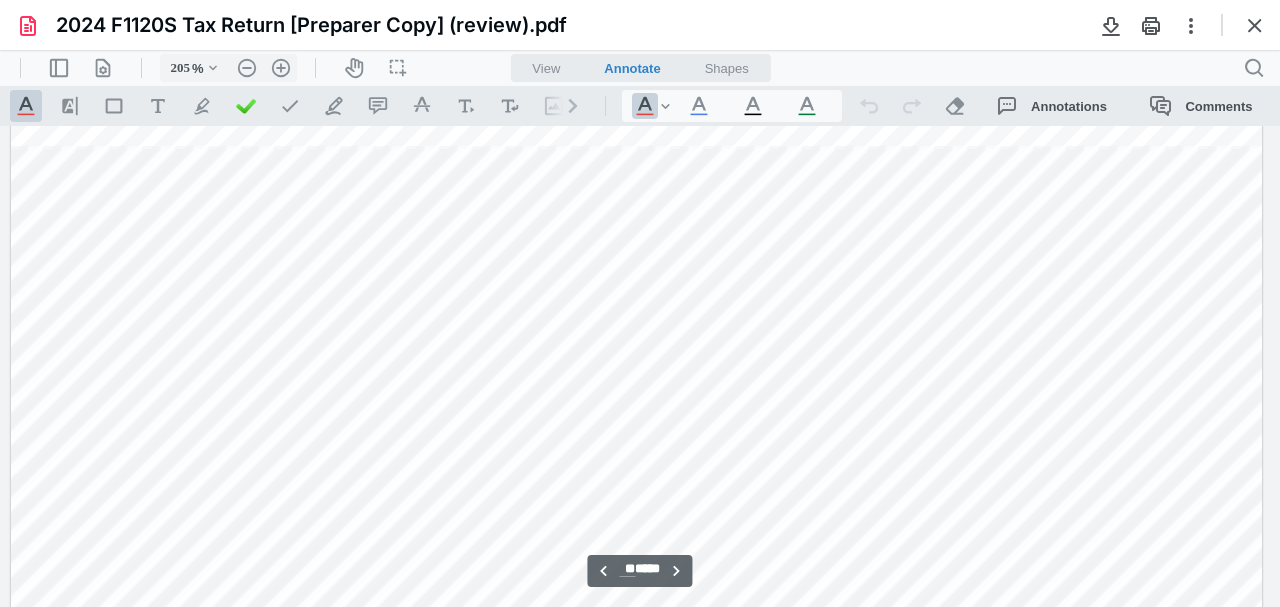 scroll, scrollTop: 18217, scrollLeft: 181, axis: both 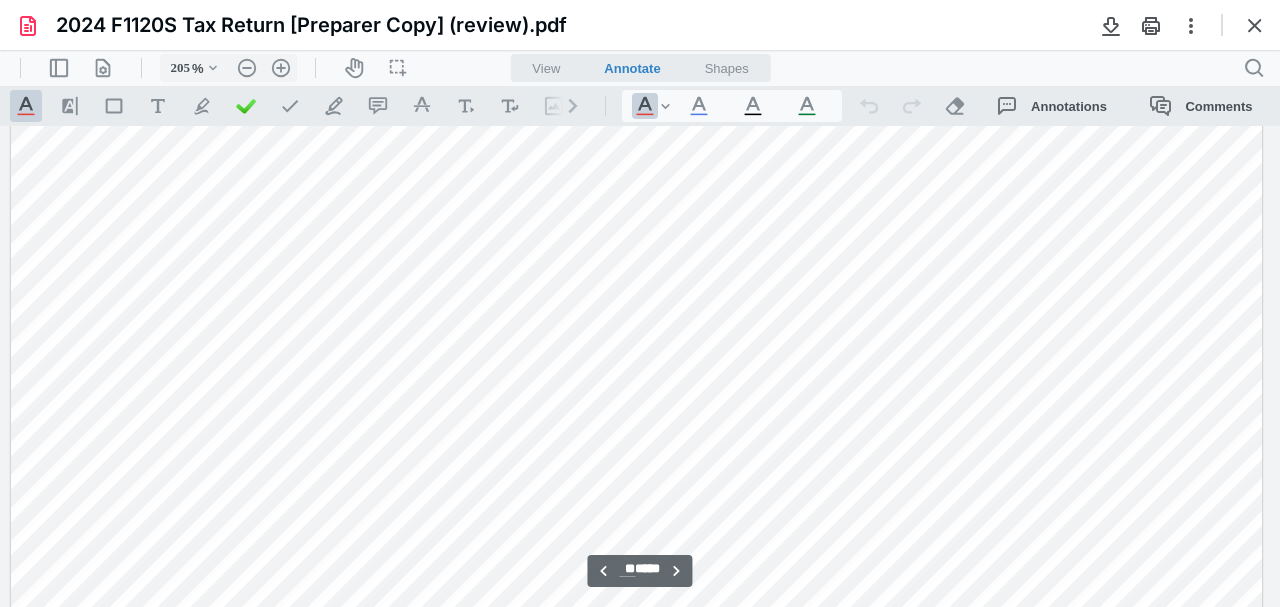 click on "**" at bounding box center [627, 569] 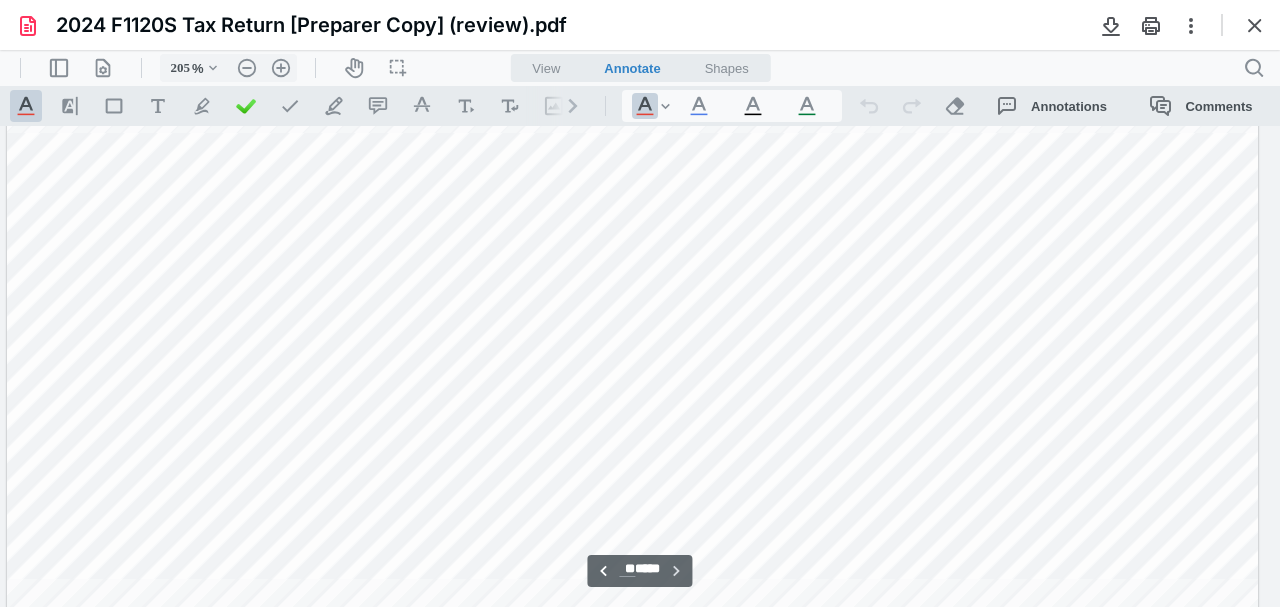 scroll, scrollTop: 65020, scrollLeft: 185, axis: both 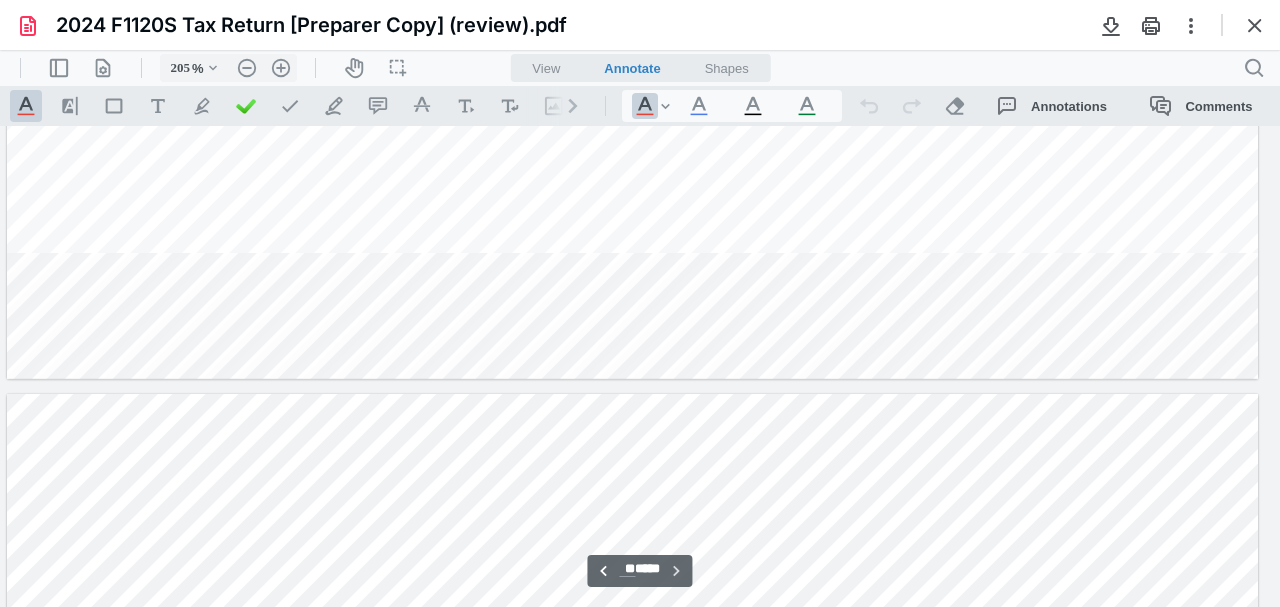 type on "**" 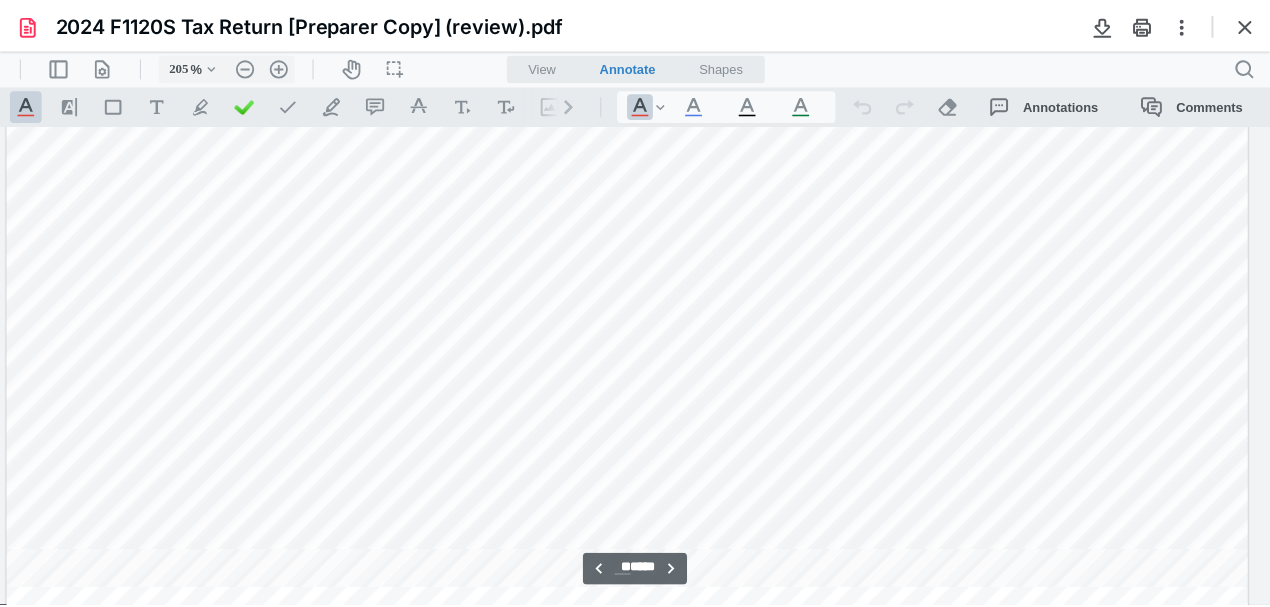 scroll, scrollTop: 63420, scrollLeft: 185, axis: both 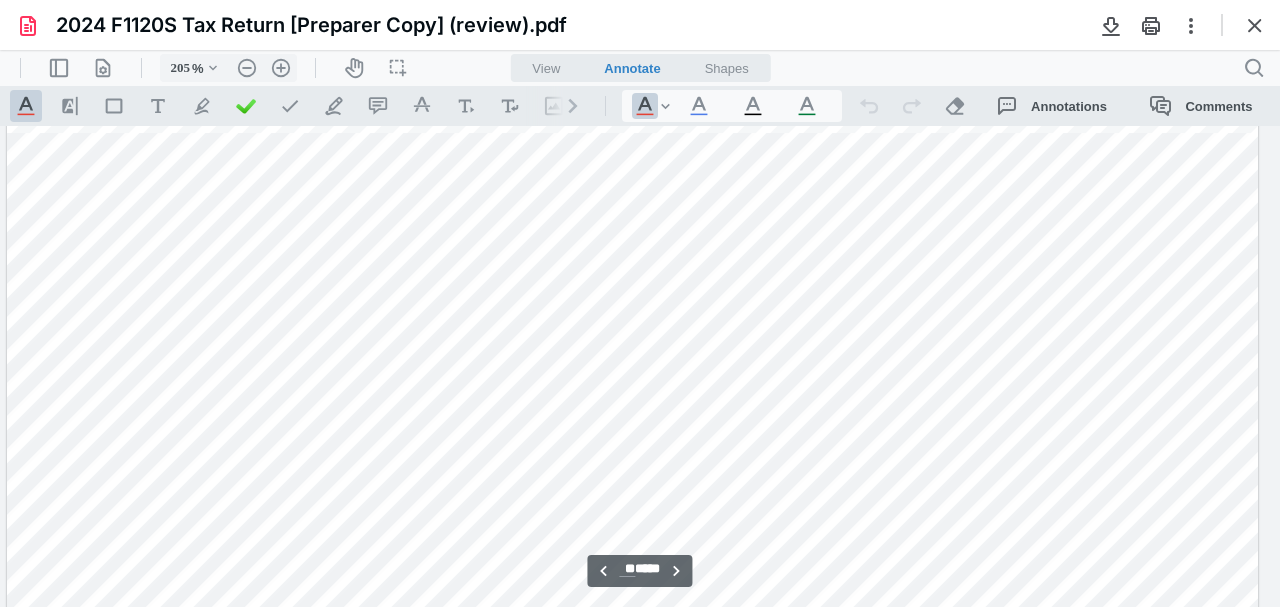click at bounding box center [1255, 25] 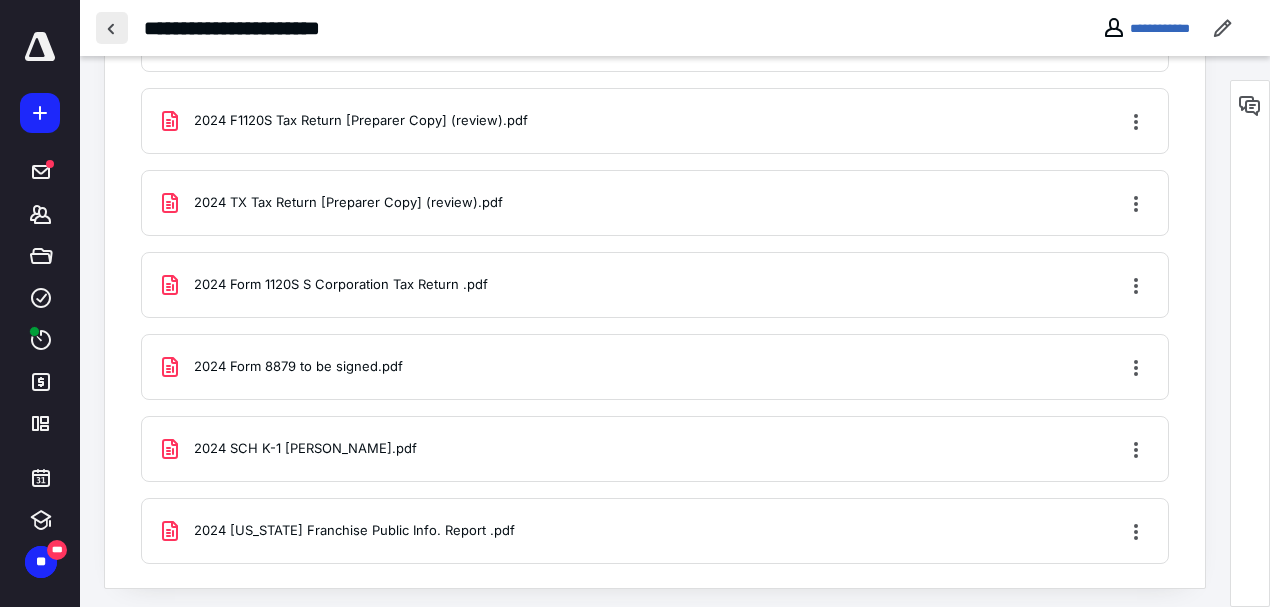 click at bounding box center (112, 28) 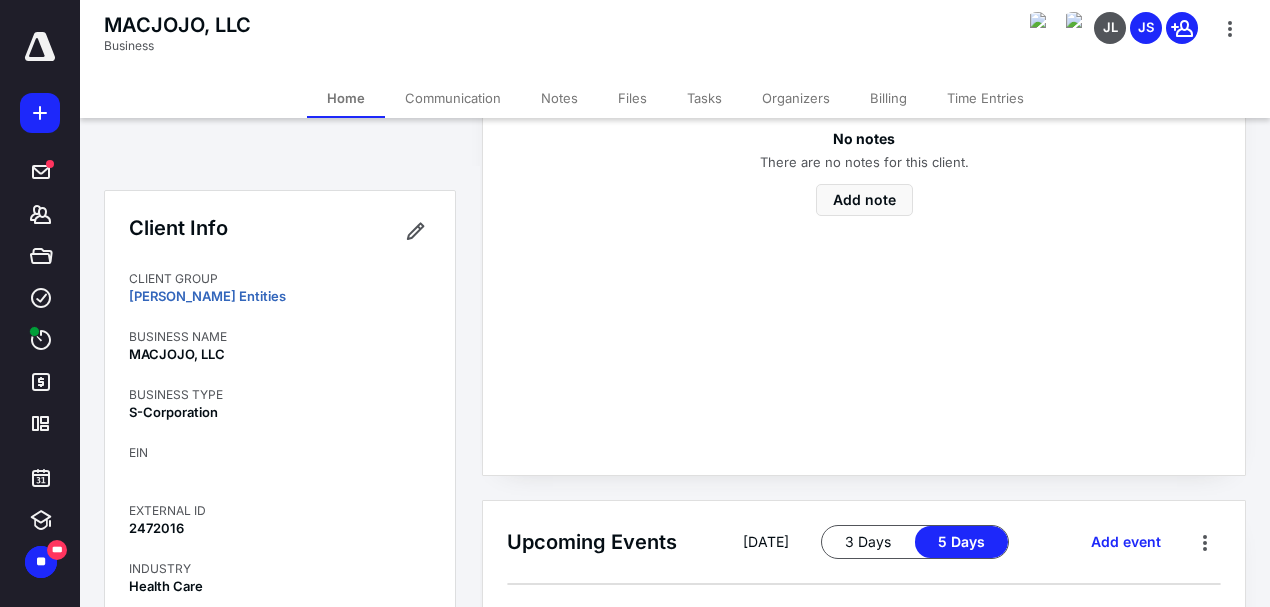 scroll, scrollTop: 0, scrollLeft: 0, axis: both 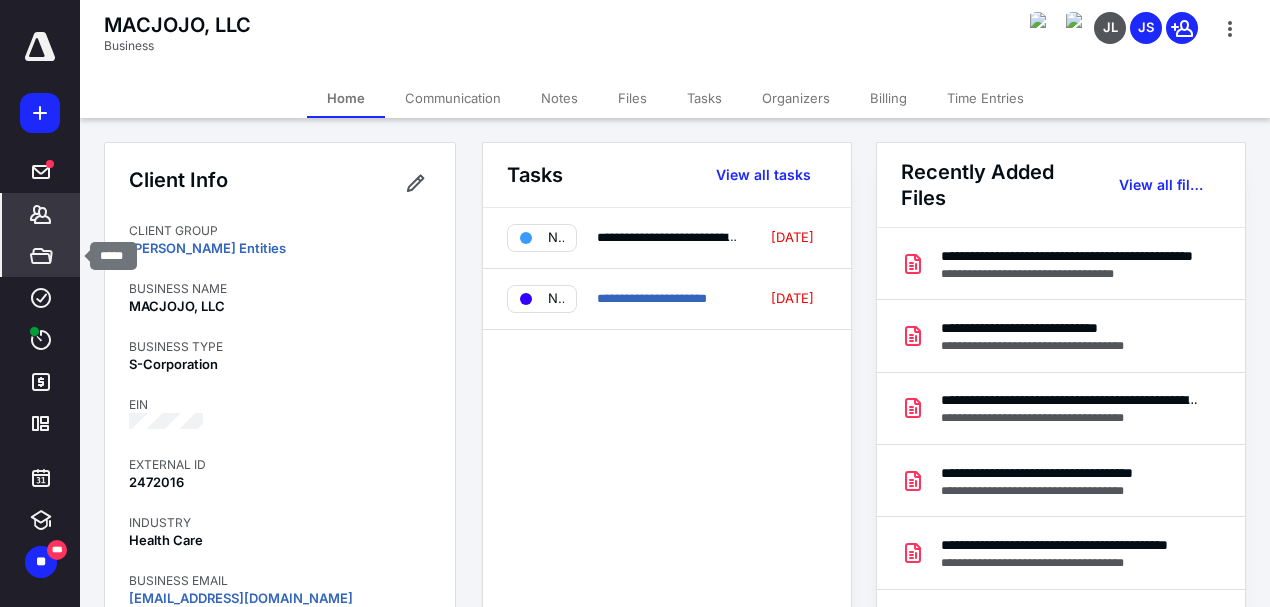 click 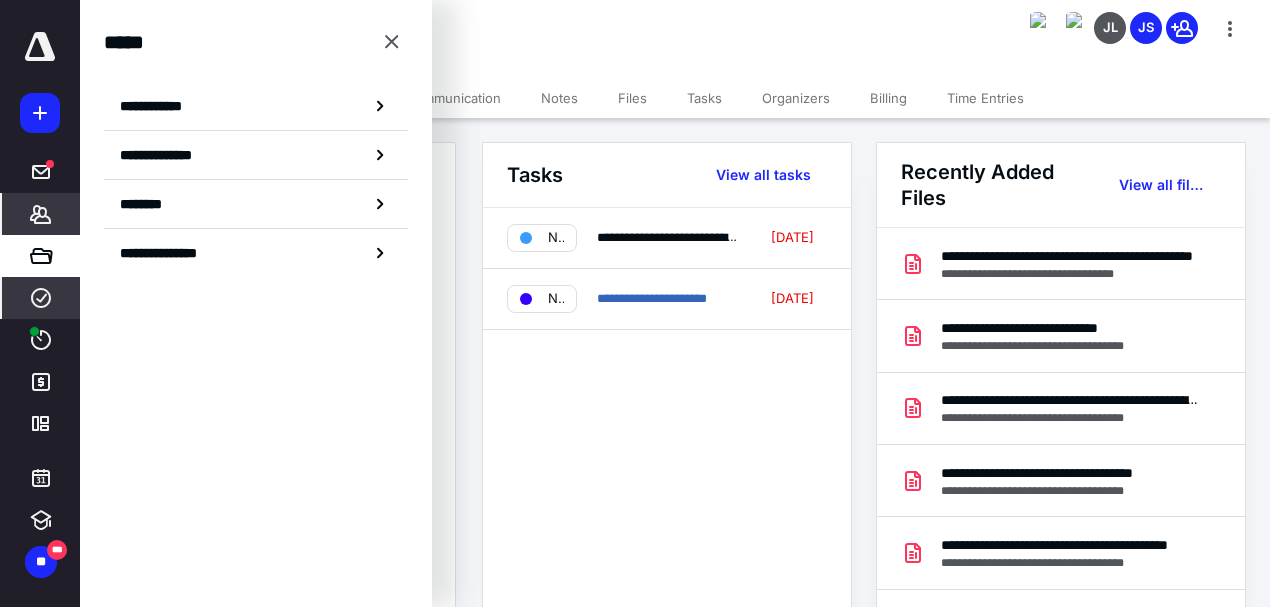 click 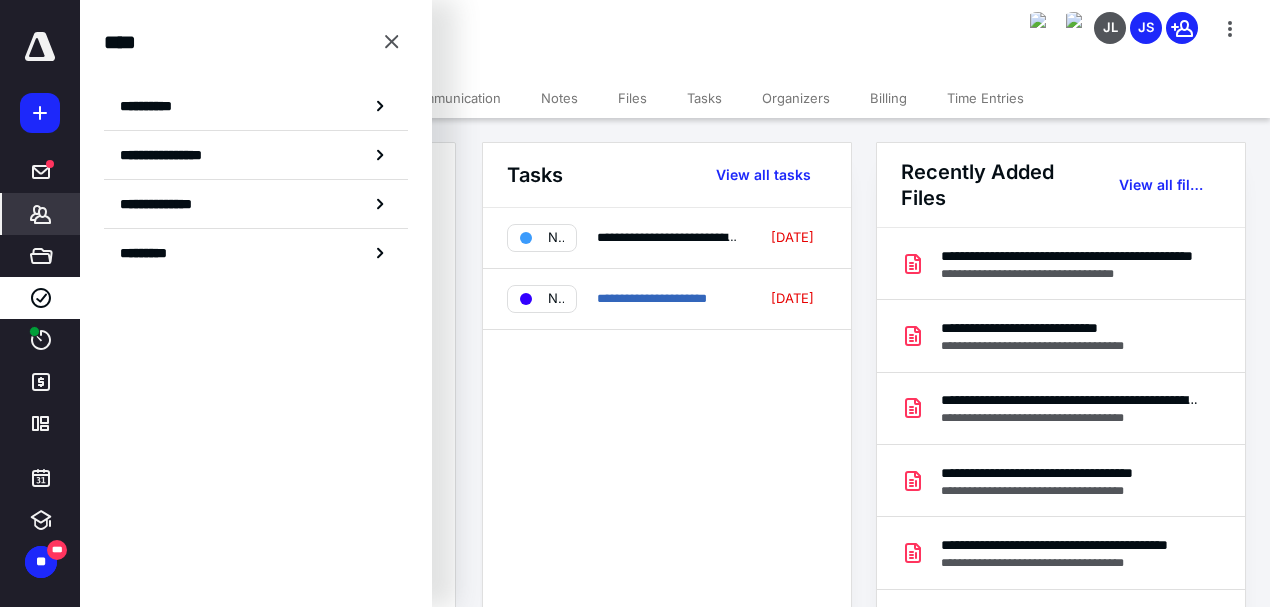 click on "**********" at bounding box center [153, 106] 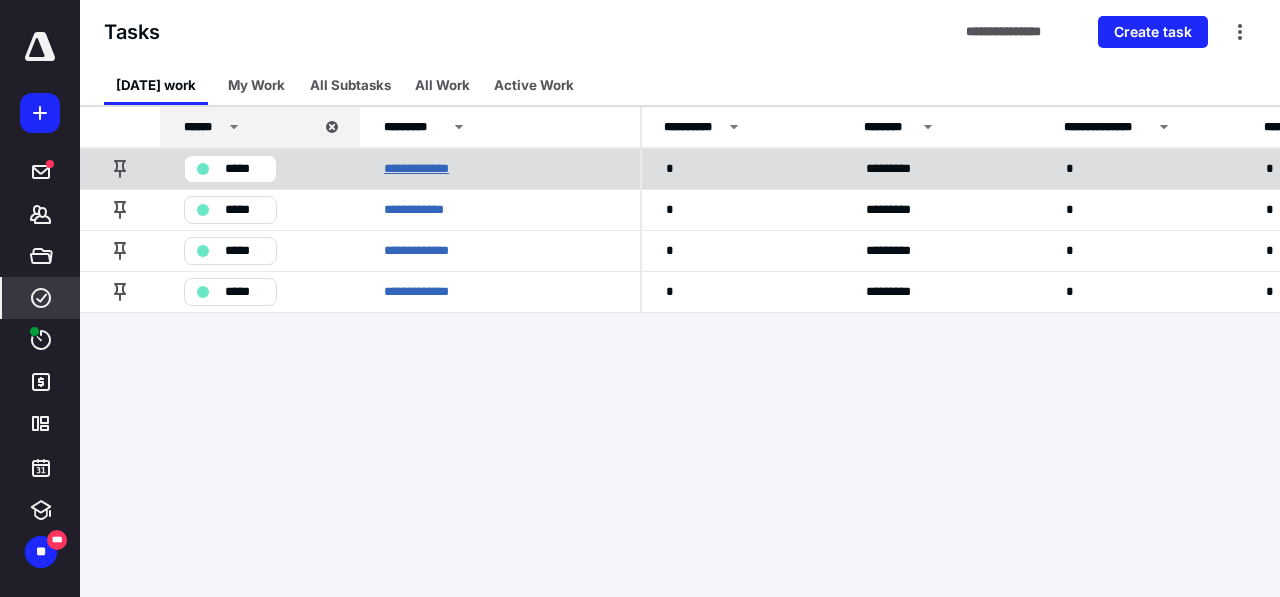 click on "**********" at bounding box center (428, 169) 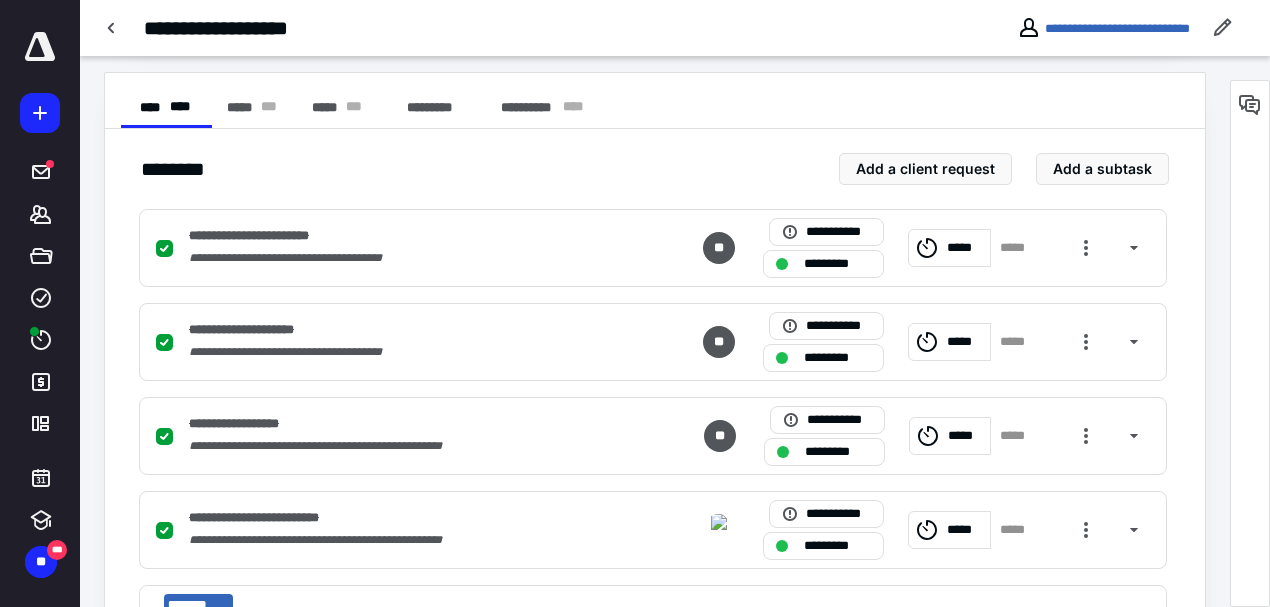 scroll, scrollTop: 333, scrollLeft: 0, axis: vertical 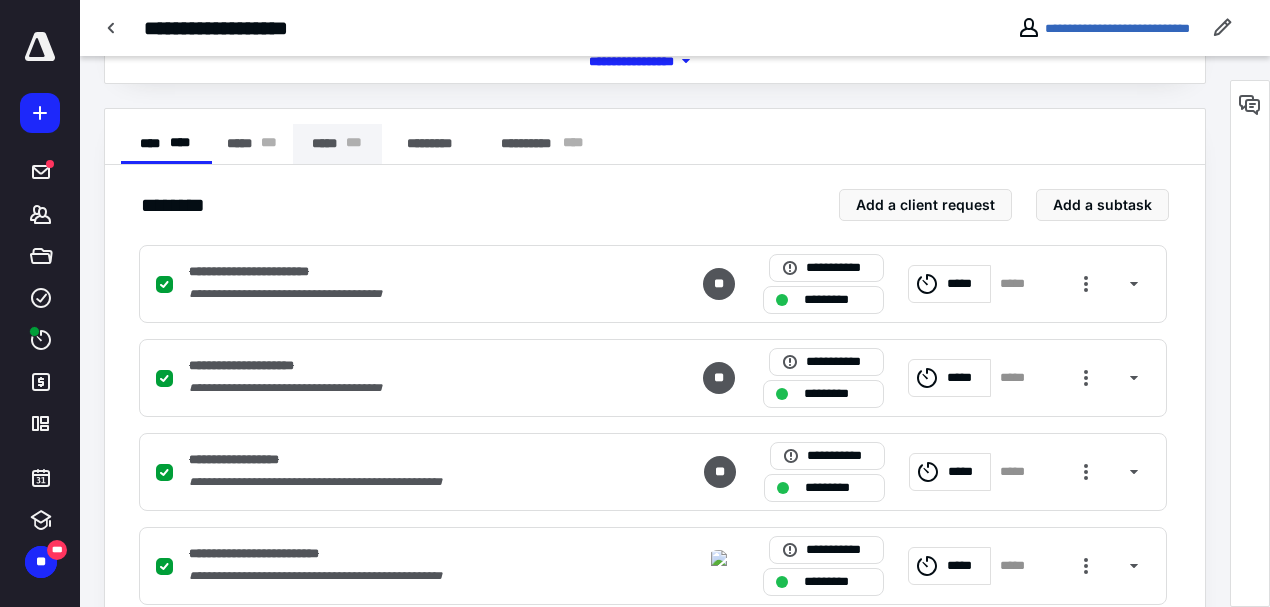 click on "***** * * *" at bounding box center [337, 144] 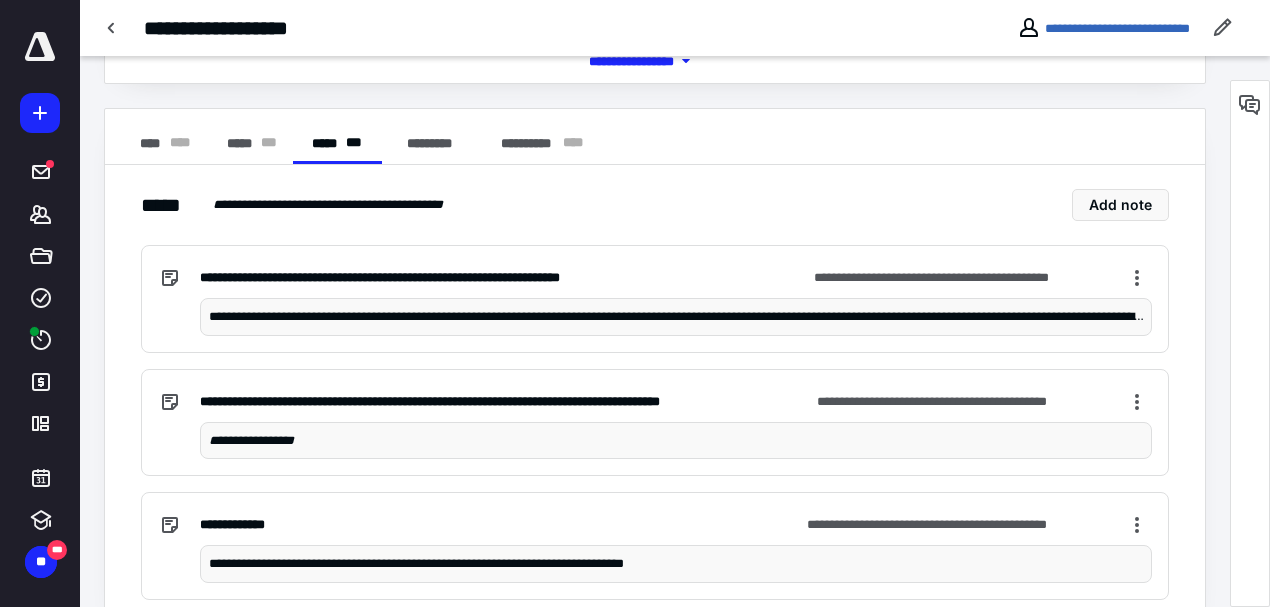 click on "**********" at bounding box center (677, 317) 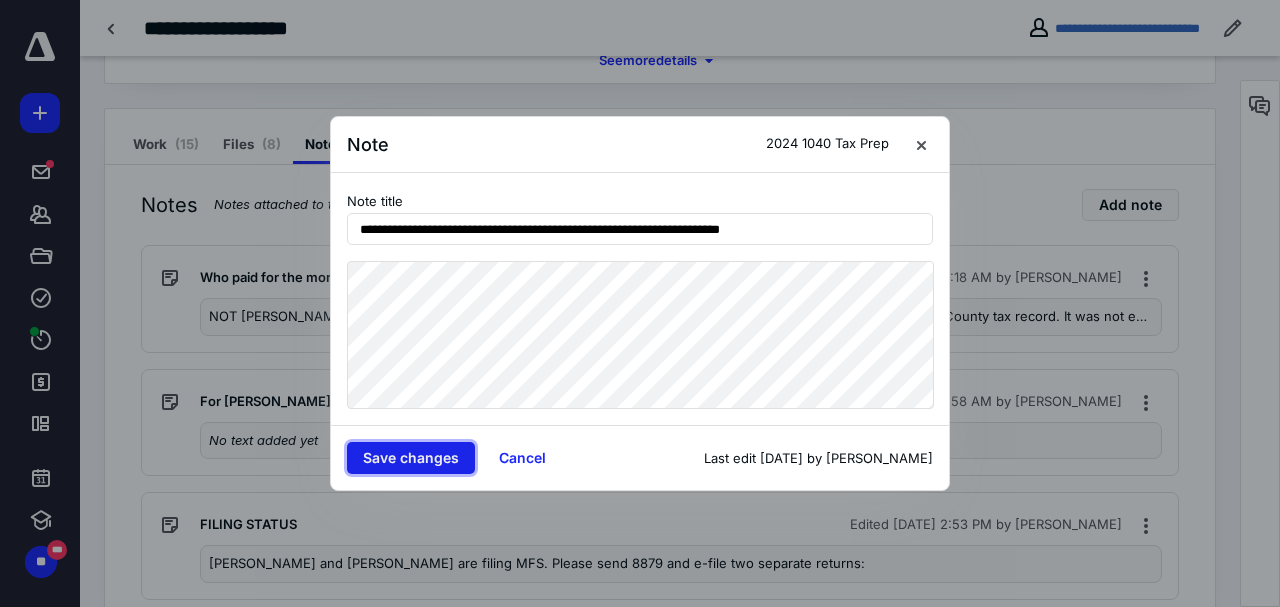 click on "Save changes" at bounding box center (411, 458) 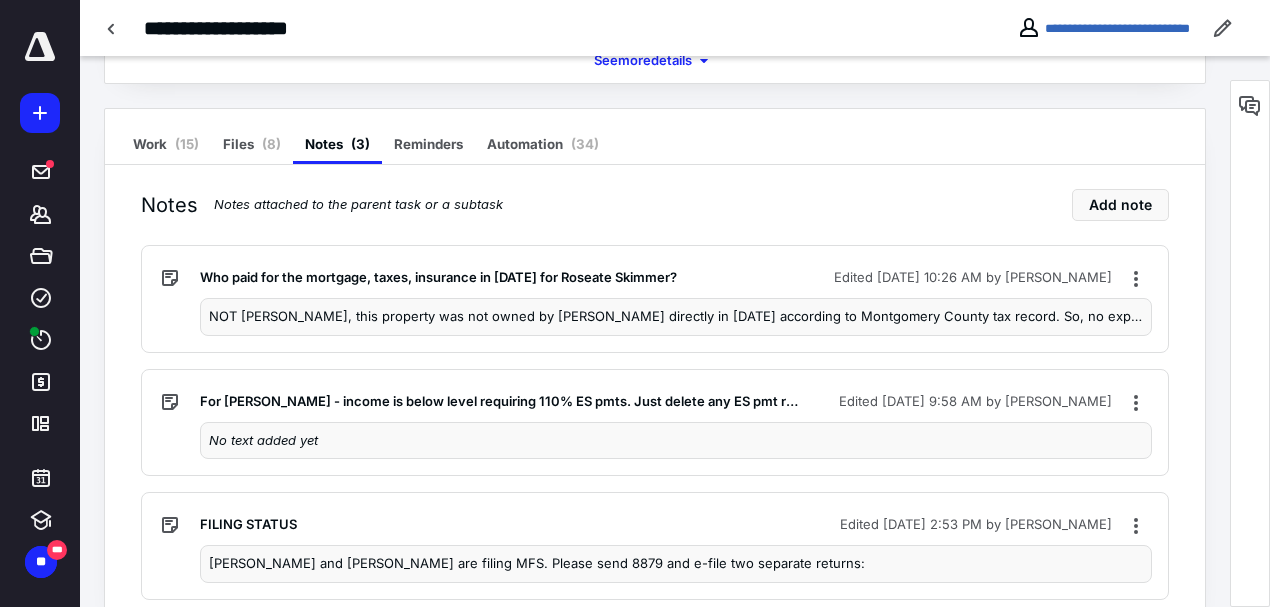 click on "NOT John, this property was not owned by John directly in 2024 according to Montgomery County tax record. So, no expenses from this property could have been paid for reporting on Sch E, if that is the situation. It was not even conveyed to Macjojo LLC until Dec.2024. Where's the deed from Ornelas to Macjojo? Closing stmt for that transaction? I don't get this at all." at bounding box center [676, 317] 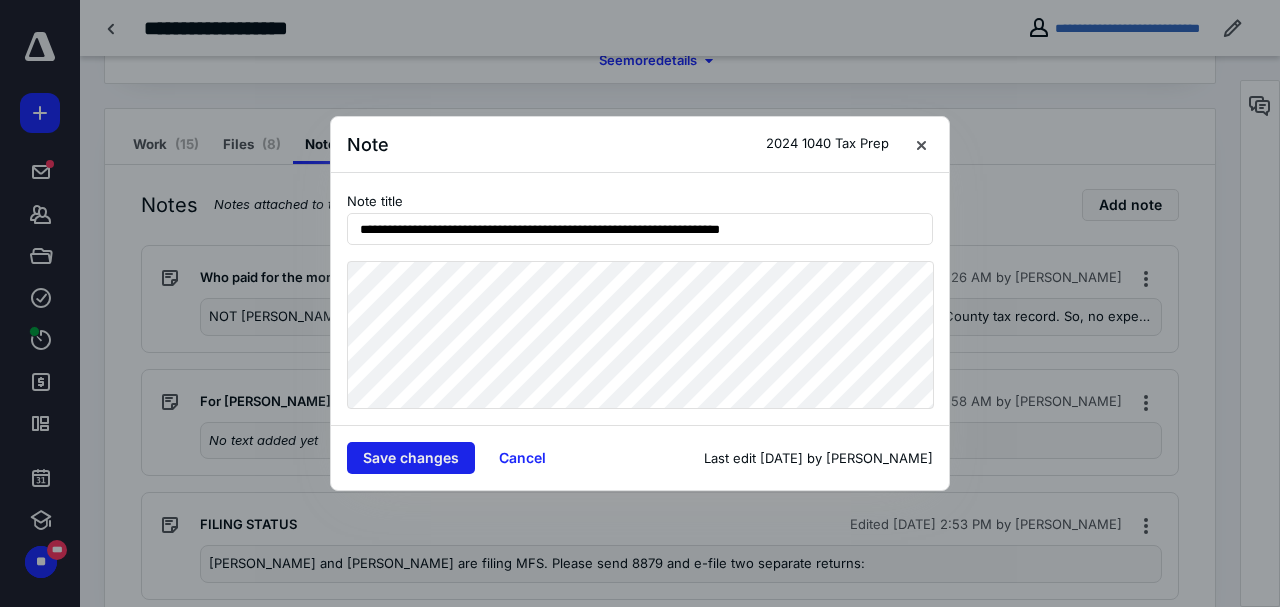 click on "Save changes" at bounding box center (411, 458) 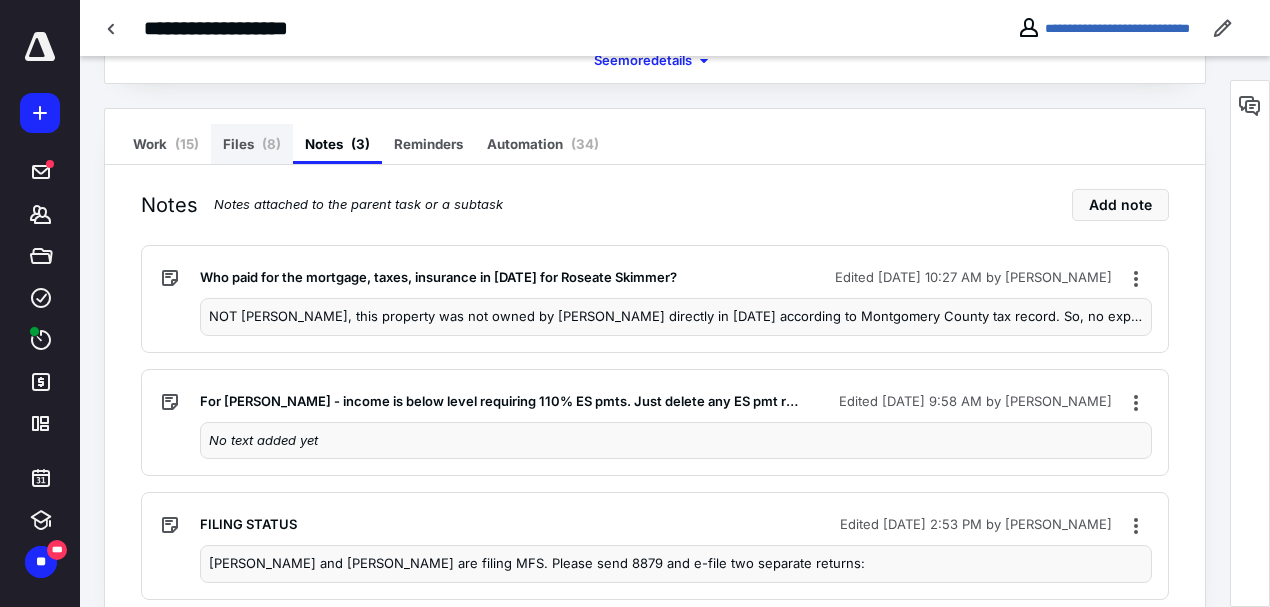 click on "Files ( 8 )" at bounding box center (252, 144) 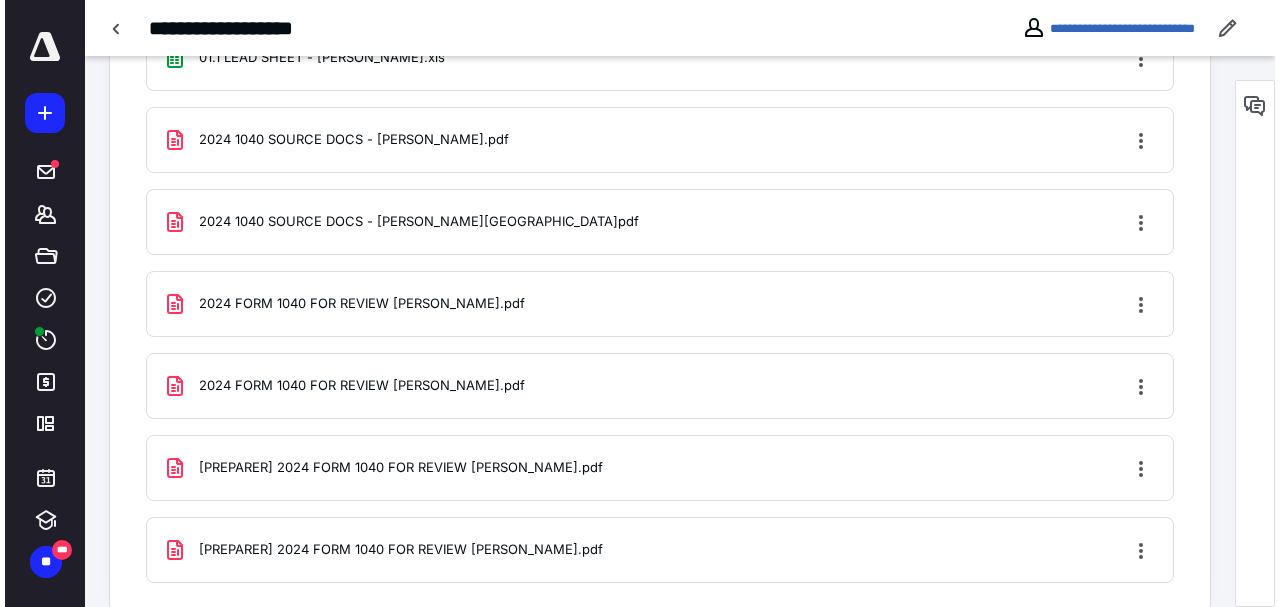 scroll, scrollTop: 654, scrollLeft: 0, axis: vertical 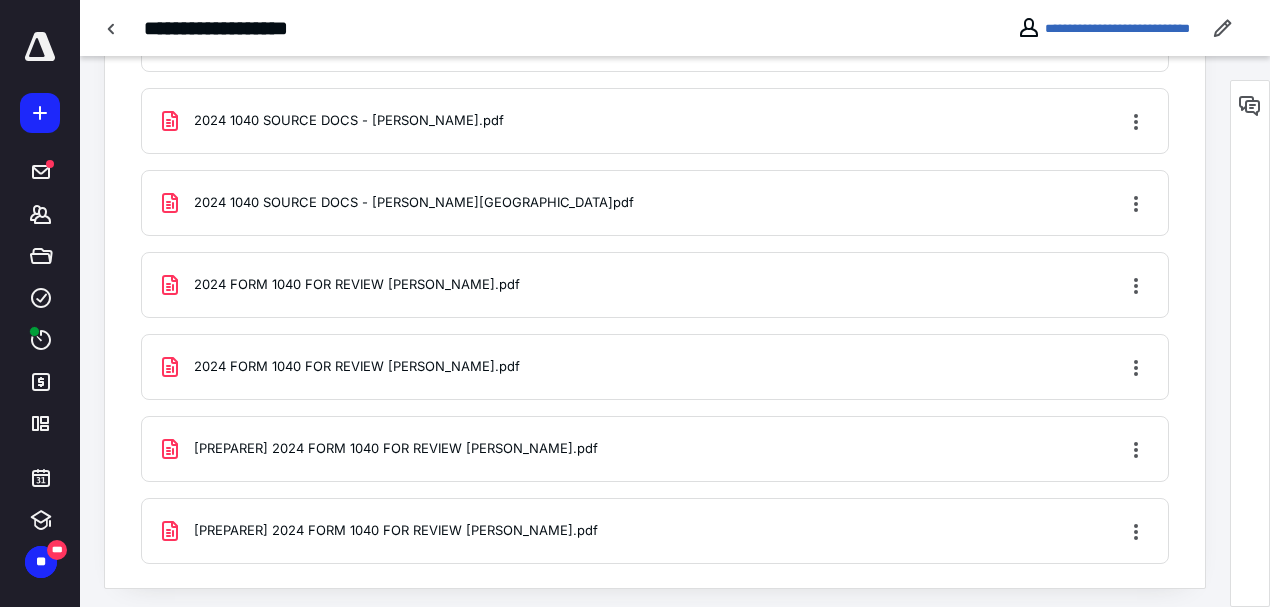 click on "[PREPARER] 2024 FORM 1040 FOR REVIEW YESSENIA.pdf" at bounding box center [396, 531] 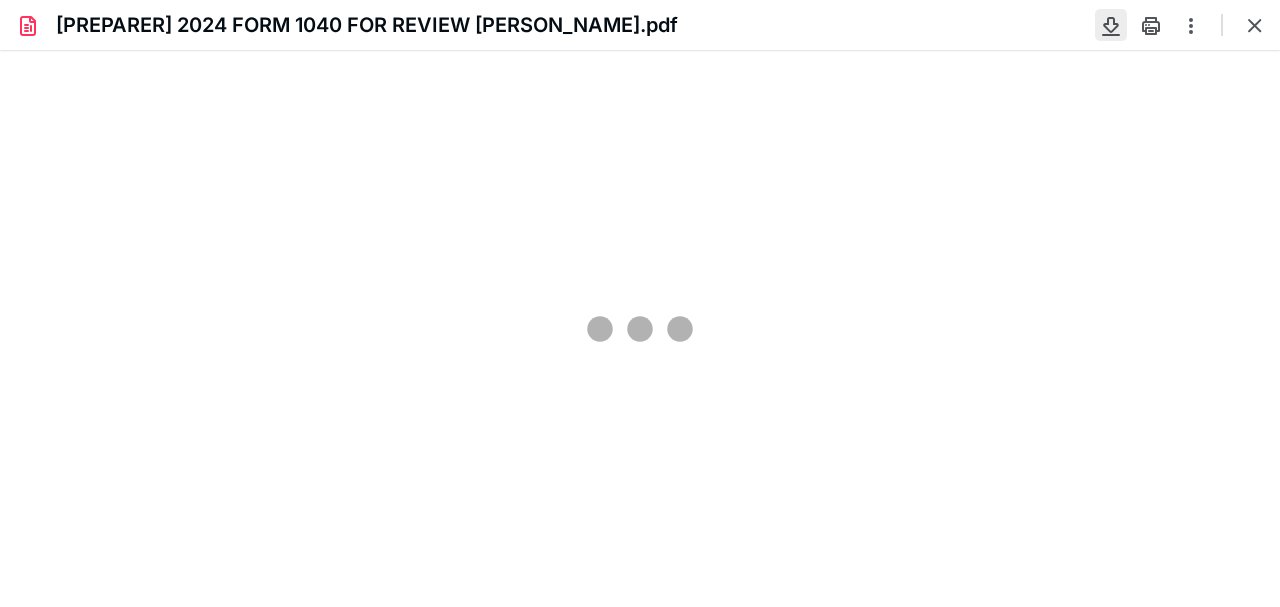 scroll, scrollTop: 0, scrollLeft: 0, axis: both 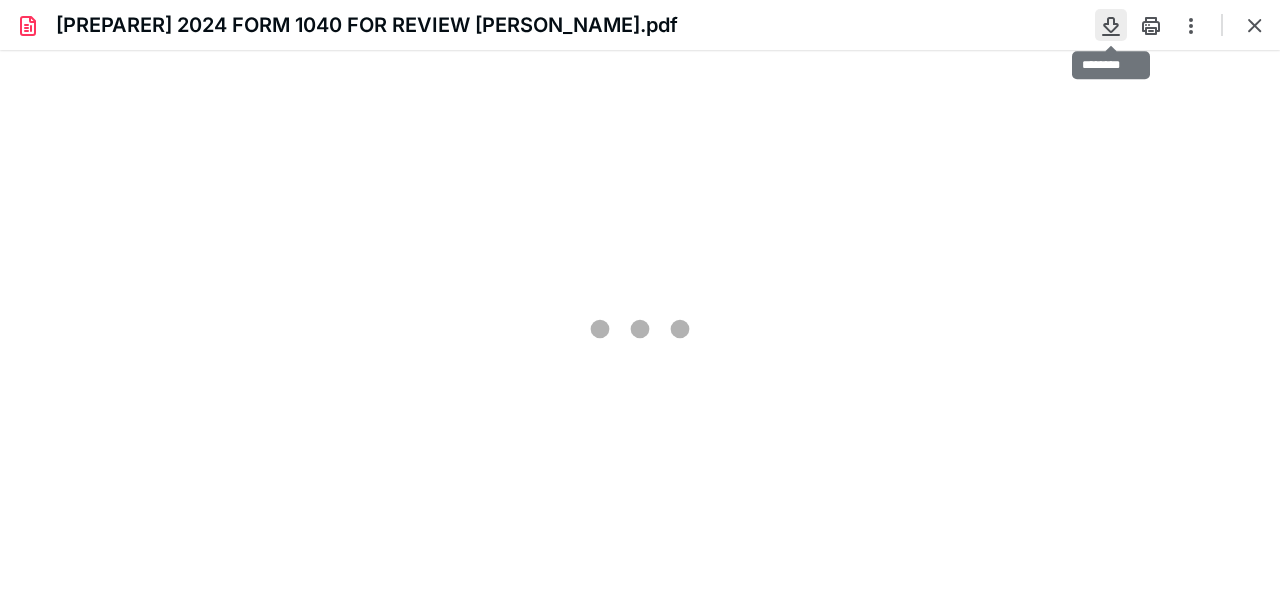 type on "194" 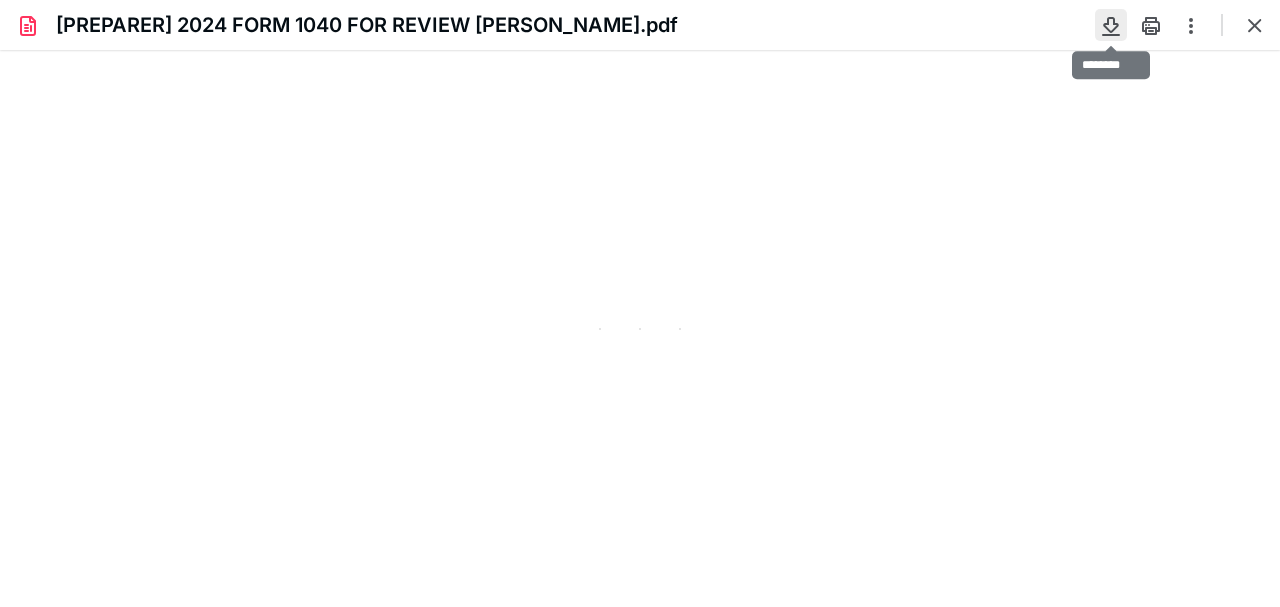 scroll, scrollTop: 84, scrollLeft: 170, axis: both 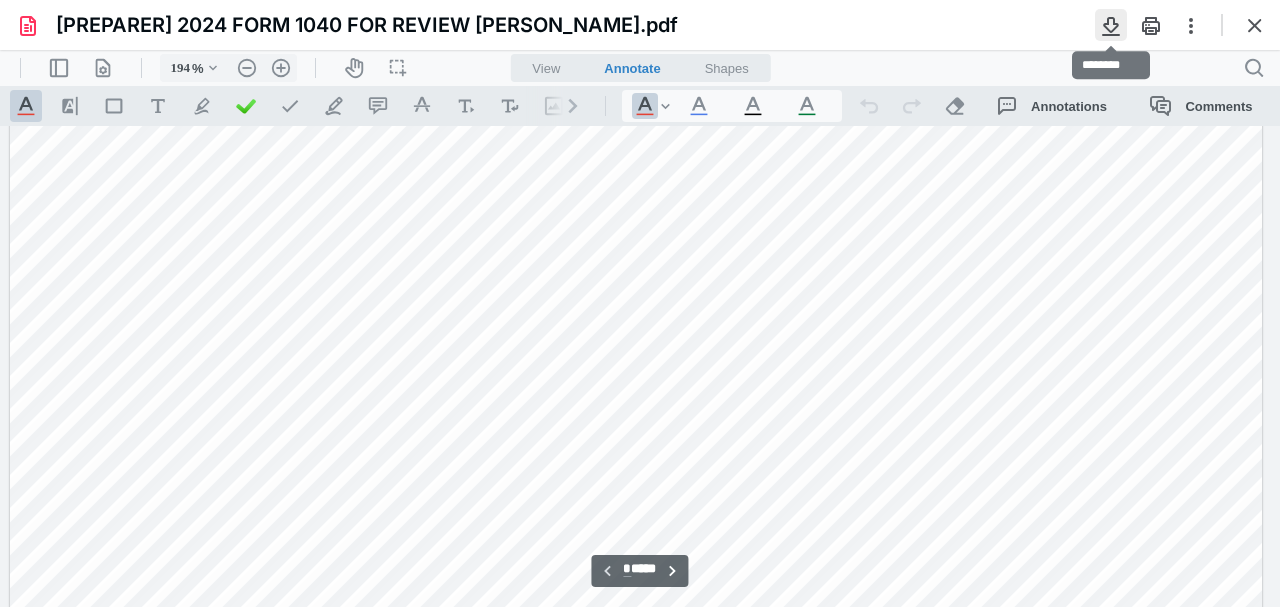 click at bounding box center (1111, 25) 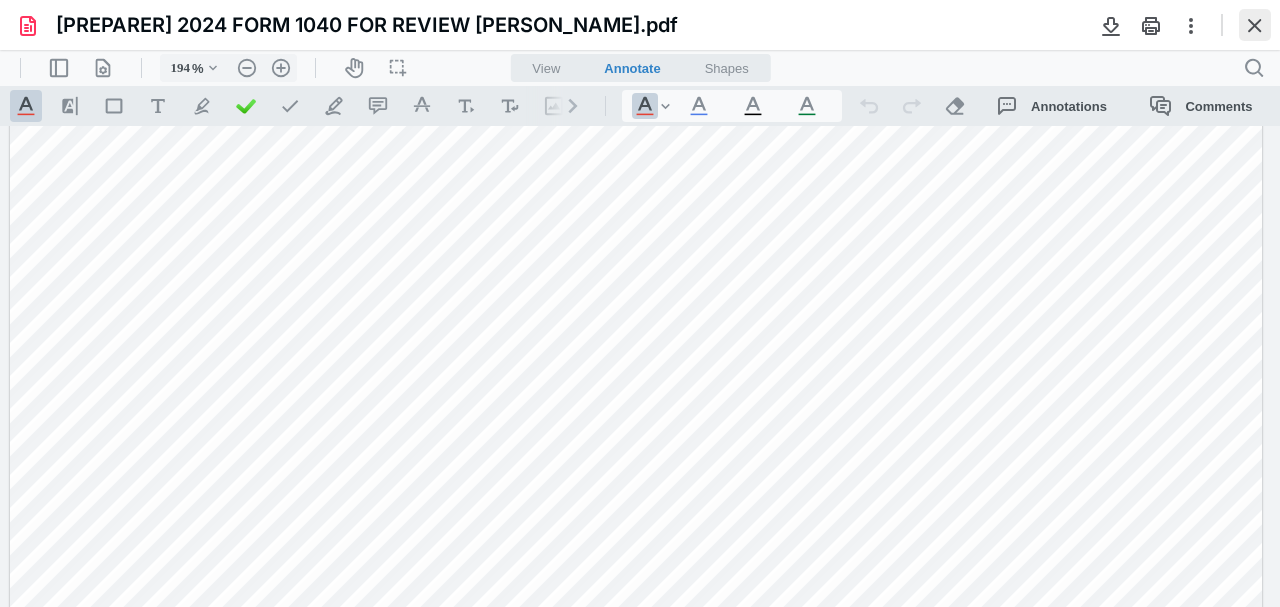 click at bounding box center (1255, 25) 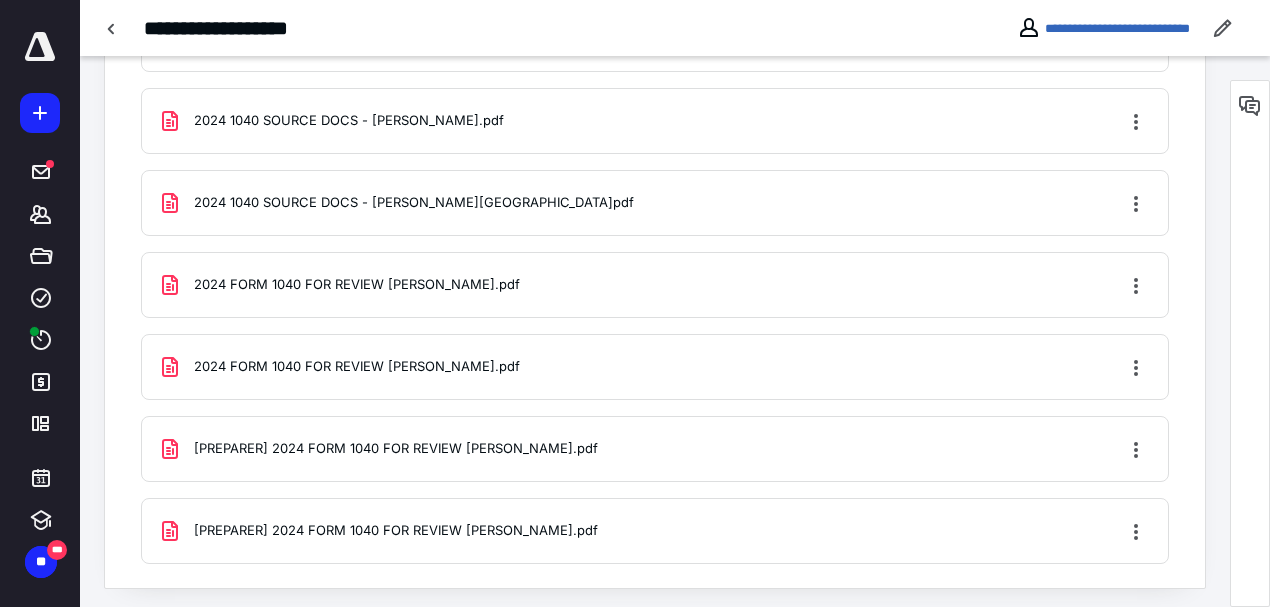 click on "2024 1040 SOURCE DOCS - YESSENIA.pdf" at bounding box center [414, 203] 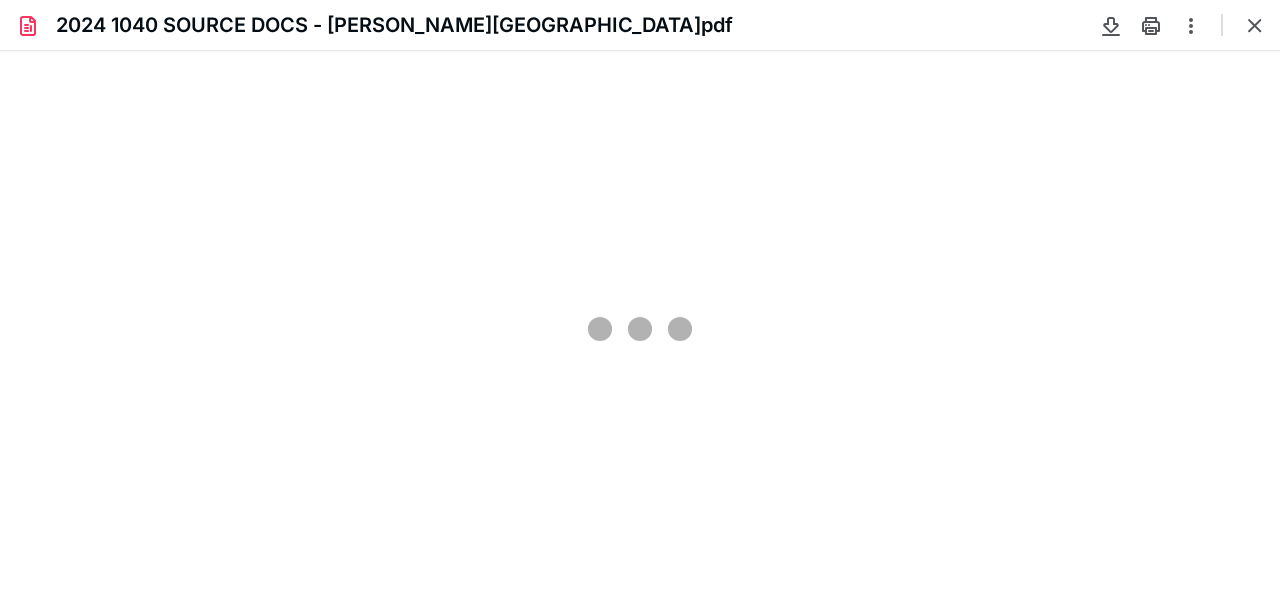 scroll, scrollTop: 0, scrollLeft: 0, axis: both 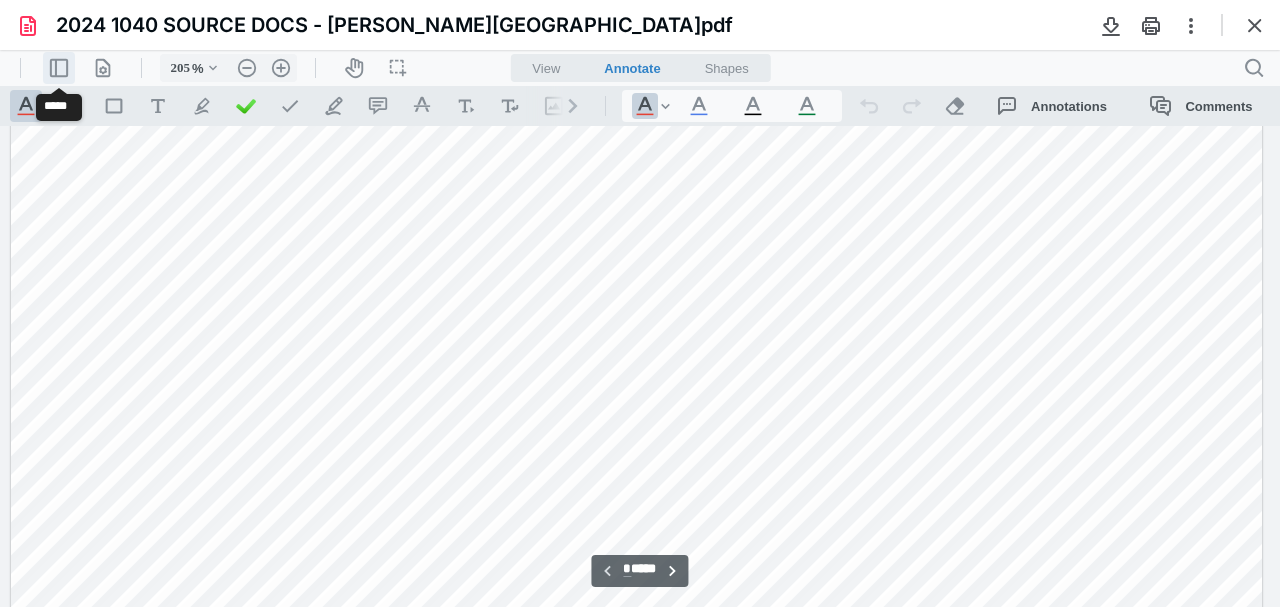 click on ".cls-1{fill:#abb0c4;} icon - header - sidebar - line" at bounding box center (59, 68) 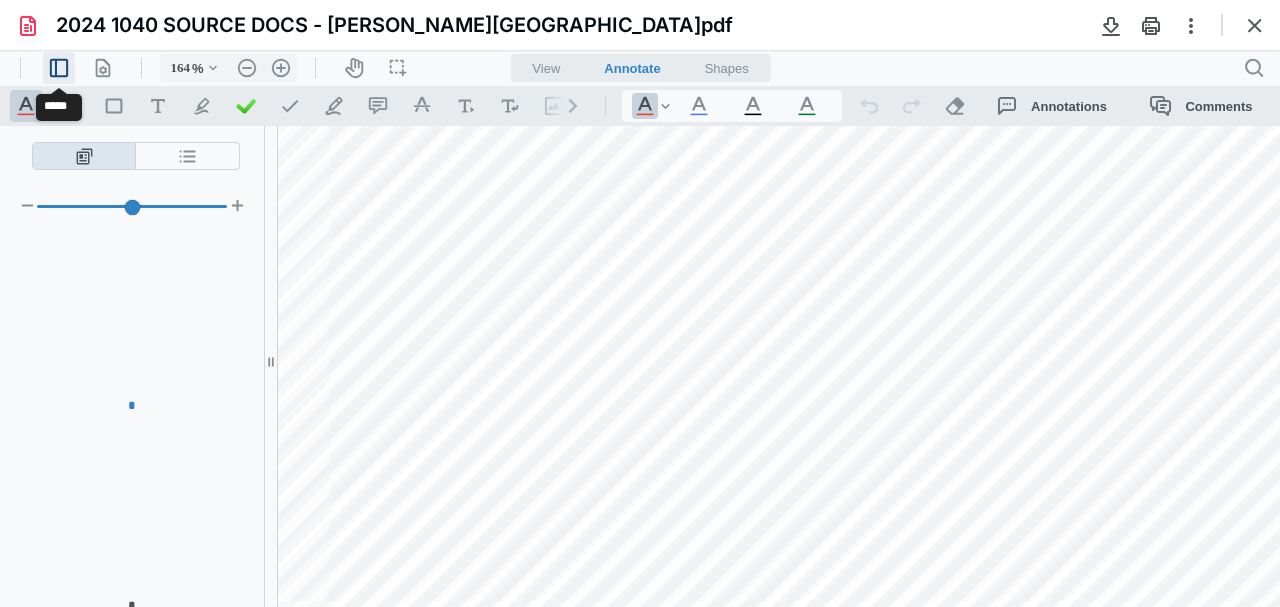 type on "159" 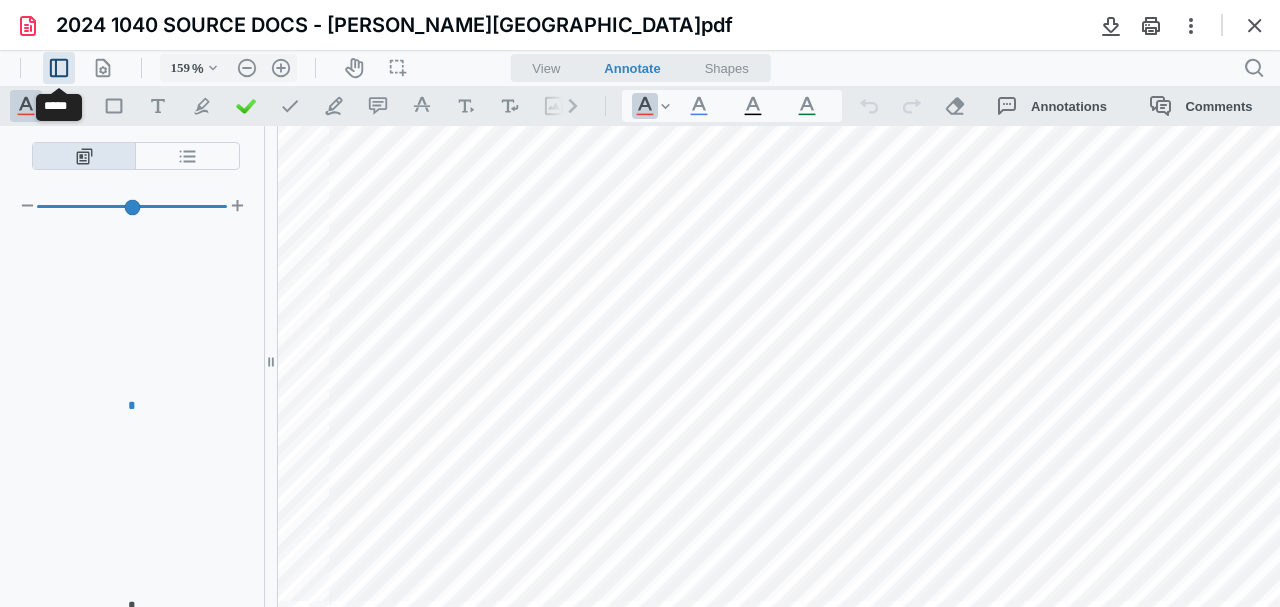 scroll, scrollTop: 82, scrollLeft: 137, axis: both 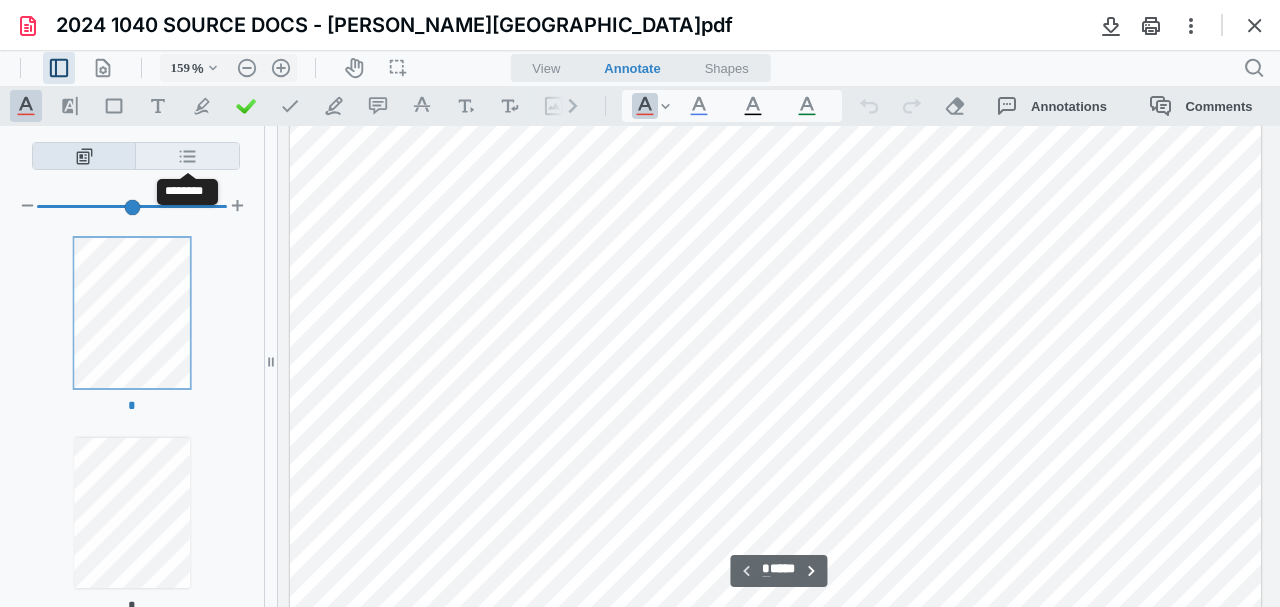 click on "**********" at bounding box center [187, 156] 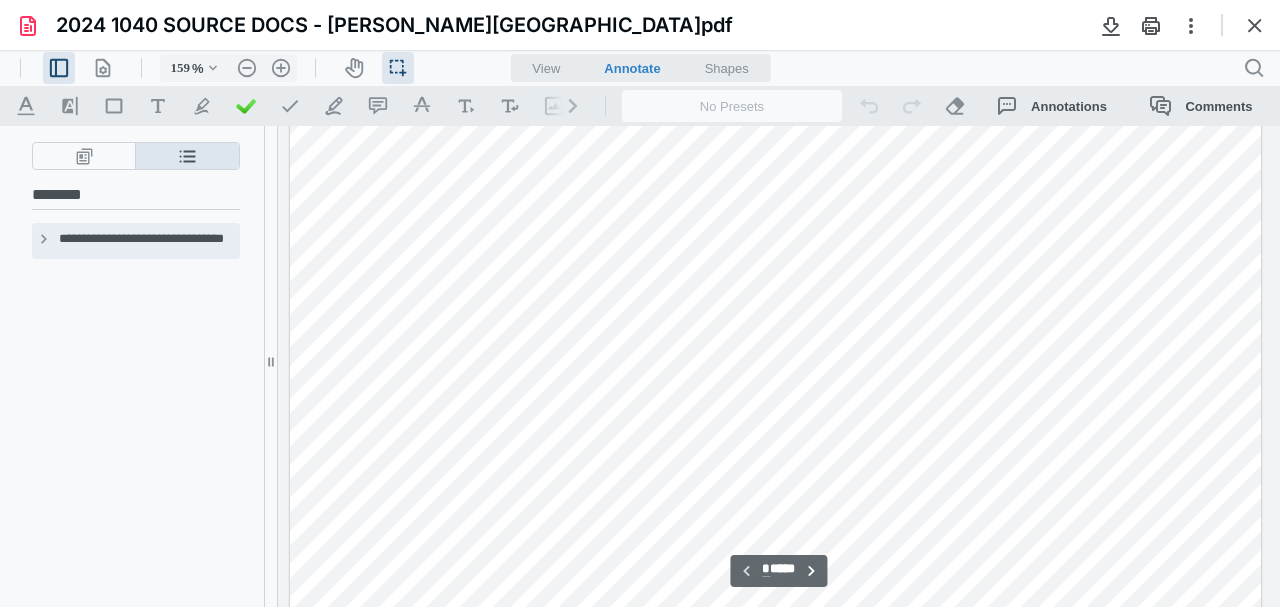 click on "**********" at bounding box center [44, 241] 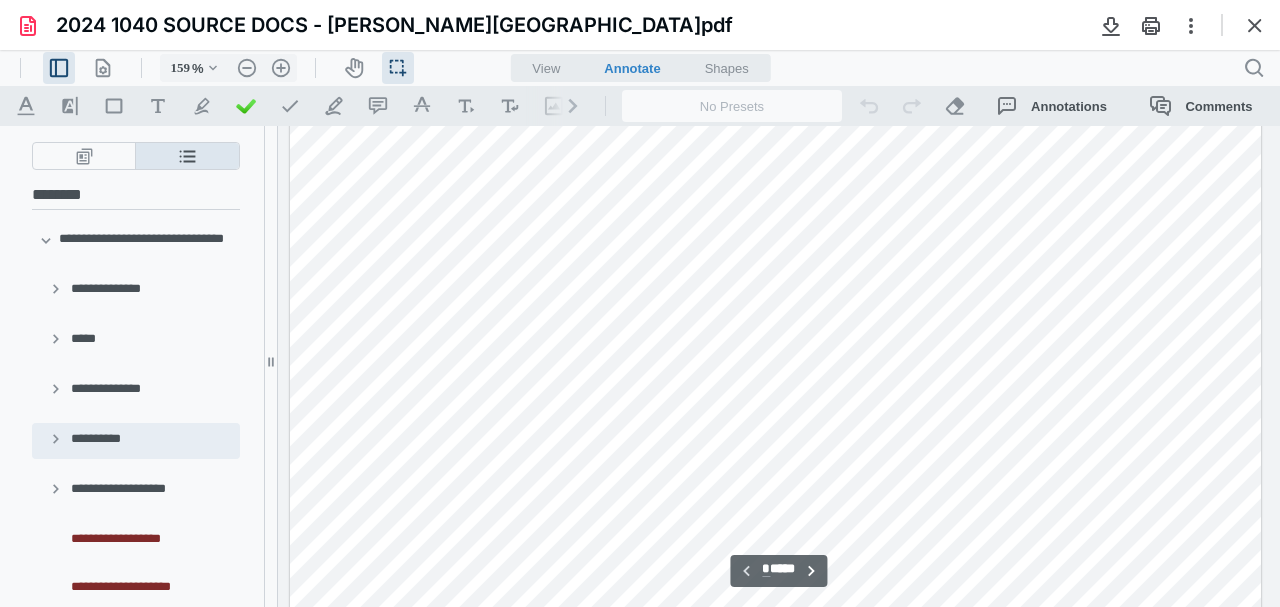 scroll, scrollTop: 33, scrollLeft: 0, axis: vertical 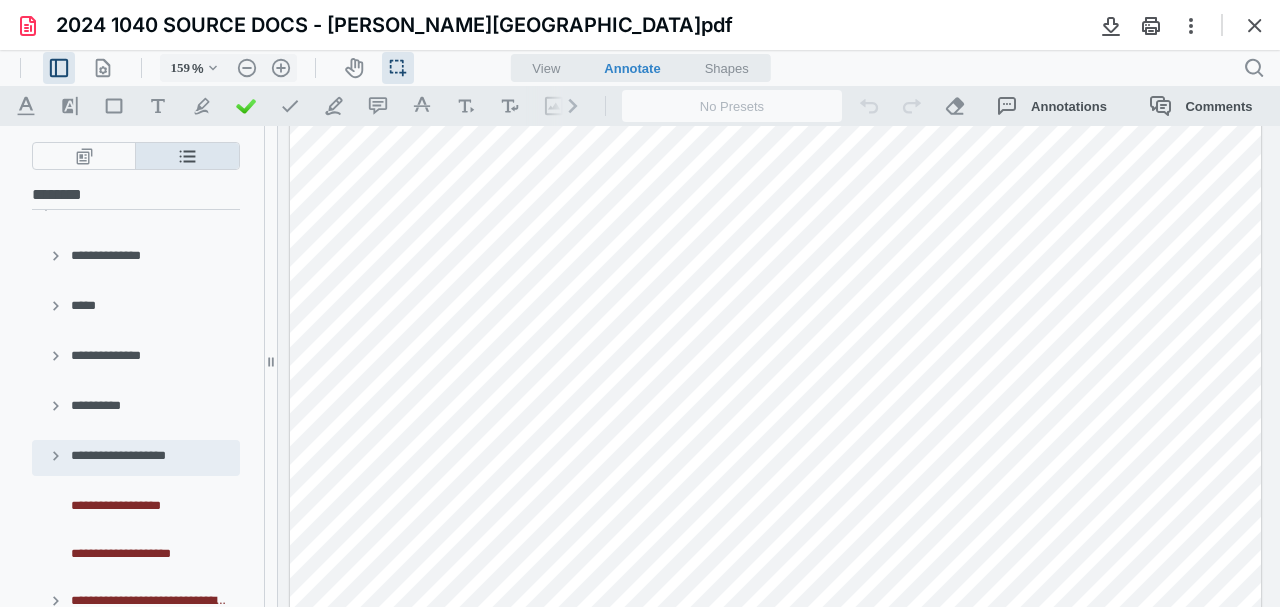 click on "**********" at bounding box center [56, 458] 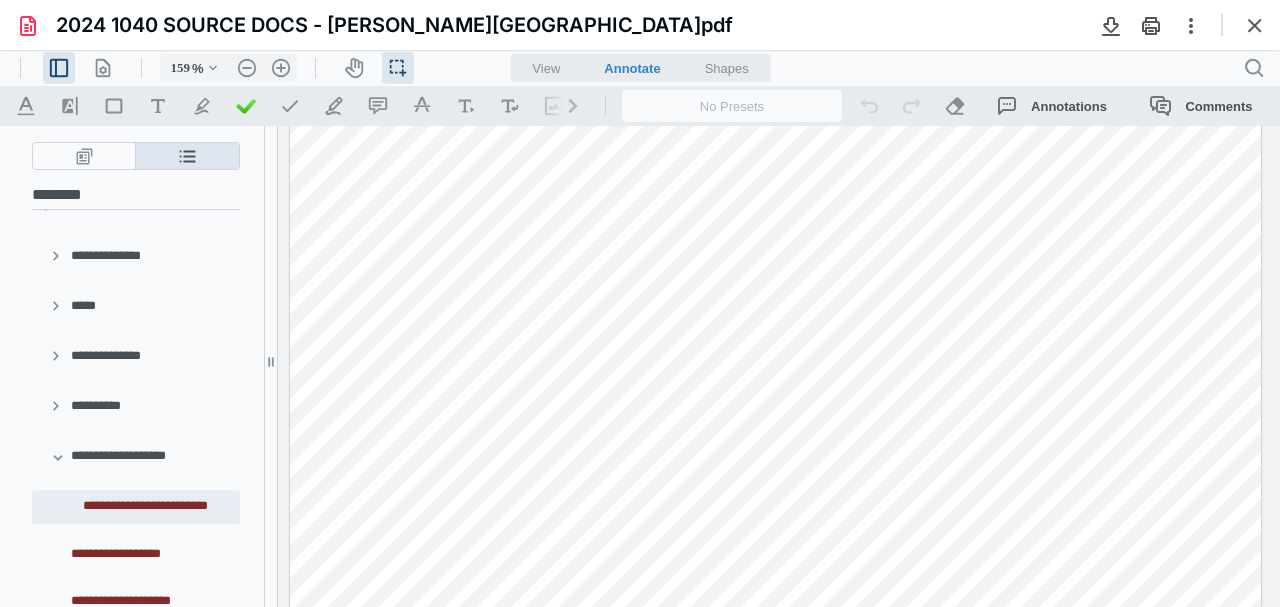 click on "**********" at bounding box center (156, 506) 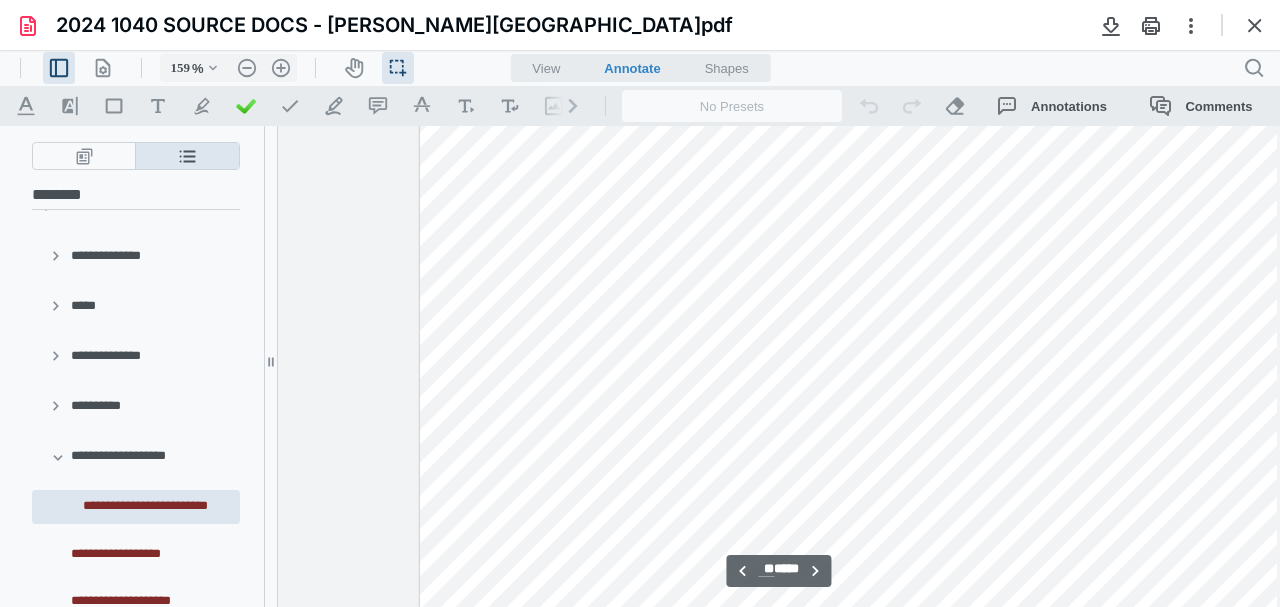 scroll, scrollTop: 36414, scrollLeft: 7, axis: both 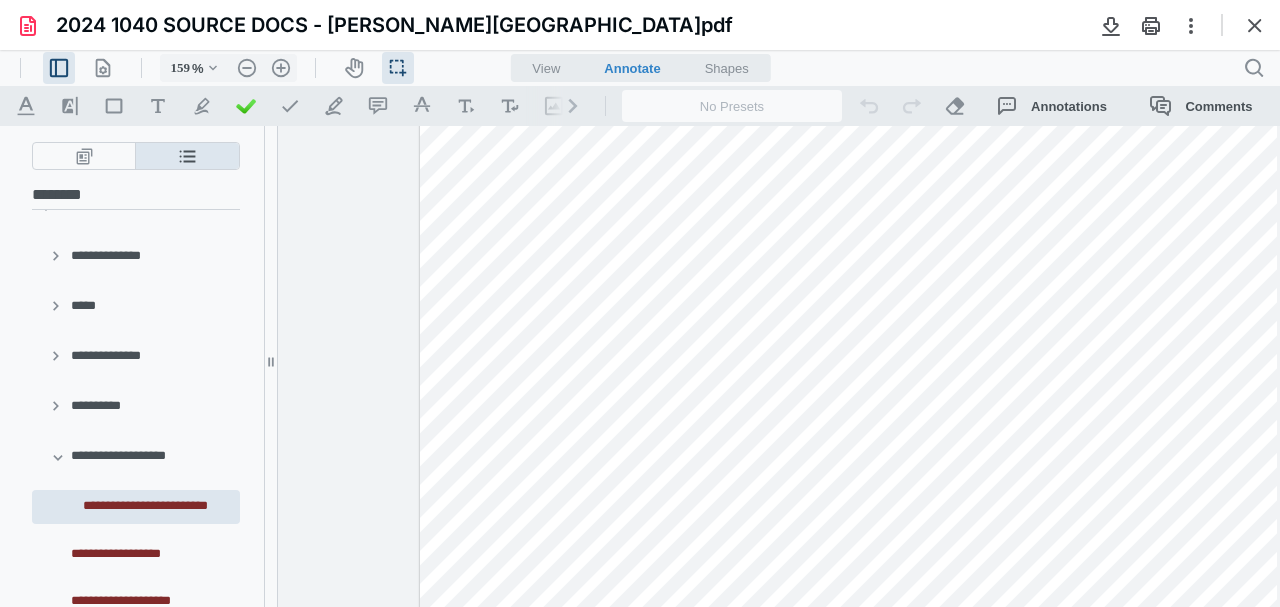 click at bounding box center [906, 507] 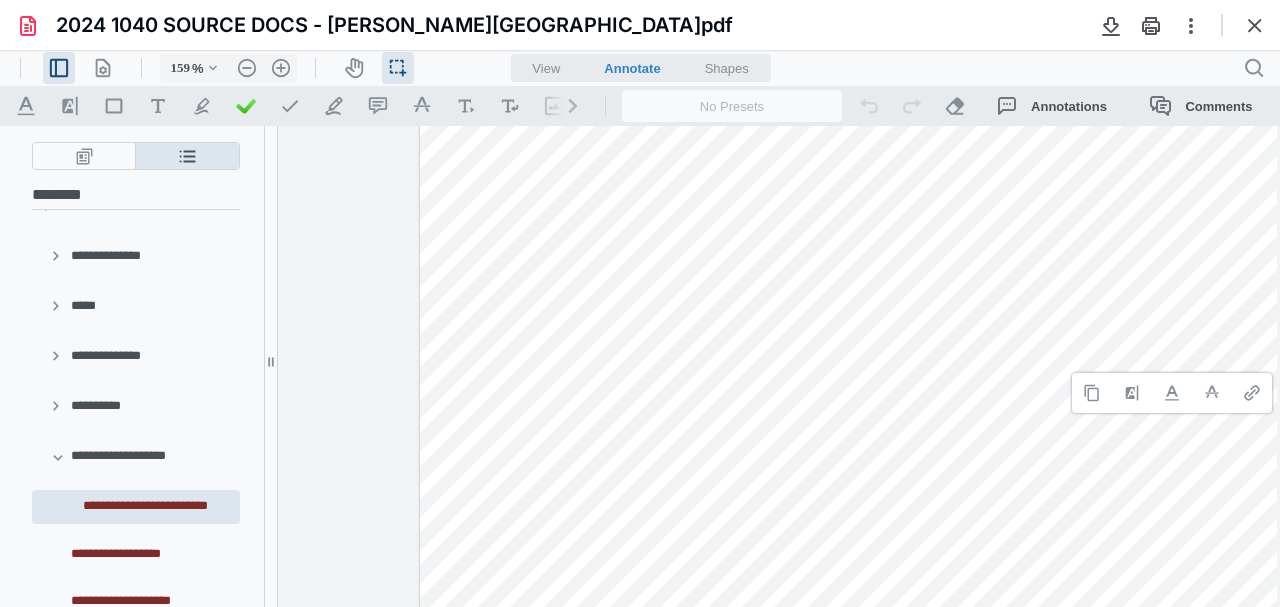 click on "2024 1040 SOURCE DOCS - YESSENIA.pdf" at bounding box center (394, 25) 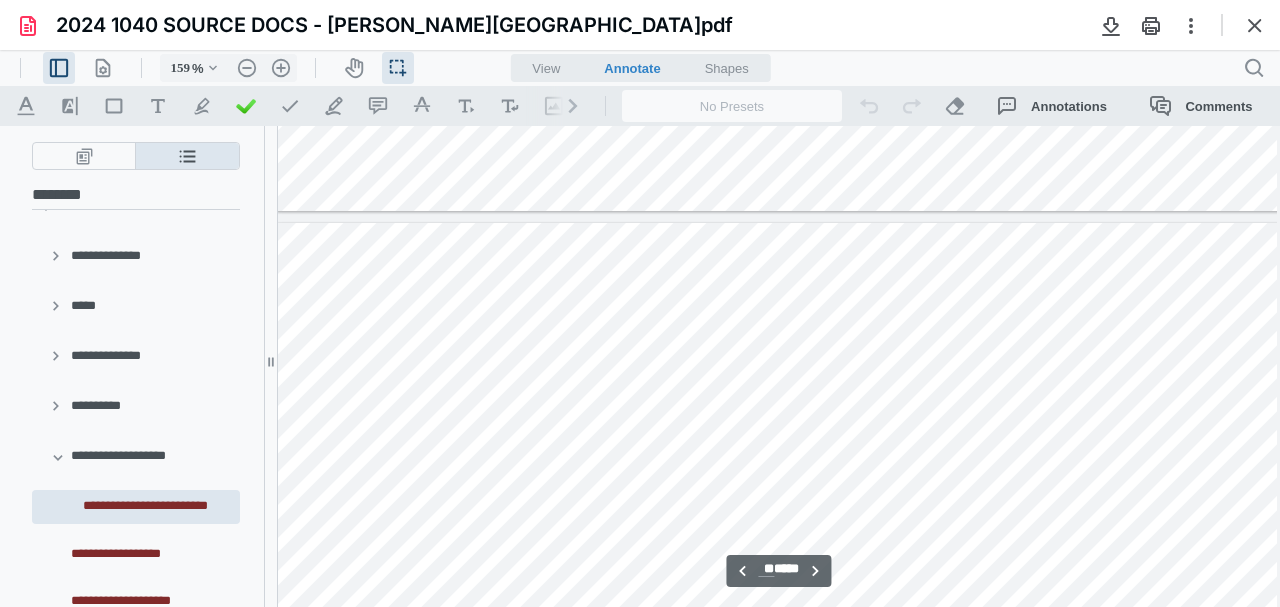 scroll, scrollTop: 34947, scrollLeft: 7, axis: both 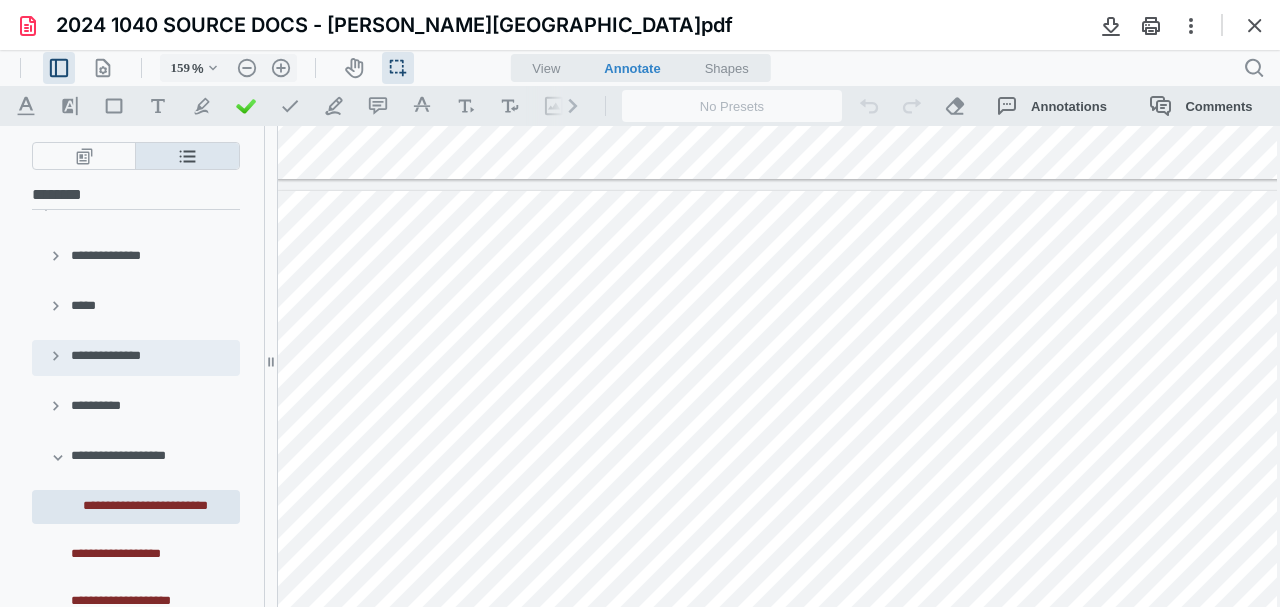 click on "**********" at bounding box center [56, 358] 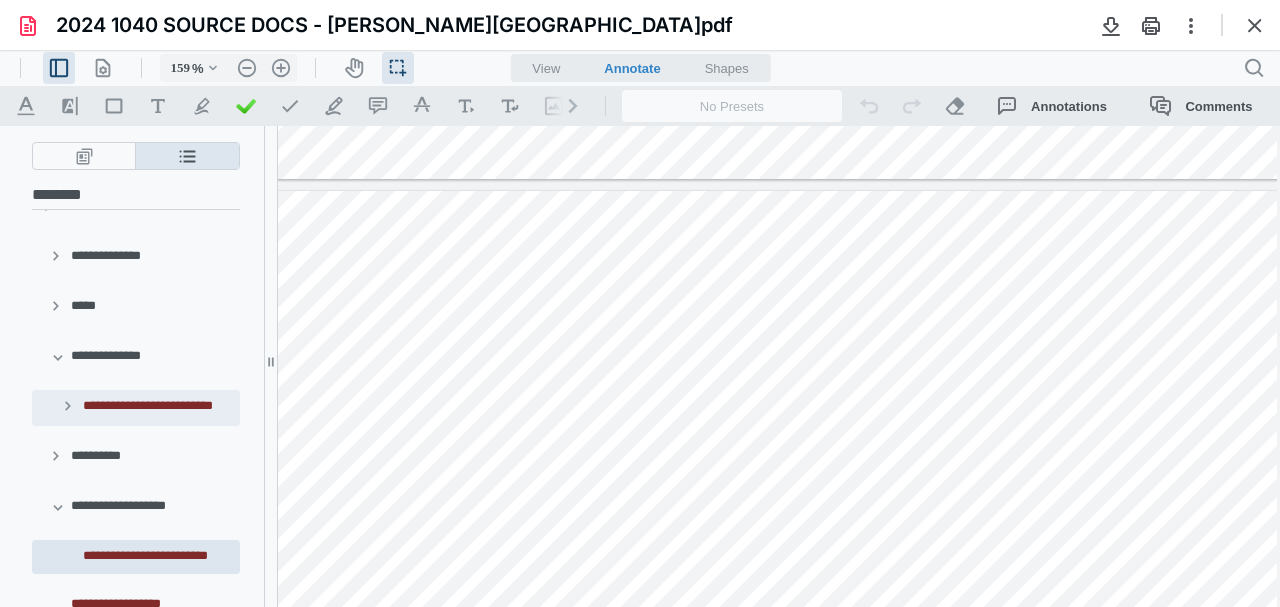 click on "**********" at bounding box center [68, 408] 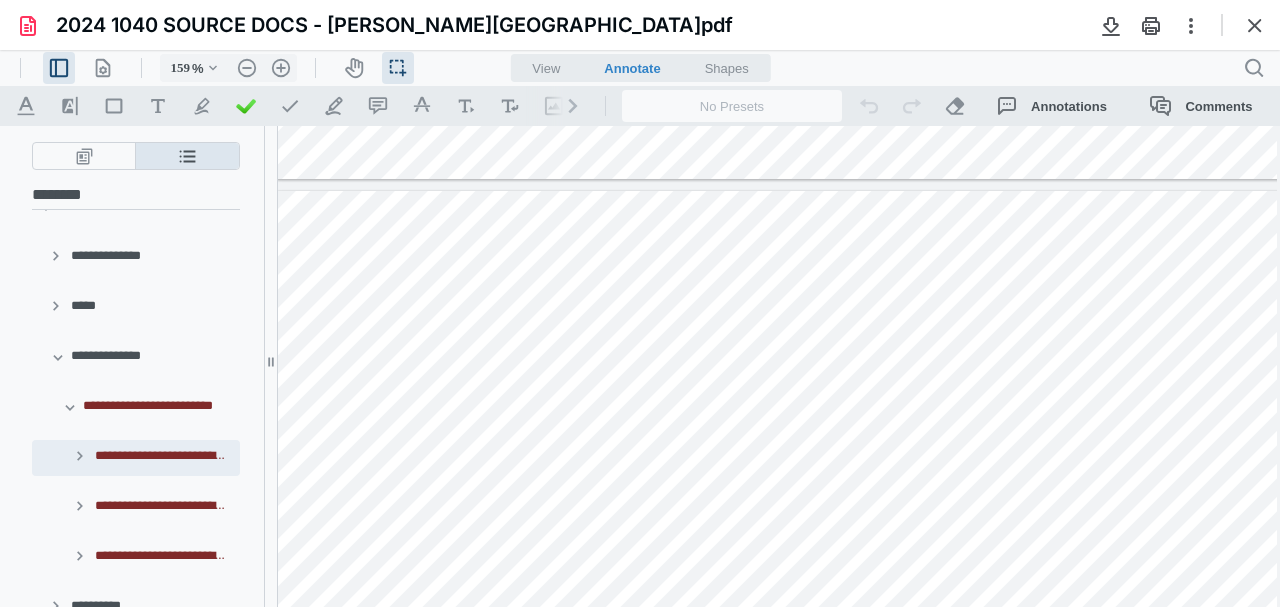 click on "**********" at bounding box center (162, 456) 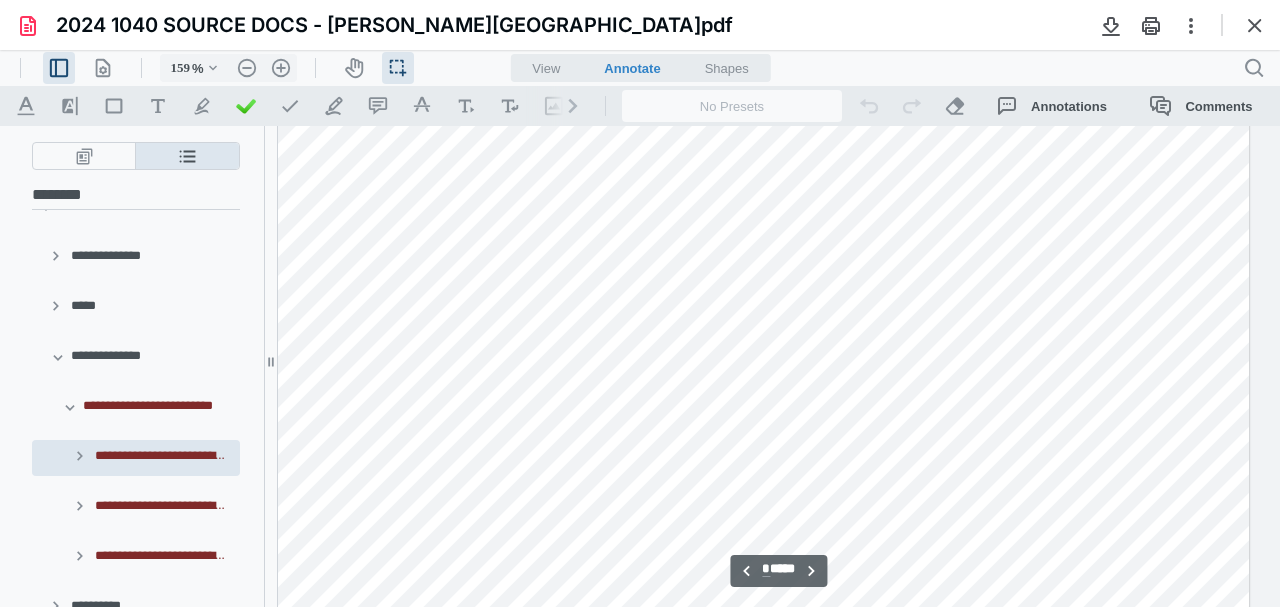 scroll, scrollTop: 3946, scrollLeft: 149, axis: both 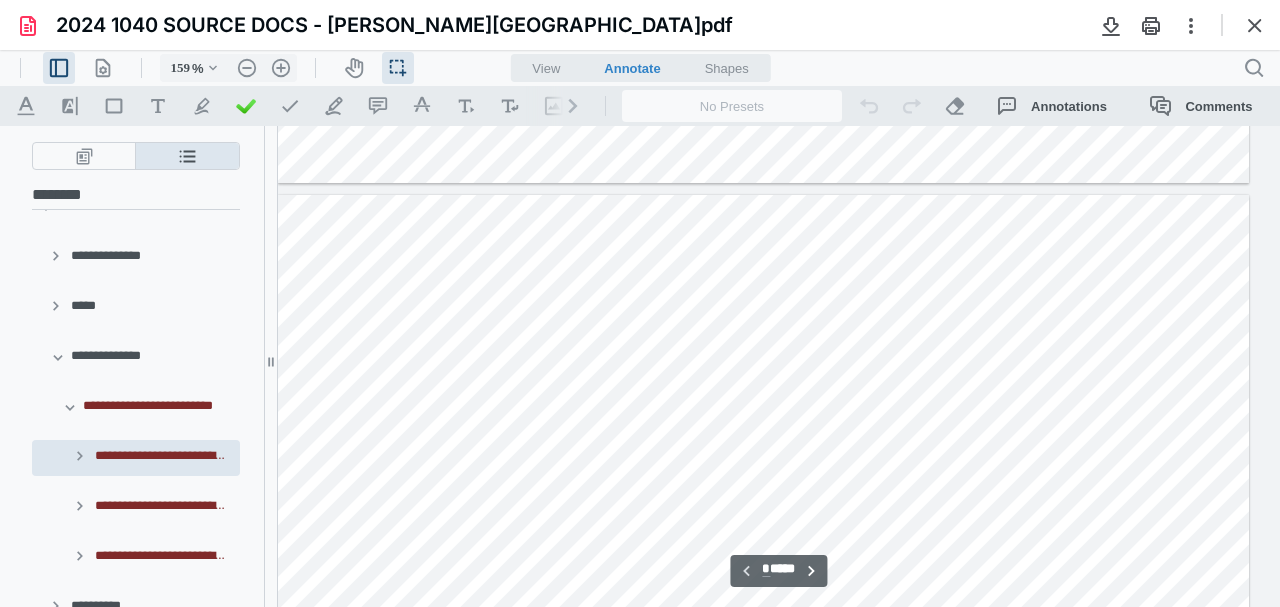type on "*" 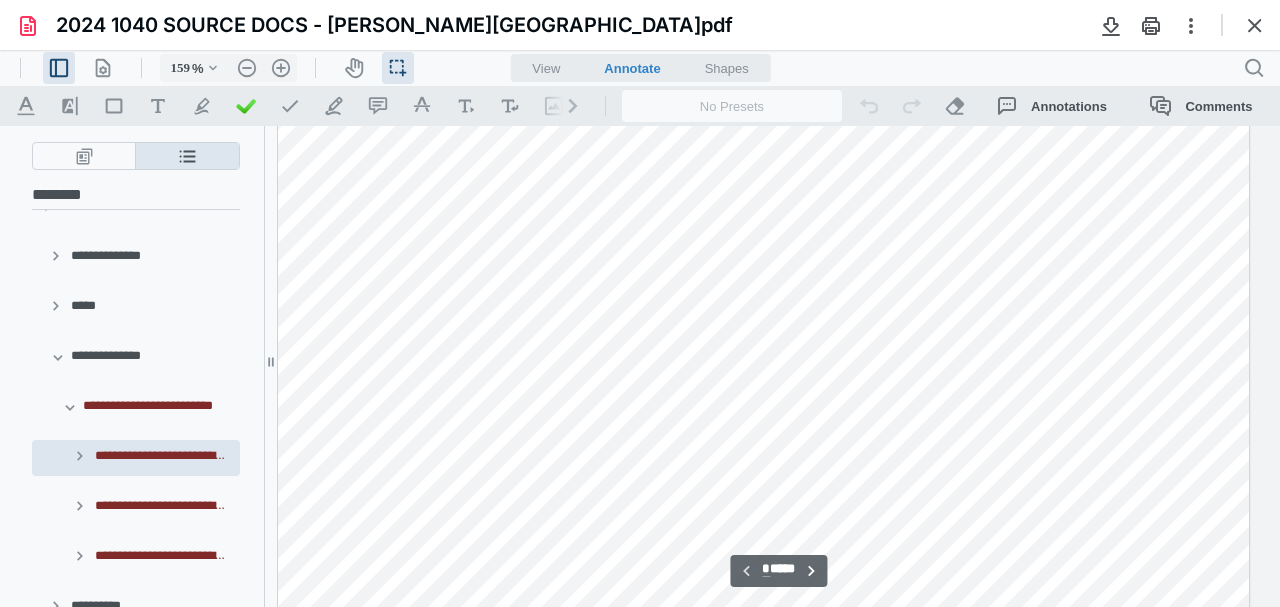 scroll, scrollTop: 0, scrollLeft: 149, axis: horizontal 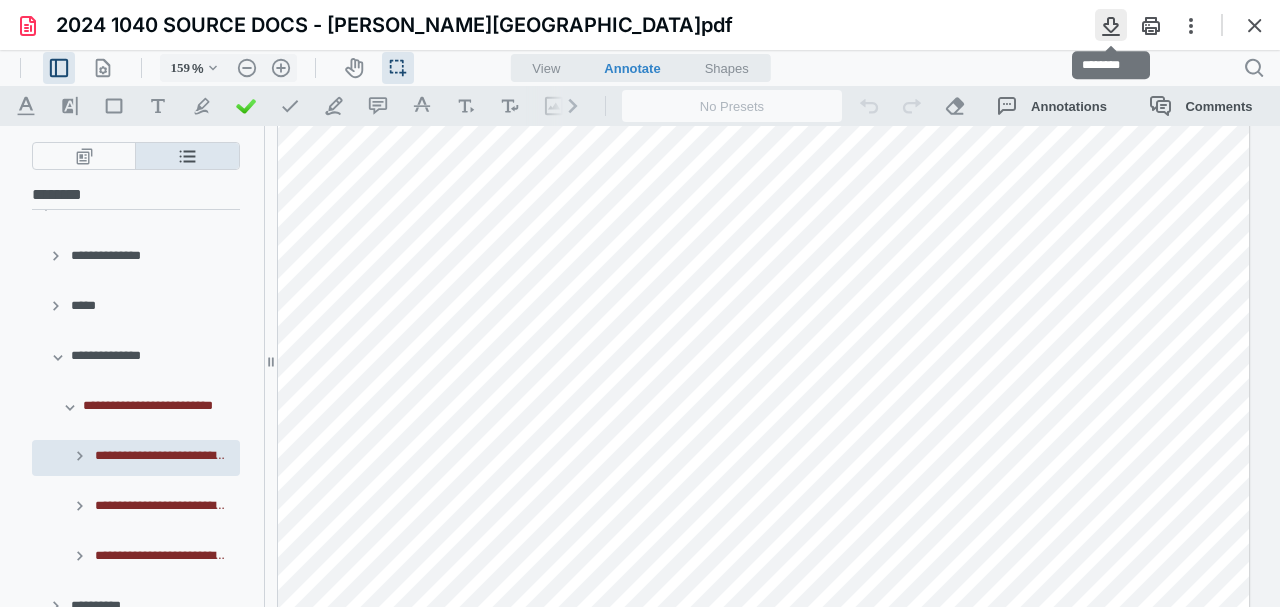 click at bounding box center [1111, 25] 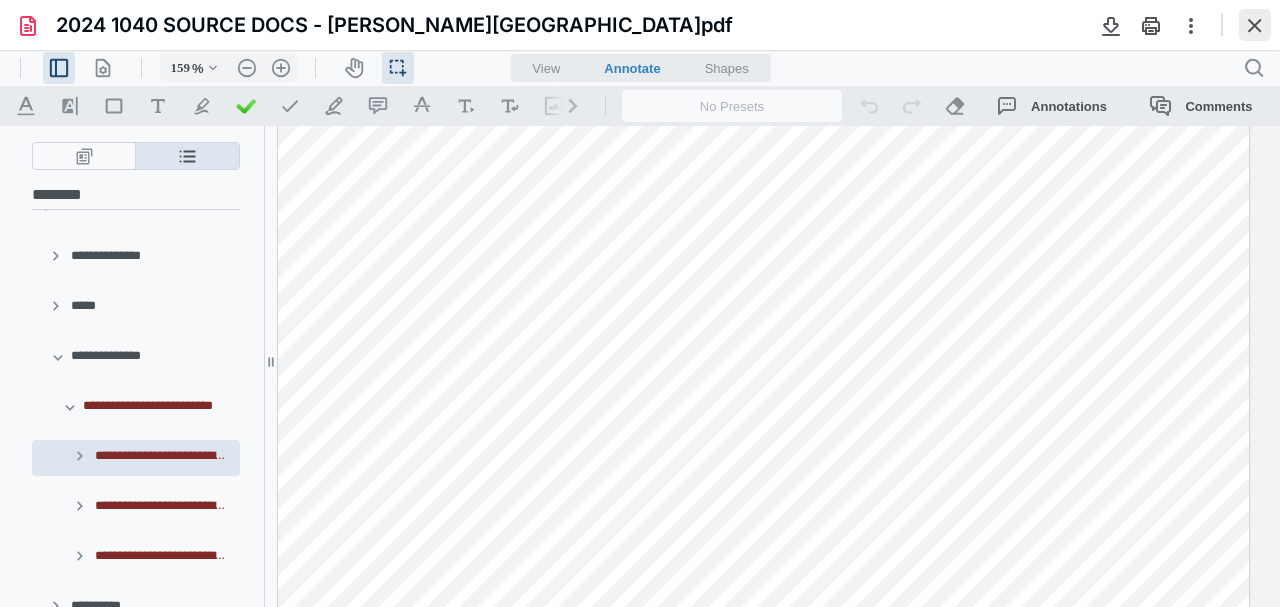 click at bounding box center [1255, 25] 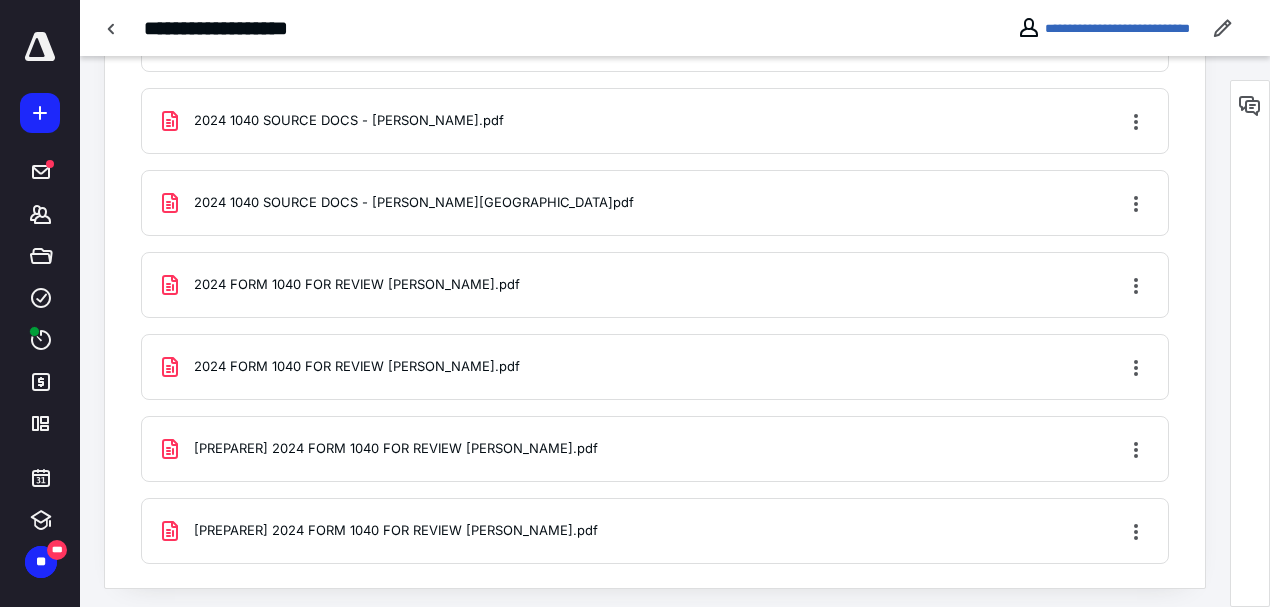 click on "2024 1040 SOURCE DOCS - YESSENIA.pdf" at bounding box center (414, 203) 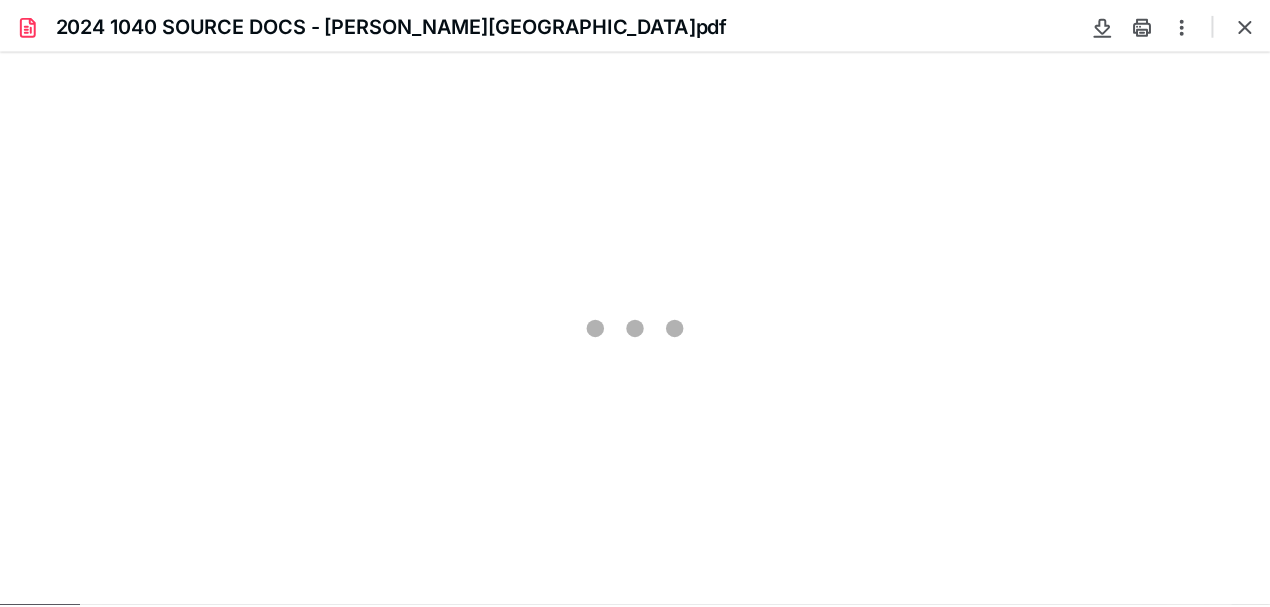 scroll, scrollTop: 0, scrollLeft: 0, axis: both 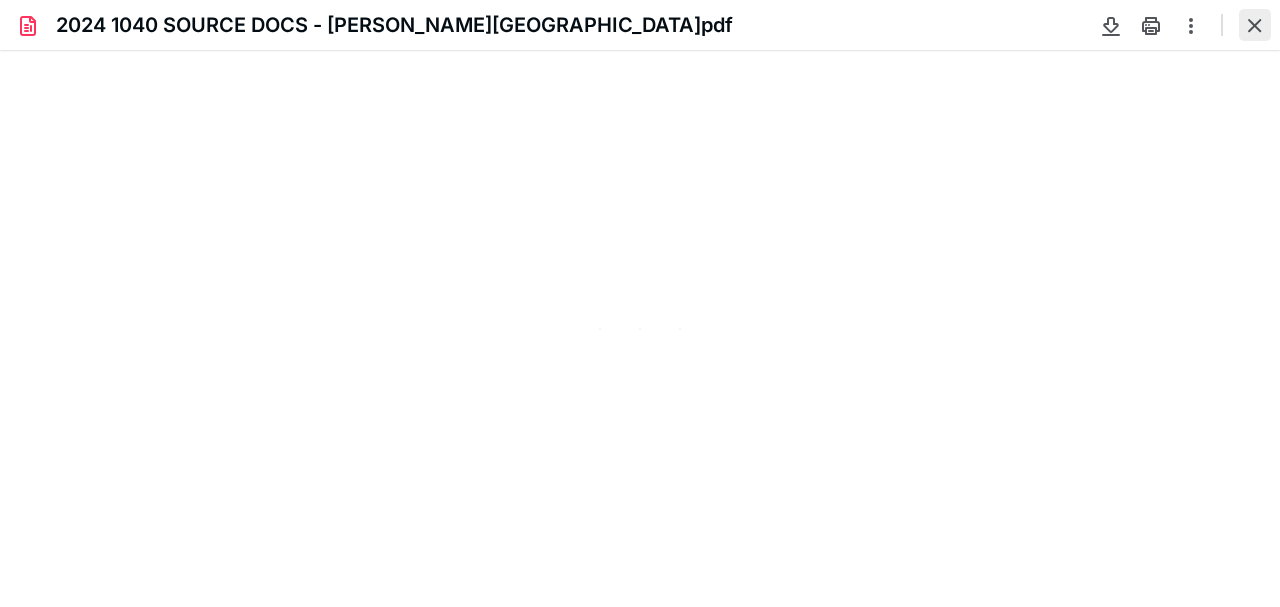click at bounding box center [1255, 25] 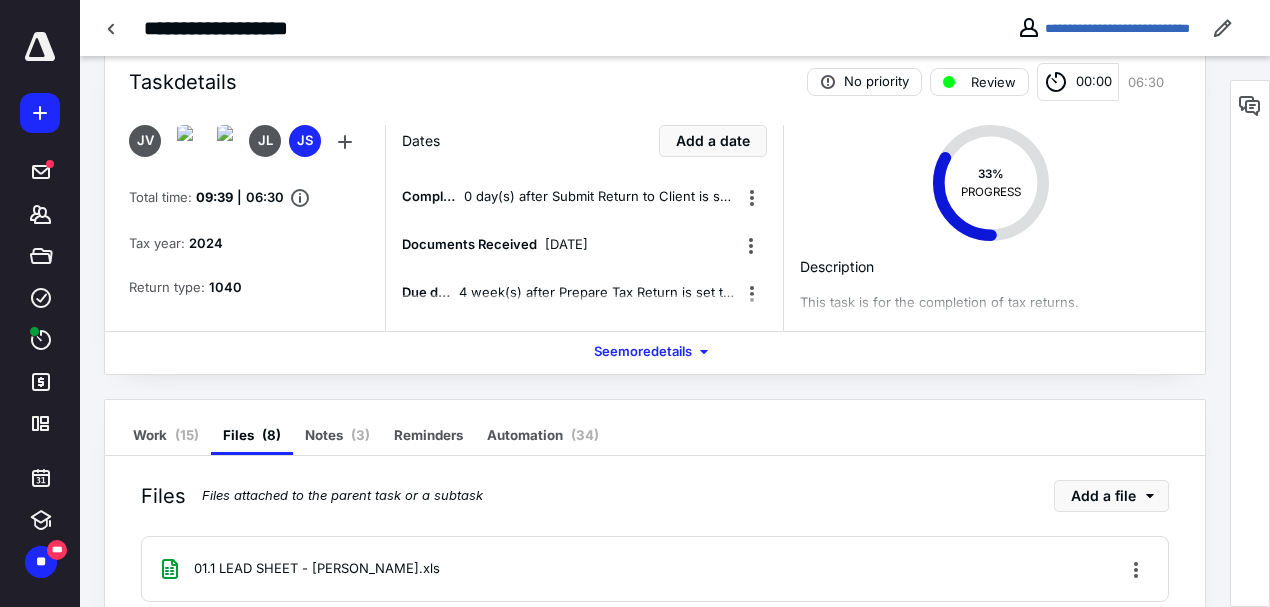scroll, scrollTop: 0, scrollLeft: 0, axis: both 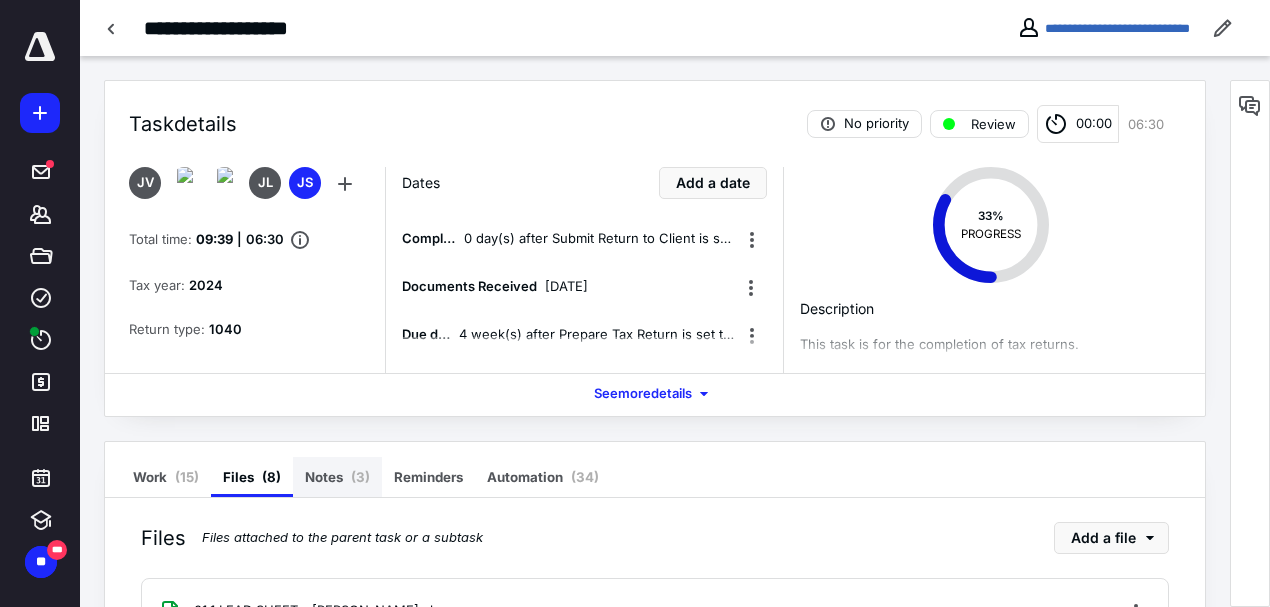 click on "Notes ( 3 )" at bounding box center [337, 477] 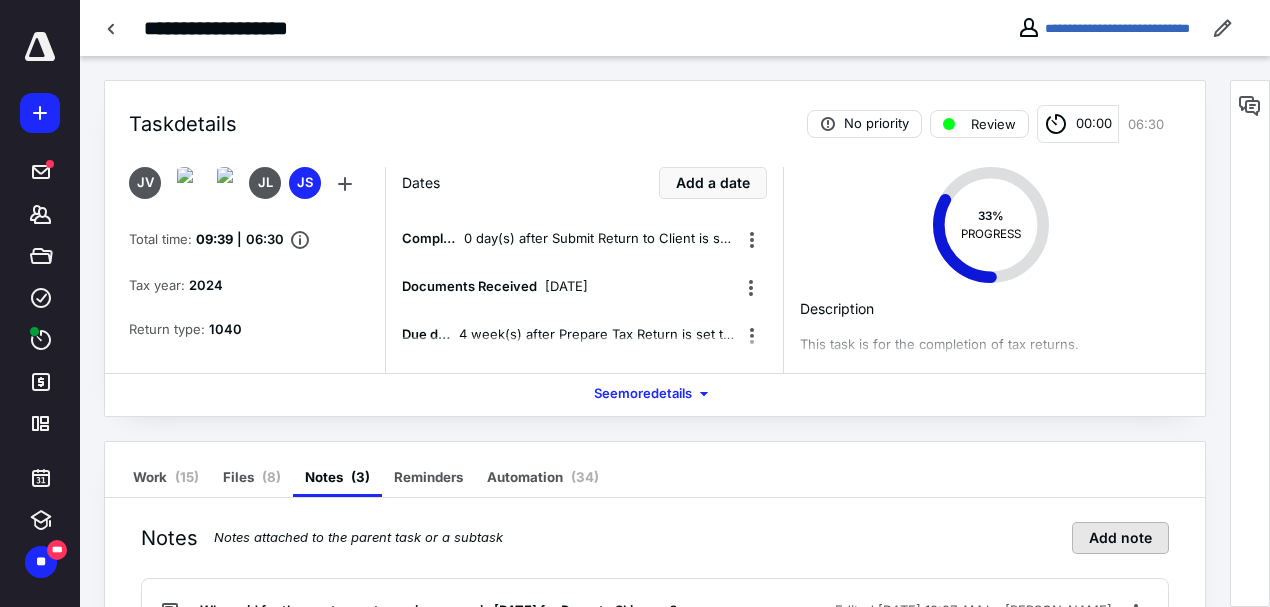 click on "Add note" at bounding box center (1120, 538) 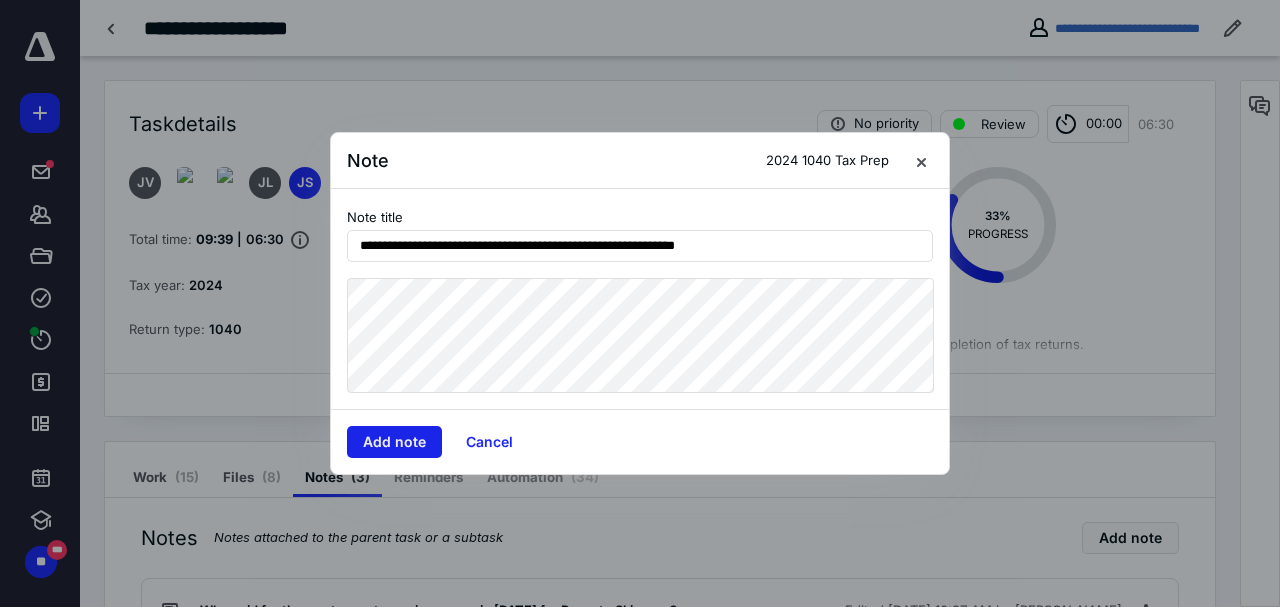 type on "**********" 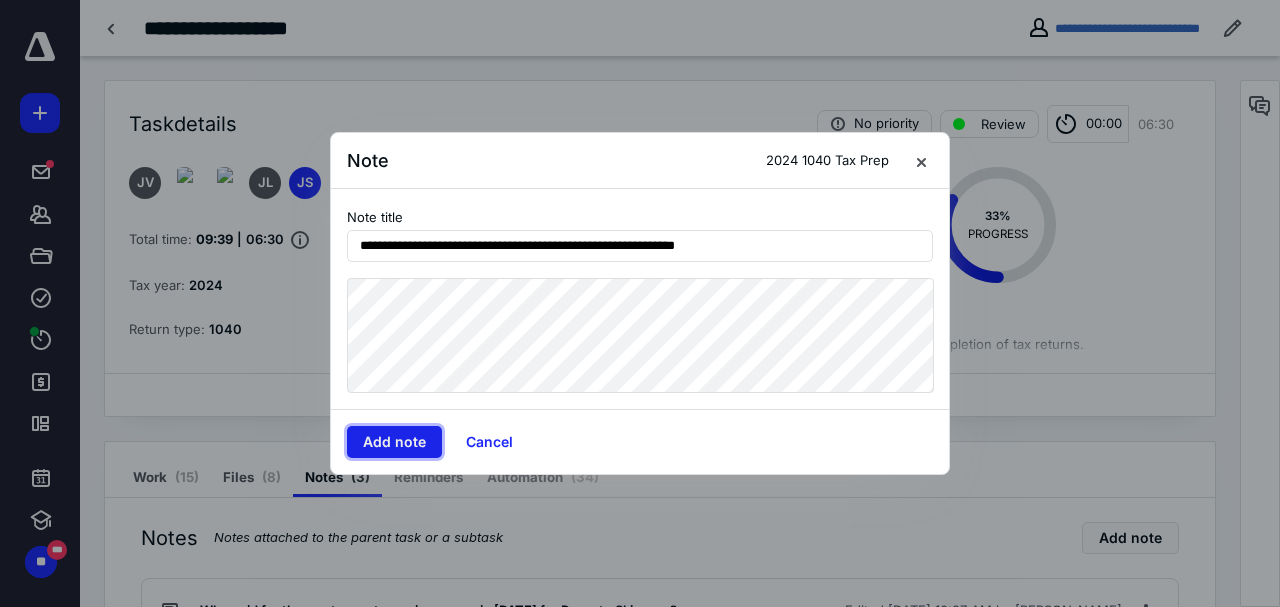 click on "Add note" at bounding box center [394, 442] 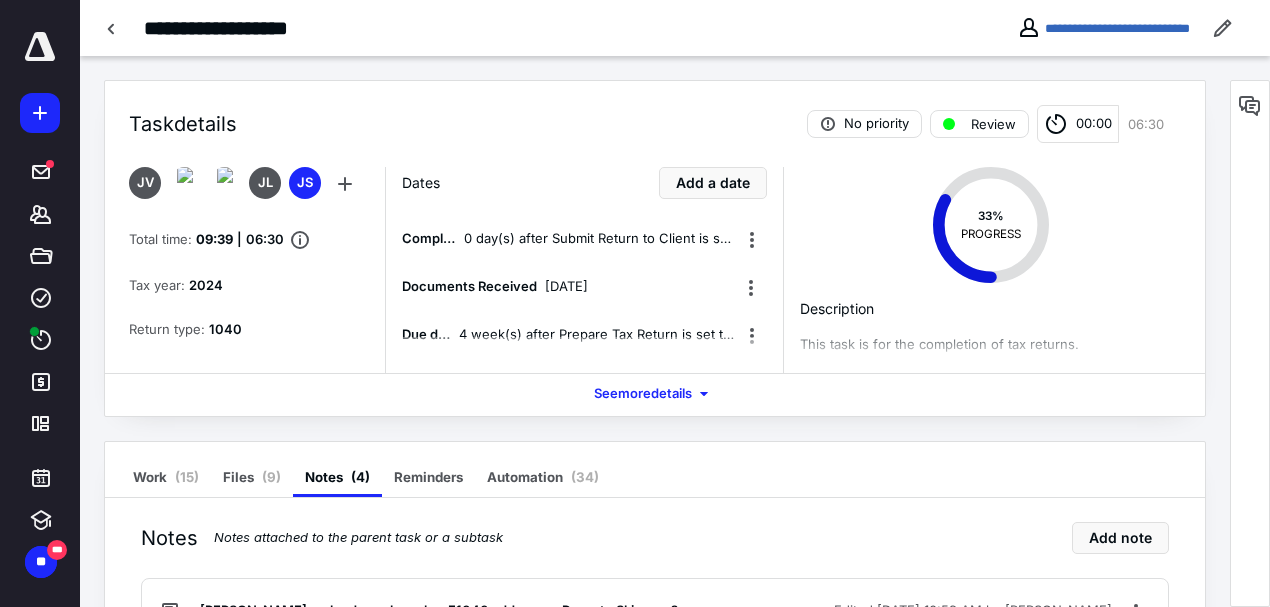 click on "Yessenia - why do we have her F1040 address as Roseate Skimmer? Edited July 10, 2025 at 10:59 AM by James Smith No text added yet" at bounding box center [655, 632] 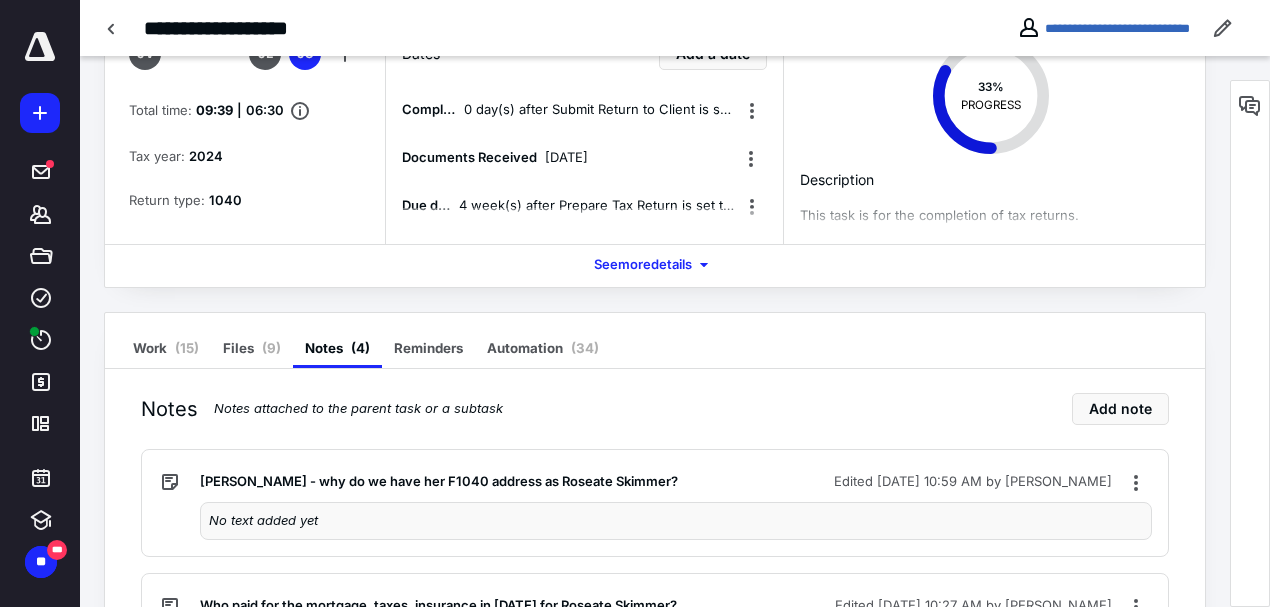 scroll, scrollTop: 133, scrollLeft: 0, axis: vertical 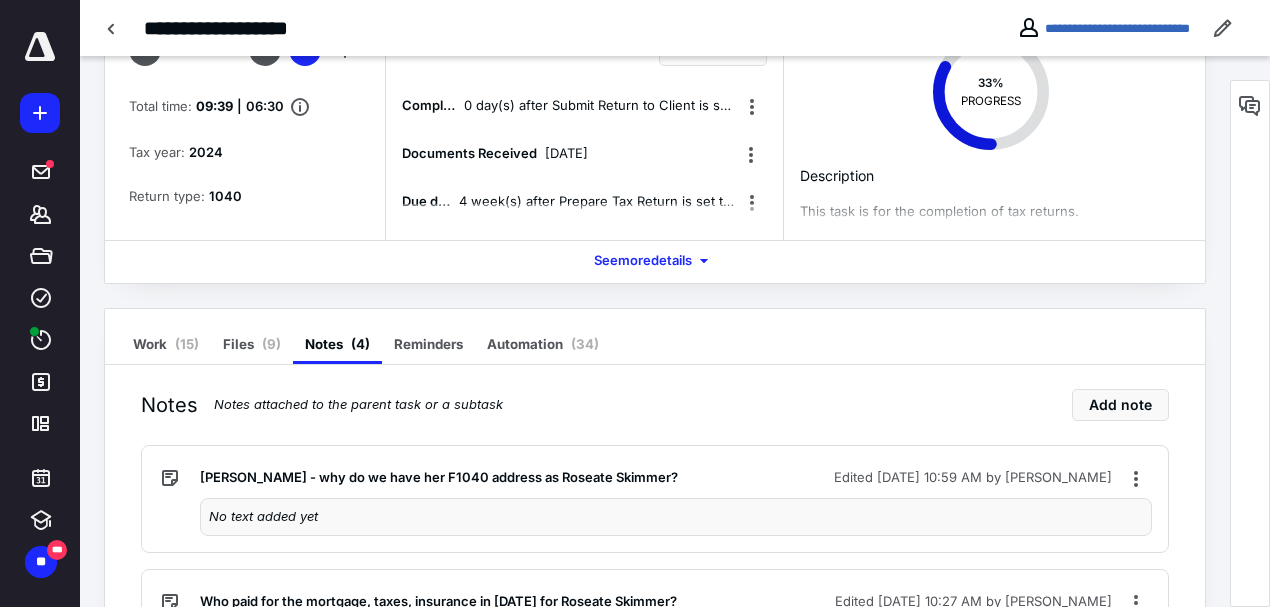 click on "No text added yet" at bounding box center (676, 517) 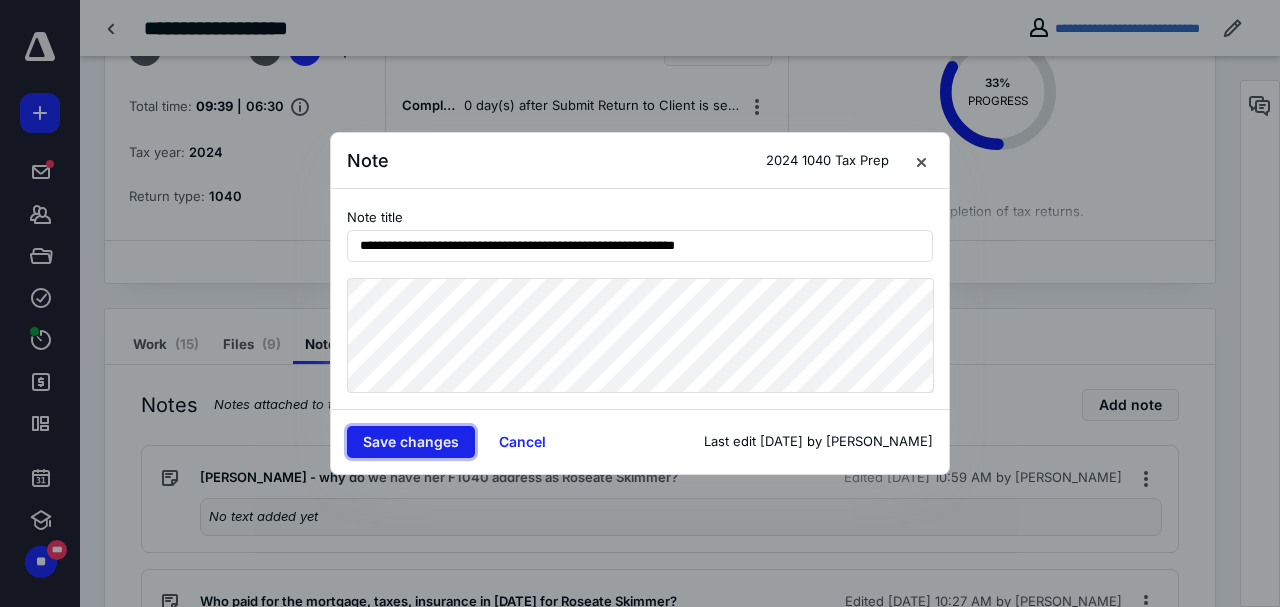 click on "Save changes" at bounding box center [411, 442] 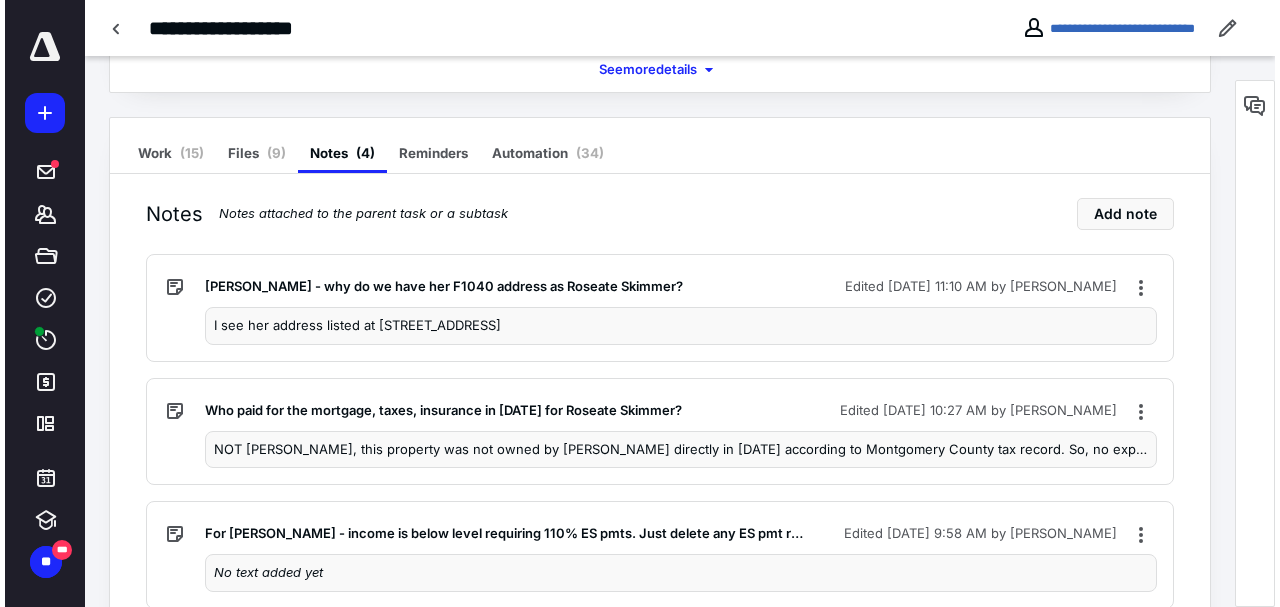 scroll, scrollTop: 333, scrollLeft: 0, axis: vertical 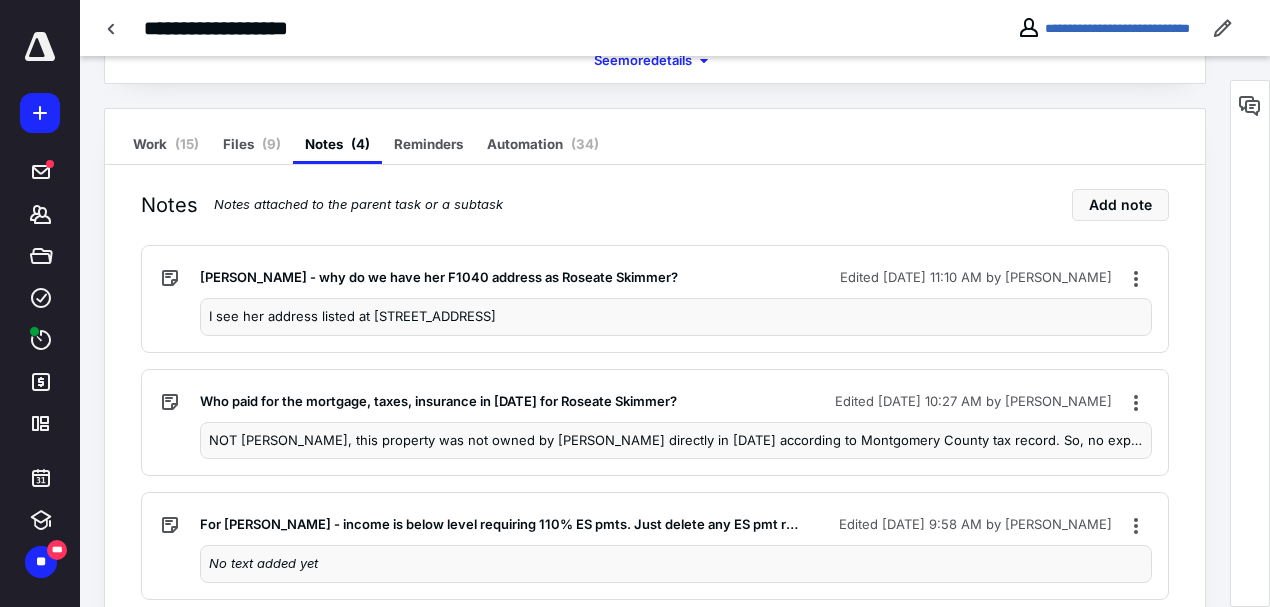 click on "NOT John, this property was not owned by John directly in 2024 according to Montgomery County tax record. So, no expenses from this property could have been paid for reporting on Sch E, if that is the situation. It was not even conveyed to Macjojo LLC until Dec.2024. Where's the deed from Ornelas to Macjojo? Closing stmt for that transaction? I don't get this at all." at bounding box center [676, 441] 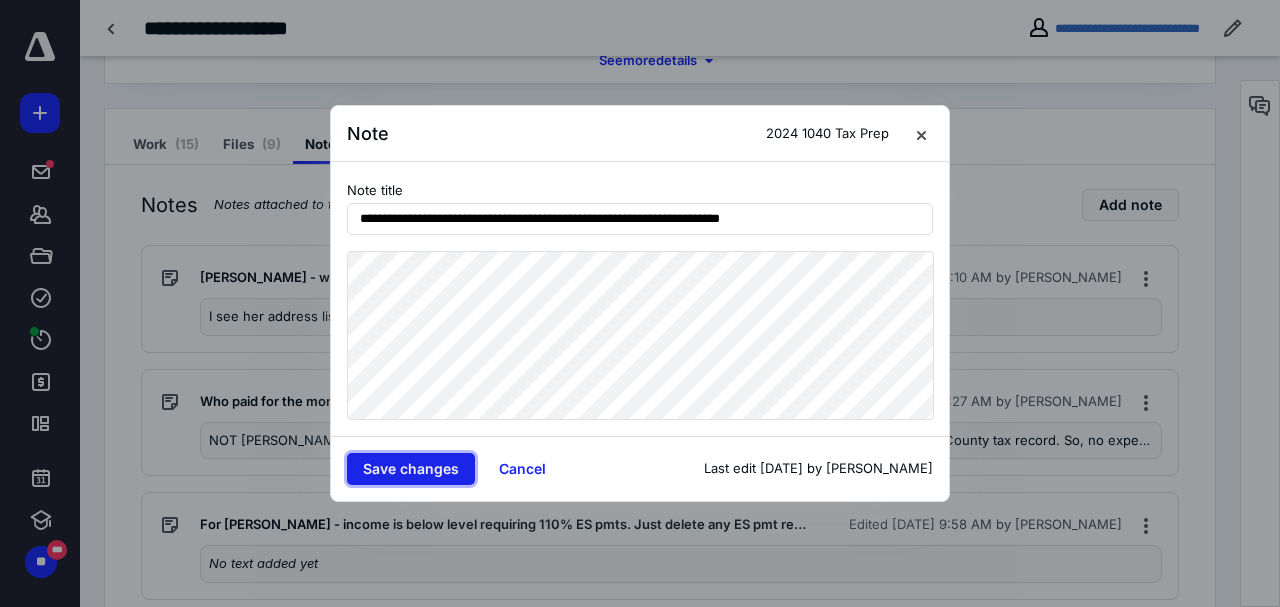 click on "Save changes" at bounding box center (411, 469) 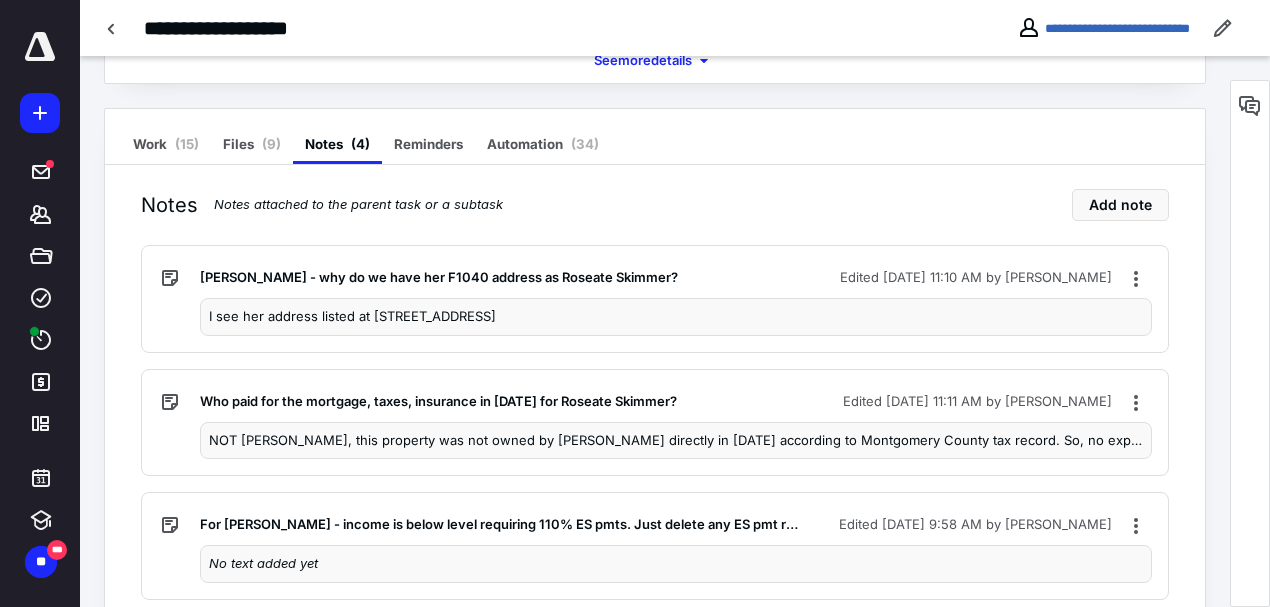 click on "NOT John, this property was not owned by John directly in 2024 according to Montgomery County tax record. So, no expenses from this property could have been paid for reporting on Sch E, if that is the situation. It was not even conveyed to Macjojo LLC until Dec.2024. Where's the deed from Ornelas to Macjojo? Closing stmt for that transaction? I don't get this at all. If Yessenia paid for Roseate Skimmer the amounts shown on the" at bounding box center (676, 441) 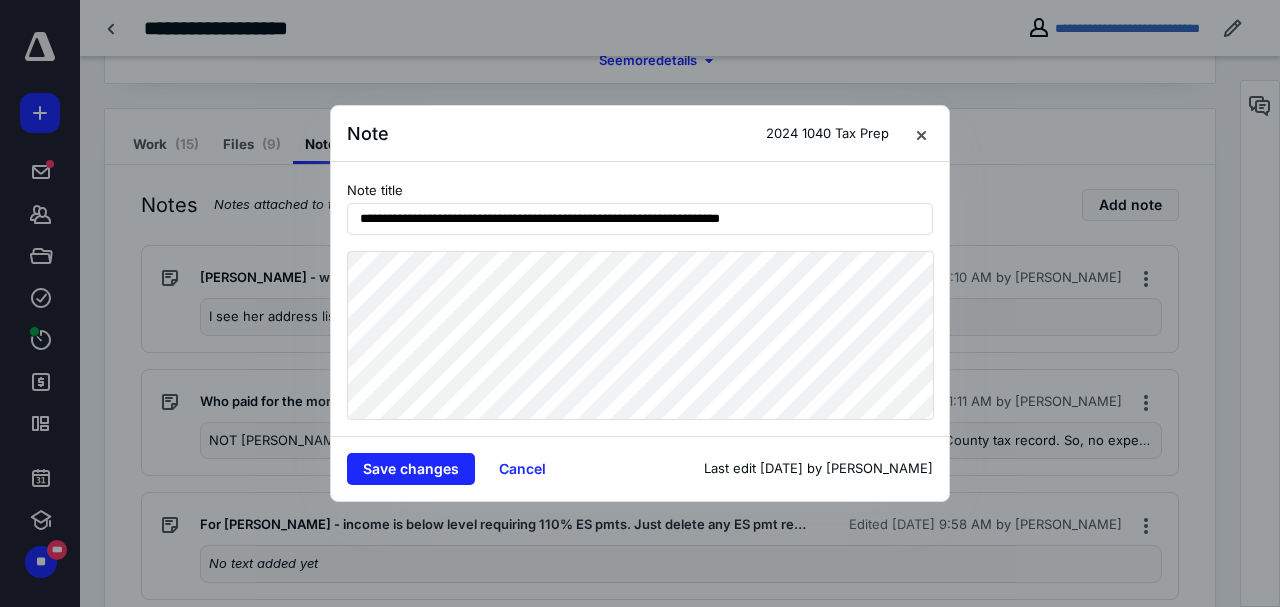 click at bounding box center [640, 303] 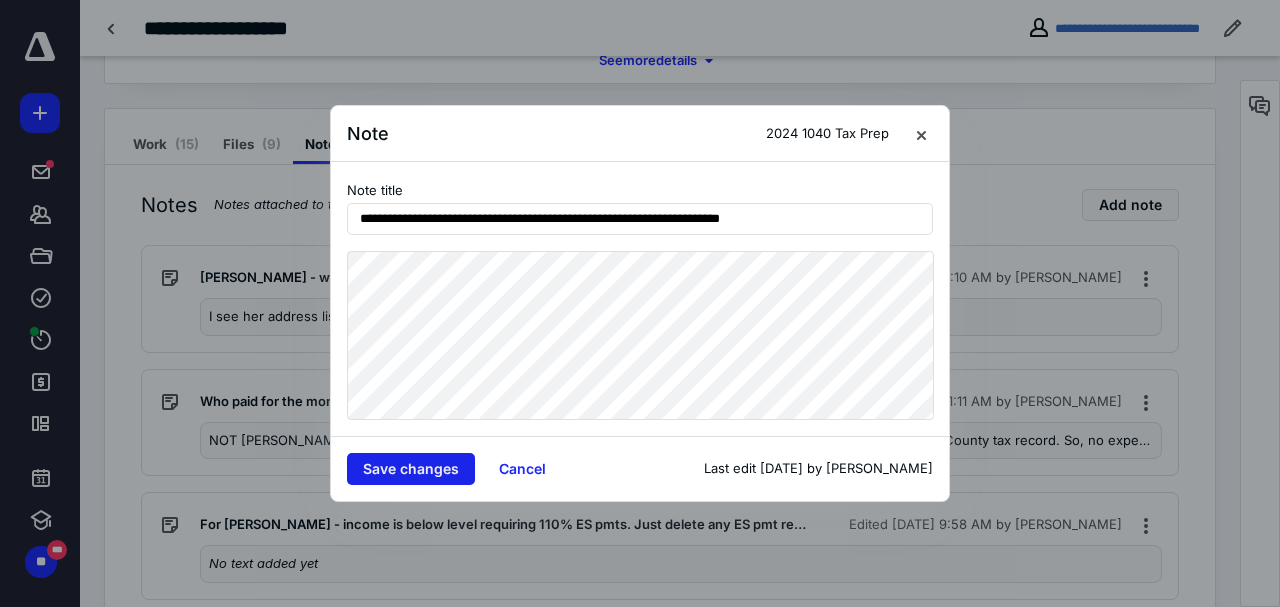 click on "Save changes" at bounding box center (411, 469) 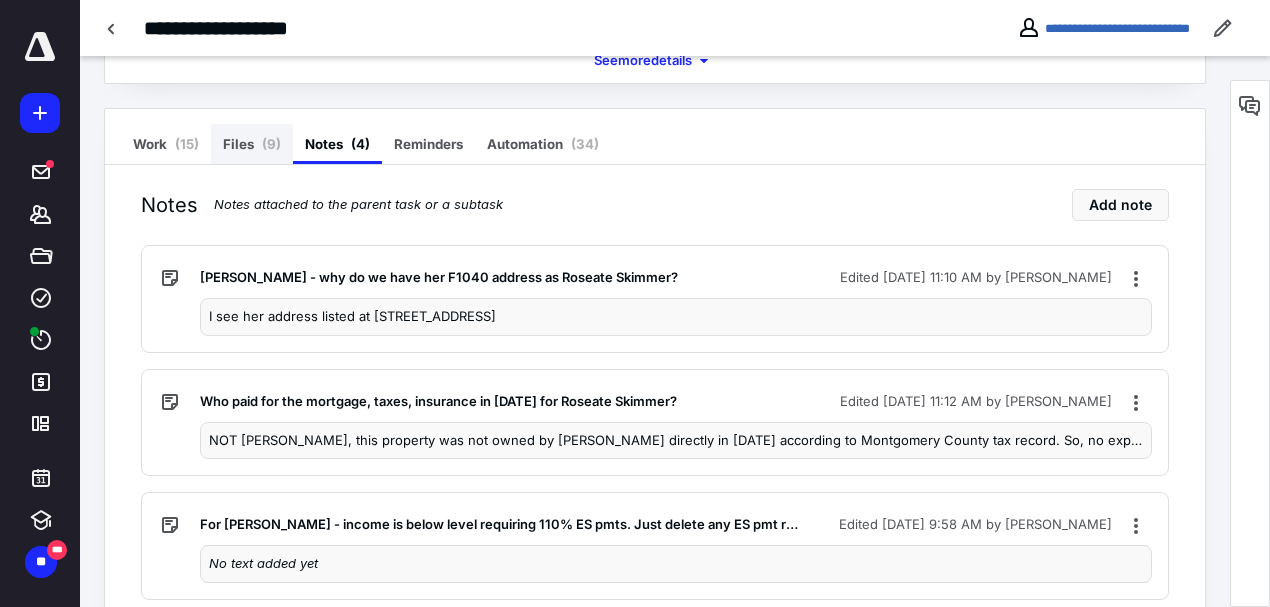 click on "Files ( 9 )" at bounding box center [252, 144] 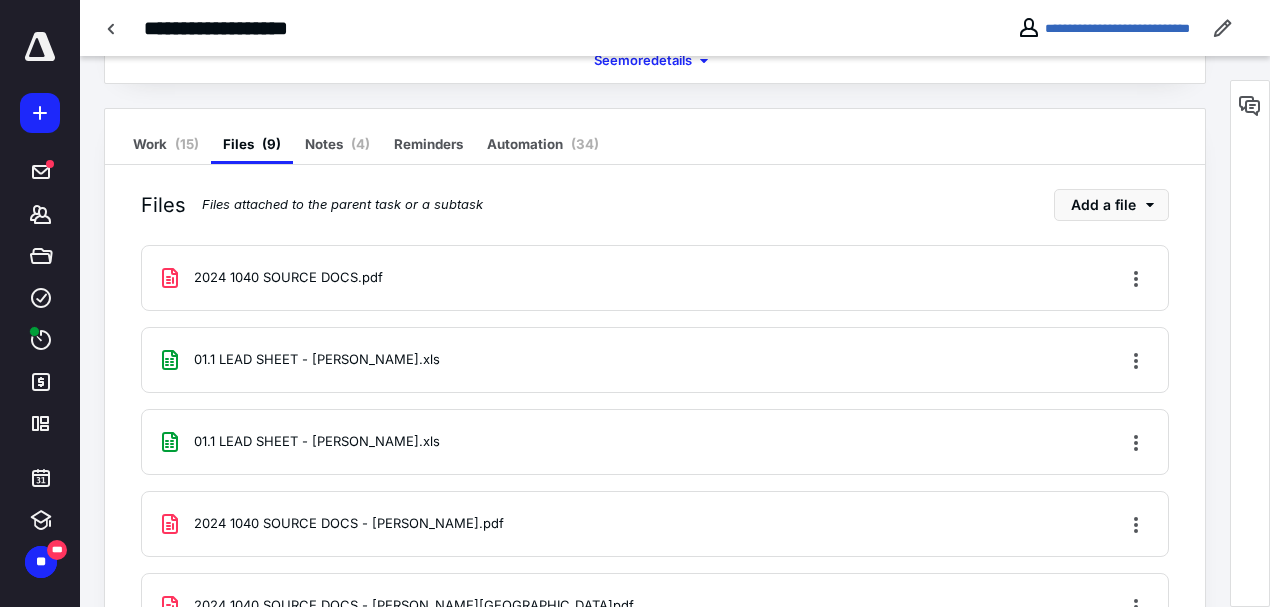 click on "2024 1040 SOURCE DOCS - JOHN.pdf" at bounding box center [349, 524] 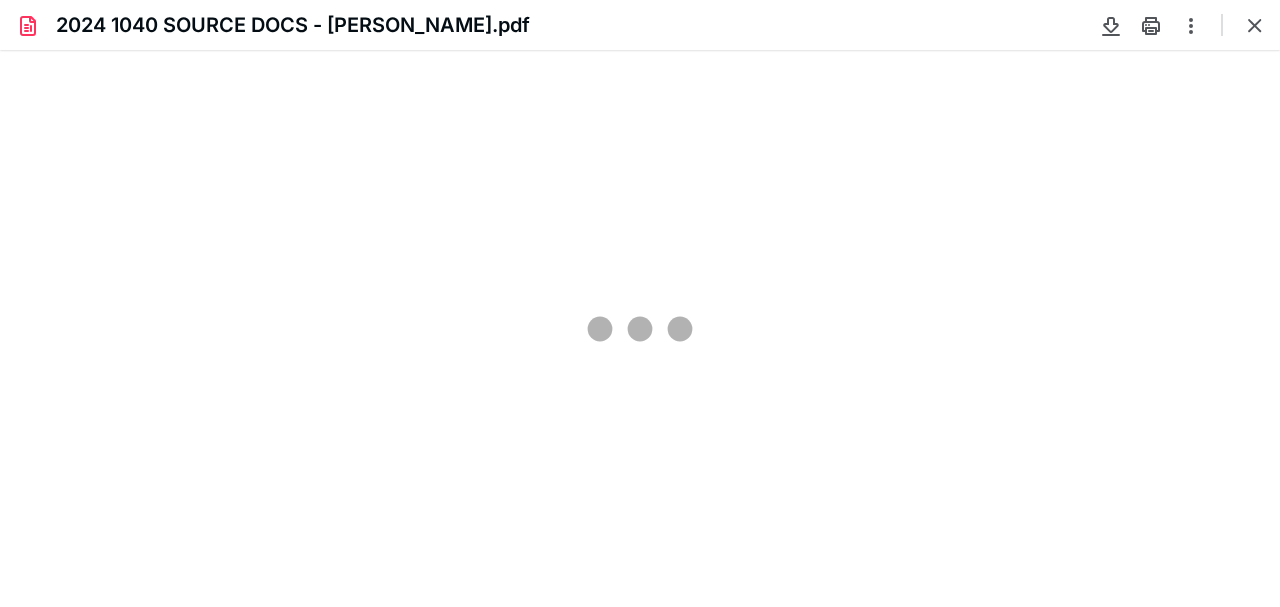 scroll, scrollTop: 0, scrollLeft: 0, axis: both 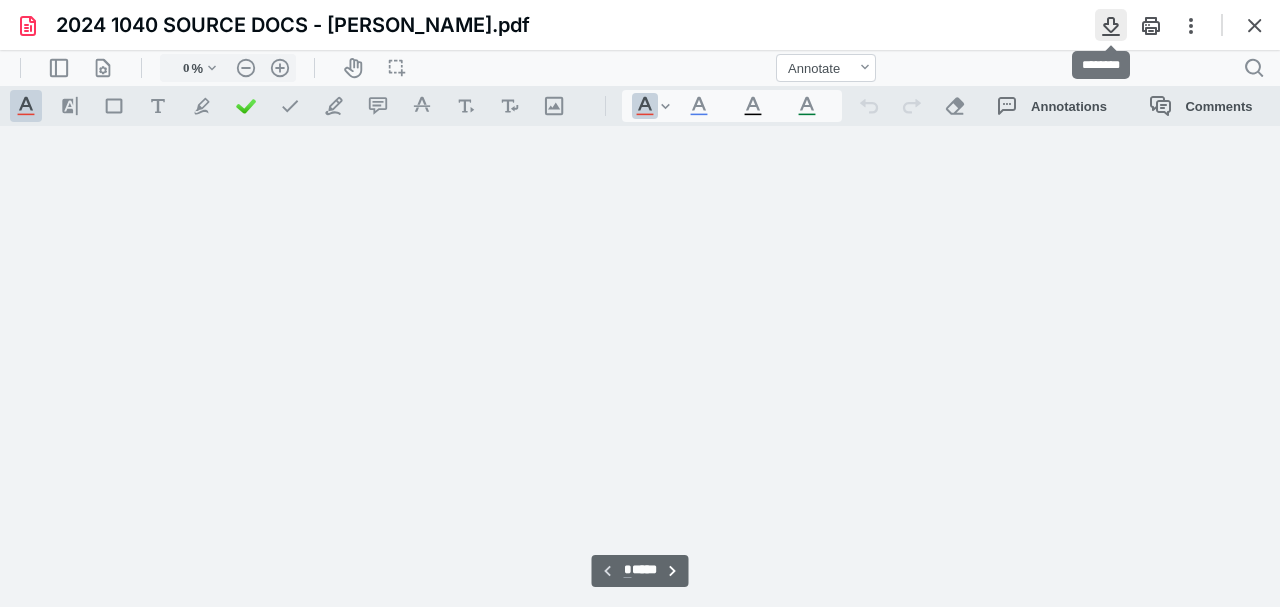 type on "205" 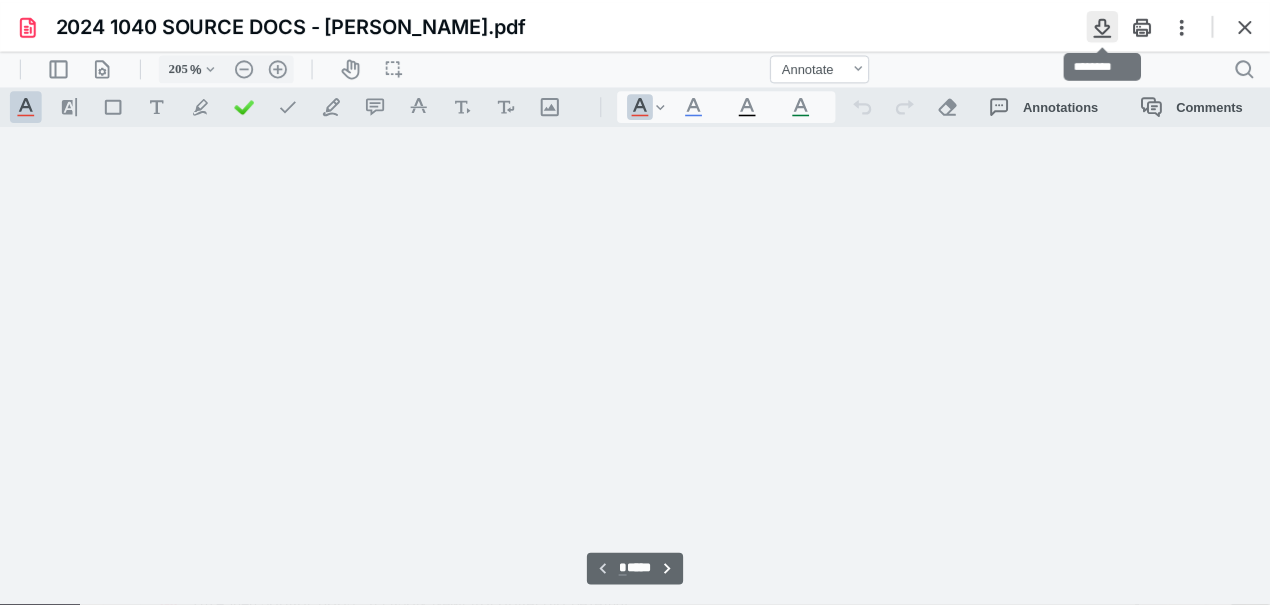 scroll, scrollTop: 84, scrollLeft: 181, axis: both 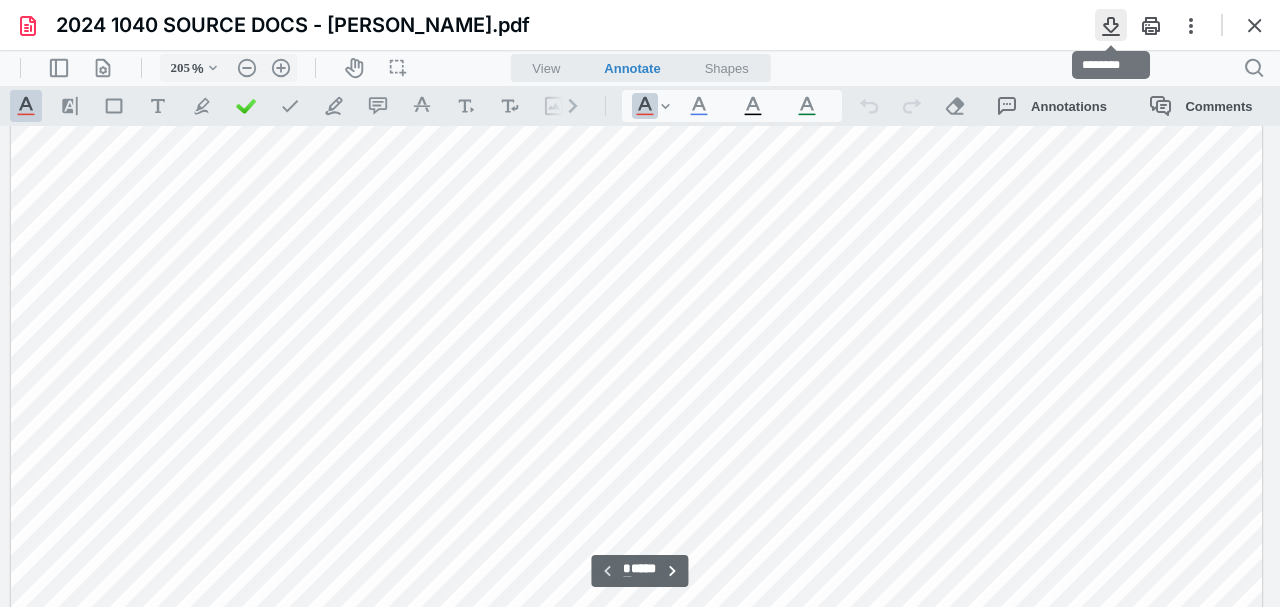click at bounding box center (1111, 25) 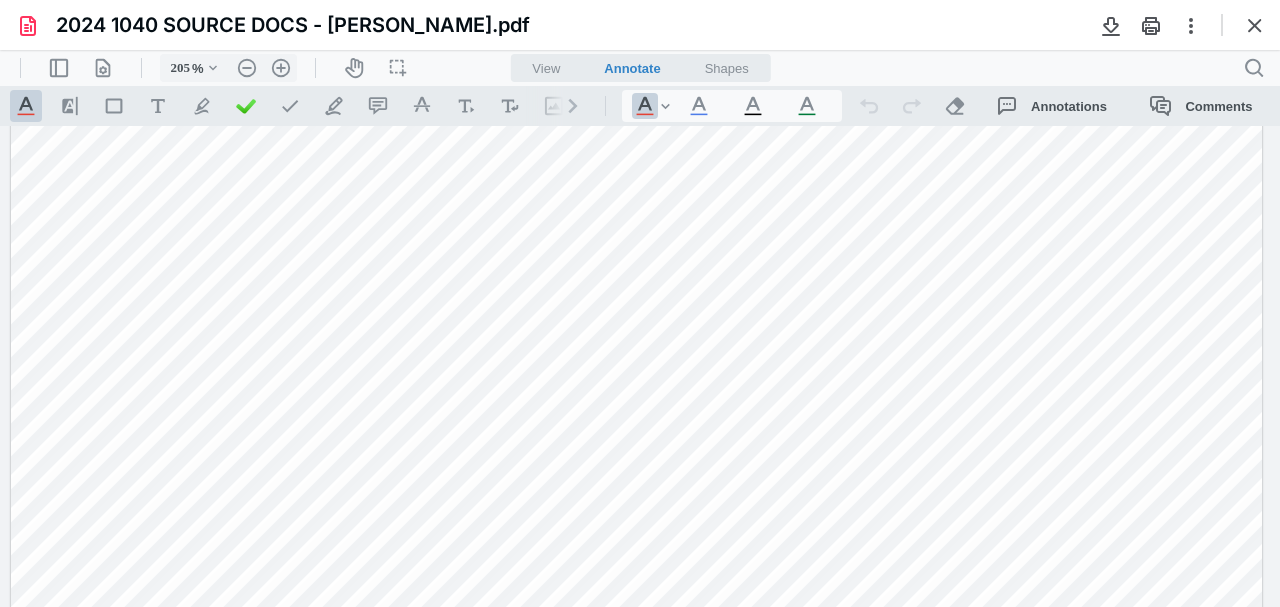 click at bounding box center [1255, 25] 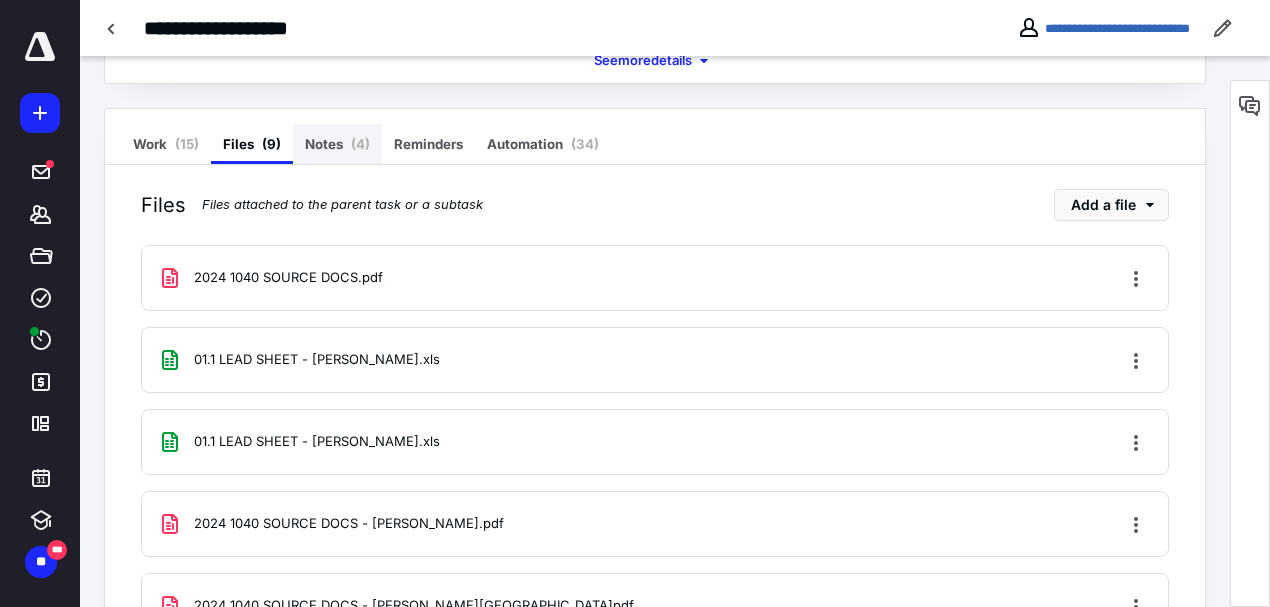 click on "Notes ( 4 )" at bounding box center [337, 144] 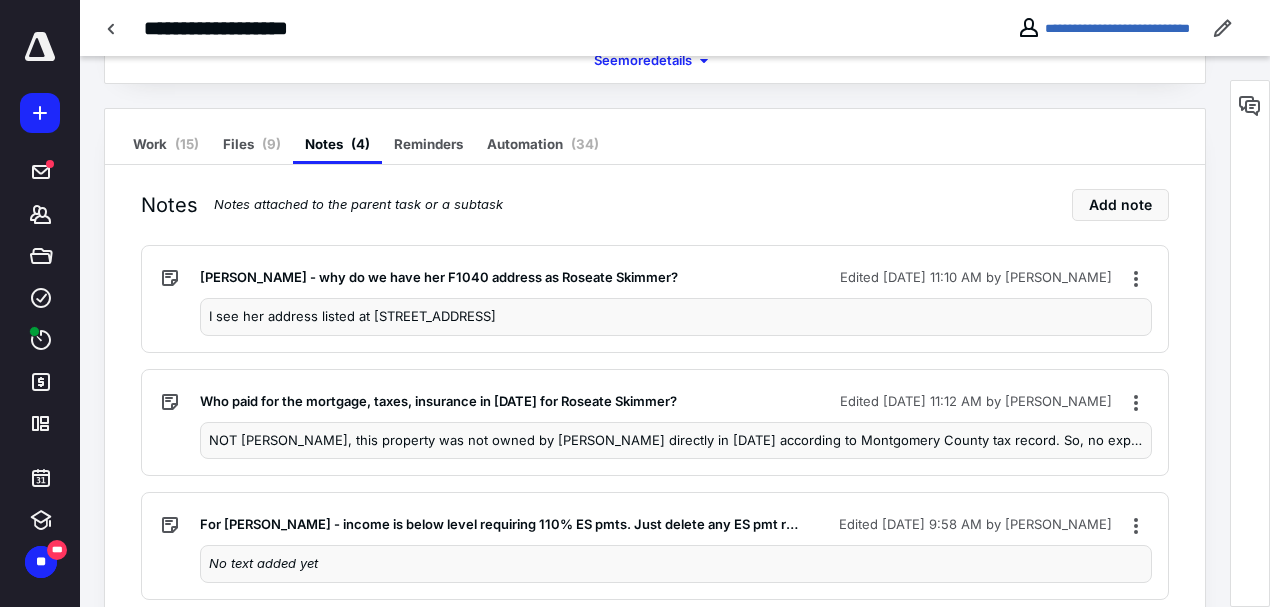 click on "NOT John, this property was not owned by John directly in 2024 according to Montgomery County tax record. So, no expenses from this property could have been paid for reporting on Sch E, if that is the situation. It was not even conveyed to Macjojo LLC until Dec.2024. Where's the deed from Ornelas to Macjojo? Closing stmt for that transaction? I don't get this at all. If Yessenia paid for Roseate Skimmer the amounts shown on the" at bounding box center [676, 441] 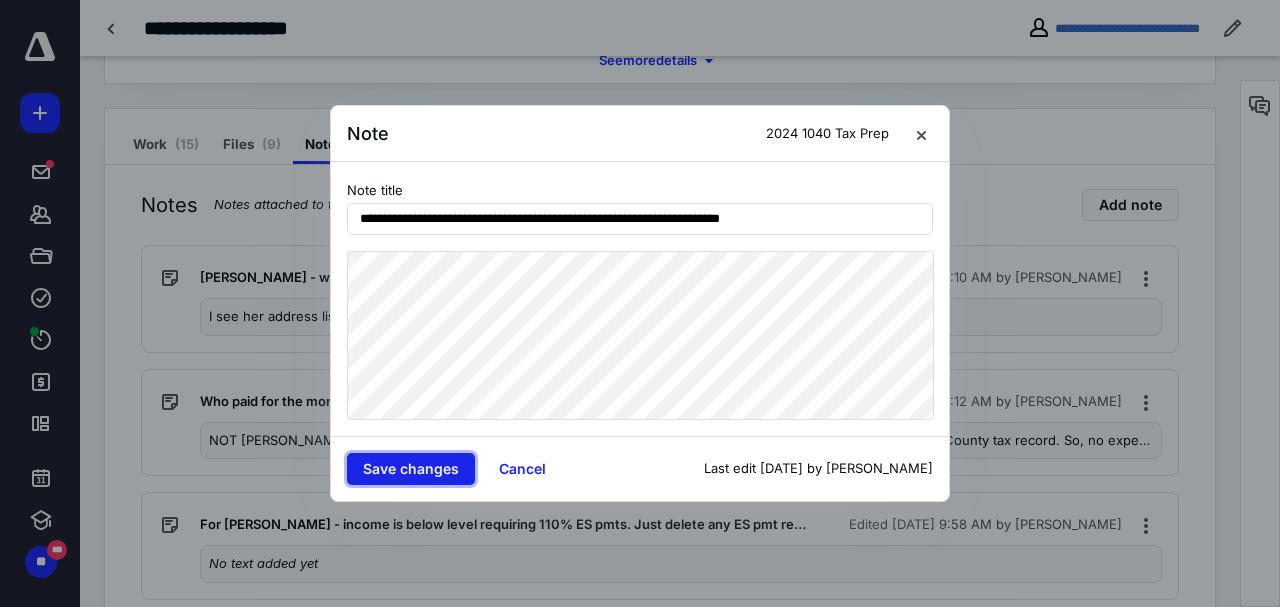 click on "Save changes" at bounding box center [411, 469] 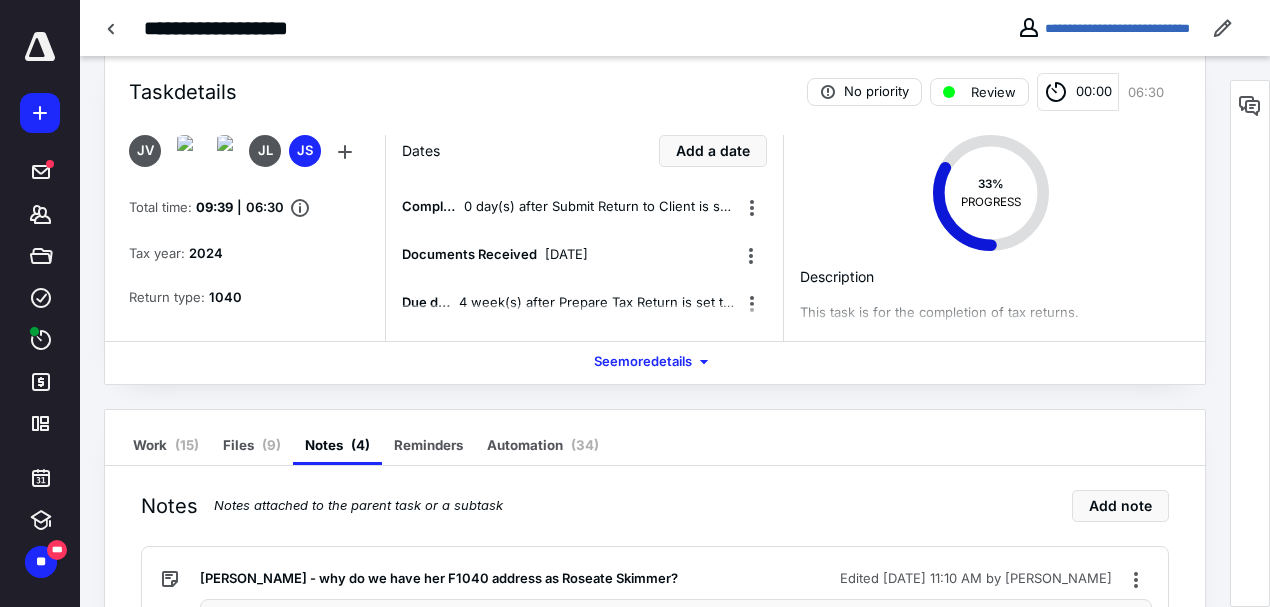 scroll, scrollTop: 0, scrollLeft: 0, axis: both 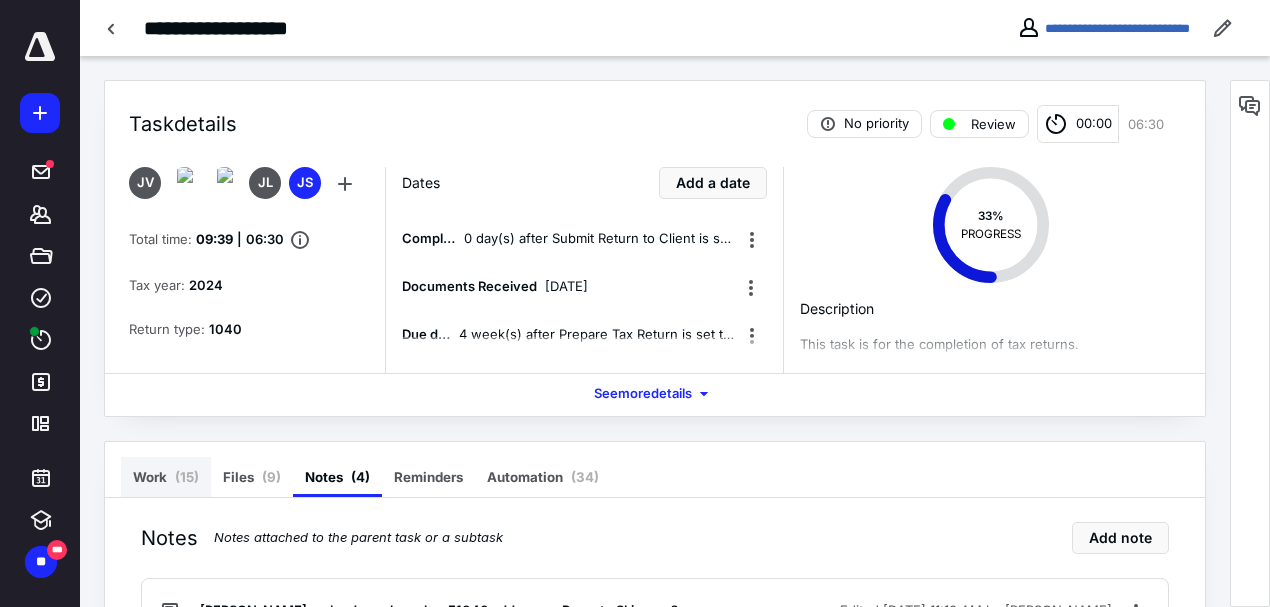 click on "Work ( 15 )" at bounding box center (166, 477) 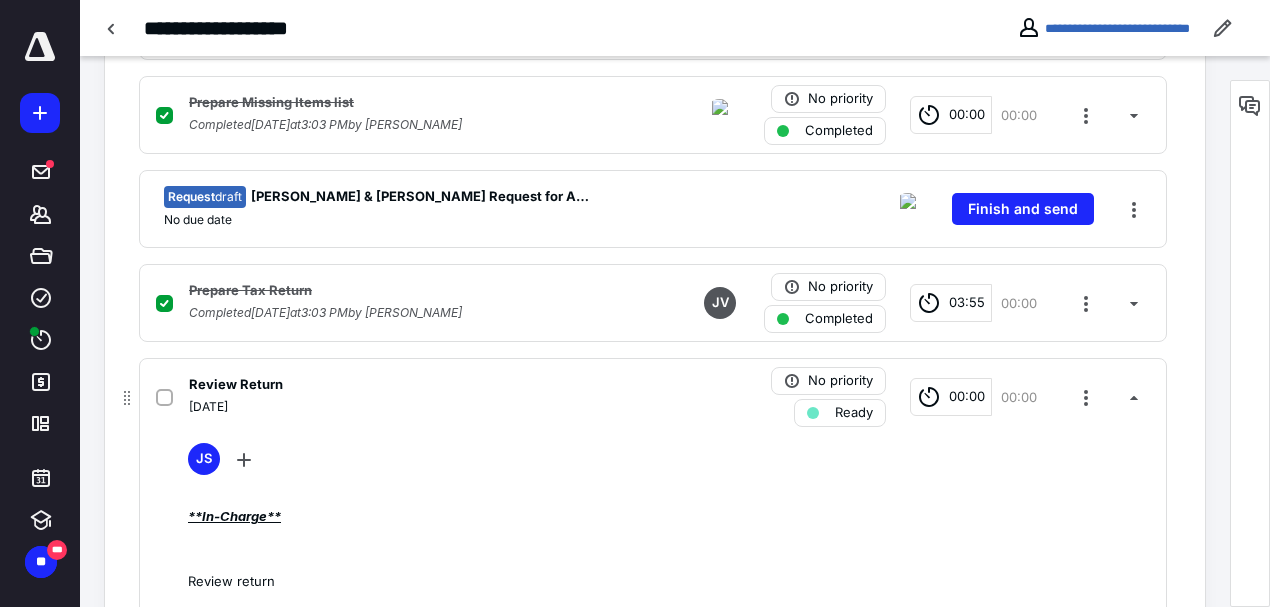 scroll, scrollTop: 800, scrollLeft: 0, axis: vertical 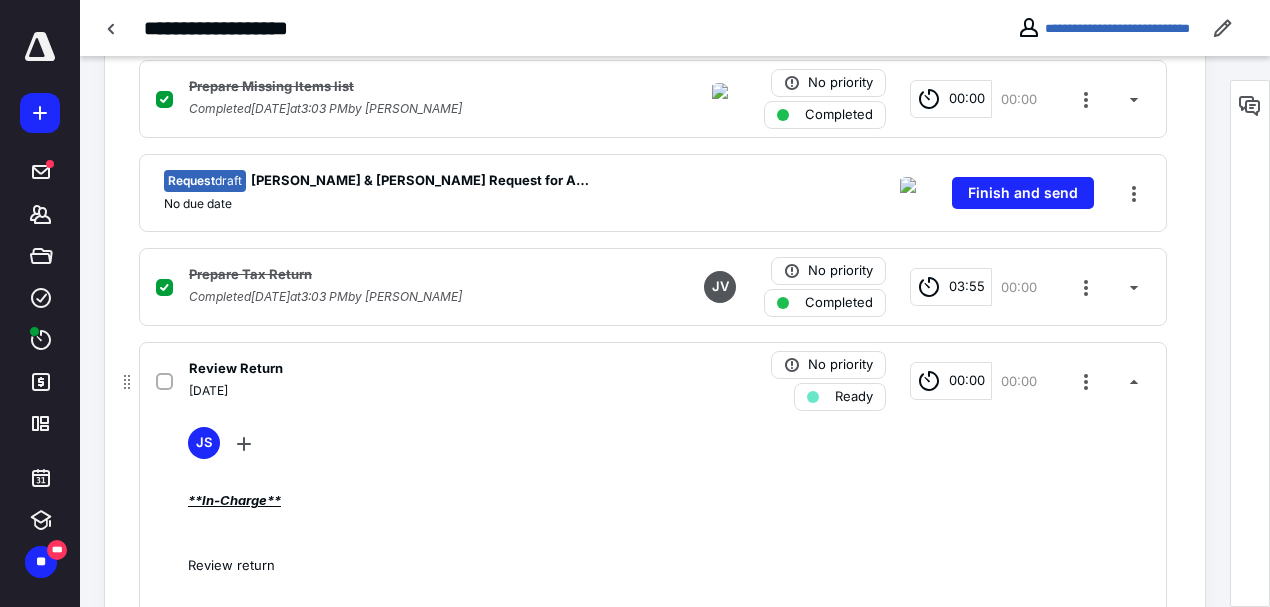 click 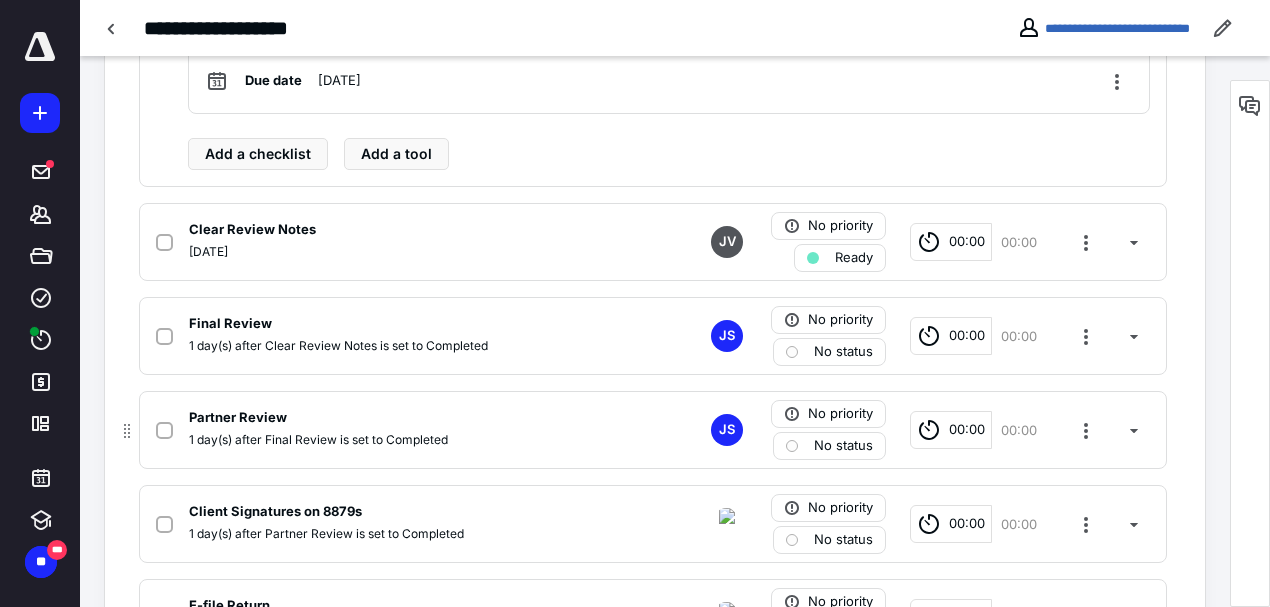 scroll, scrollTop: 1466, scrollLeft: 0, axis: vertical 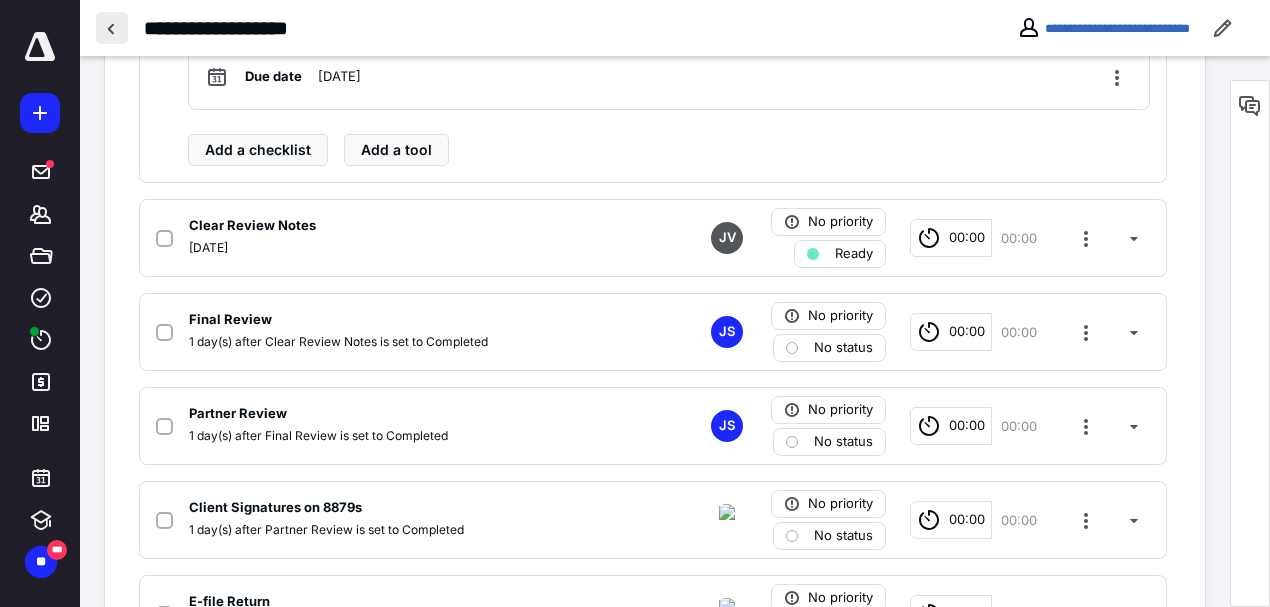 click at bounding box center [112, 28] 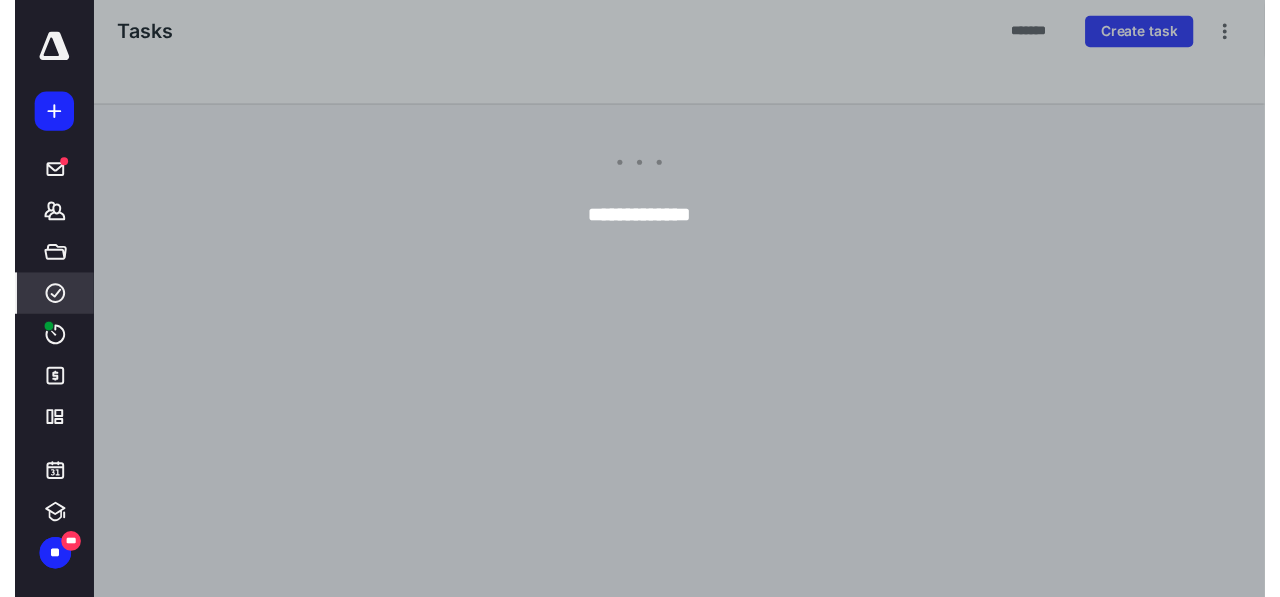 scroll, scrollTop: 0, scrollLeft: 0, axis: both 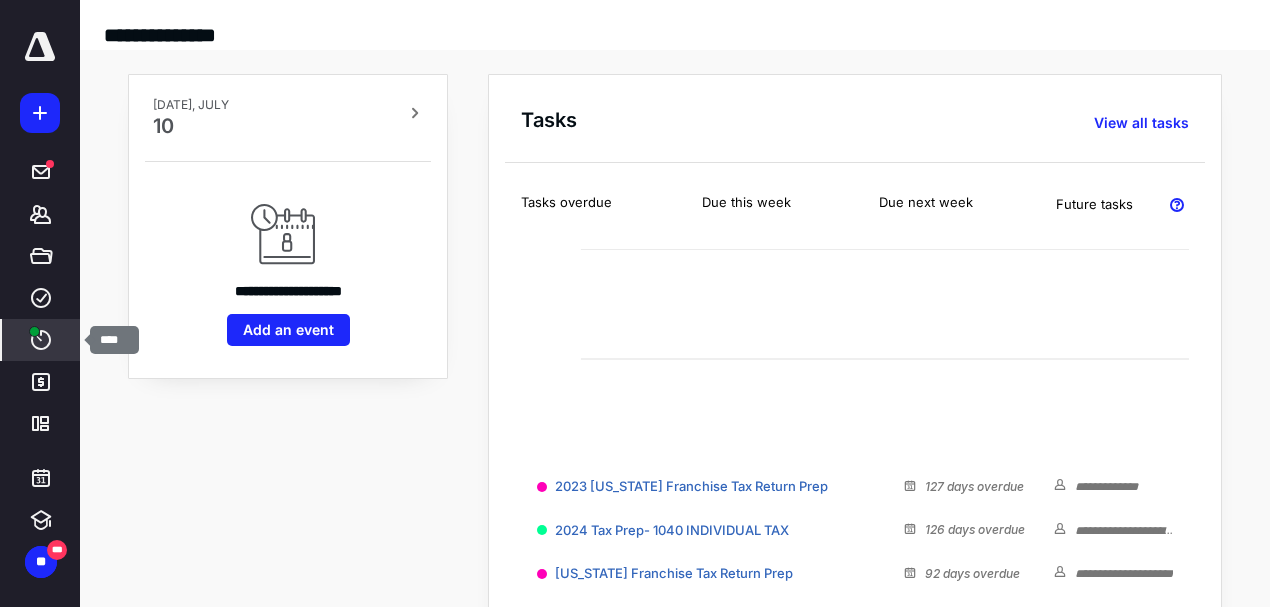 click at bounding box center (34, 331) 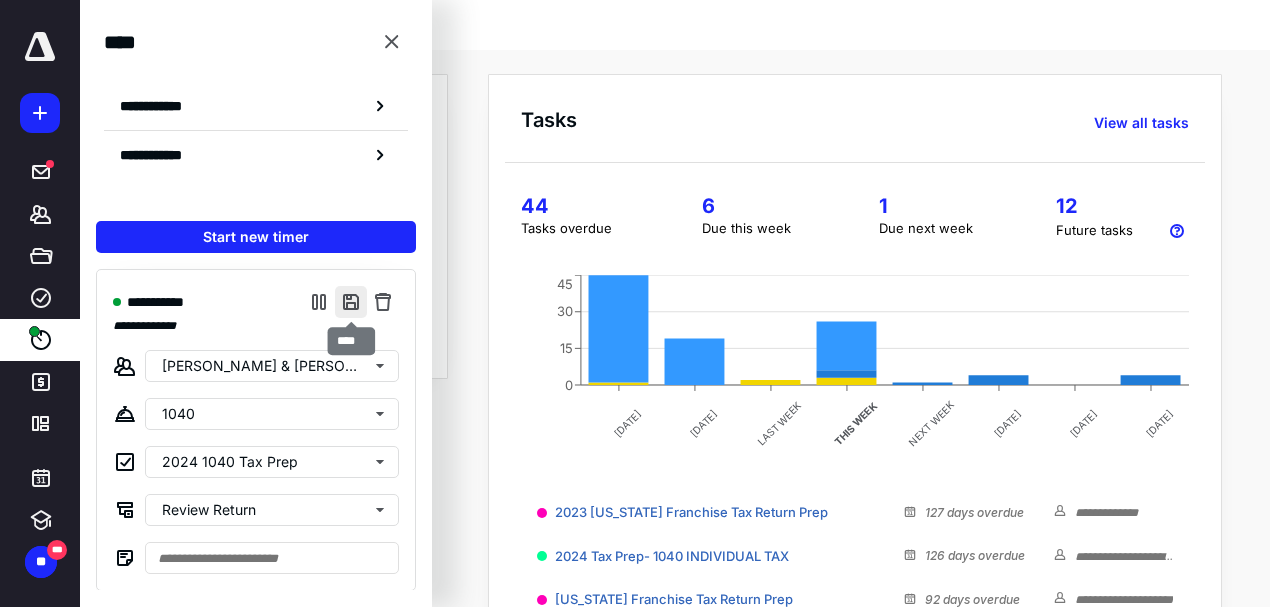click at bounding box center [351, 302] 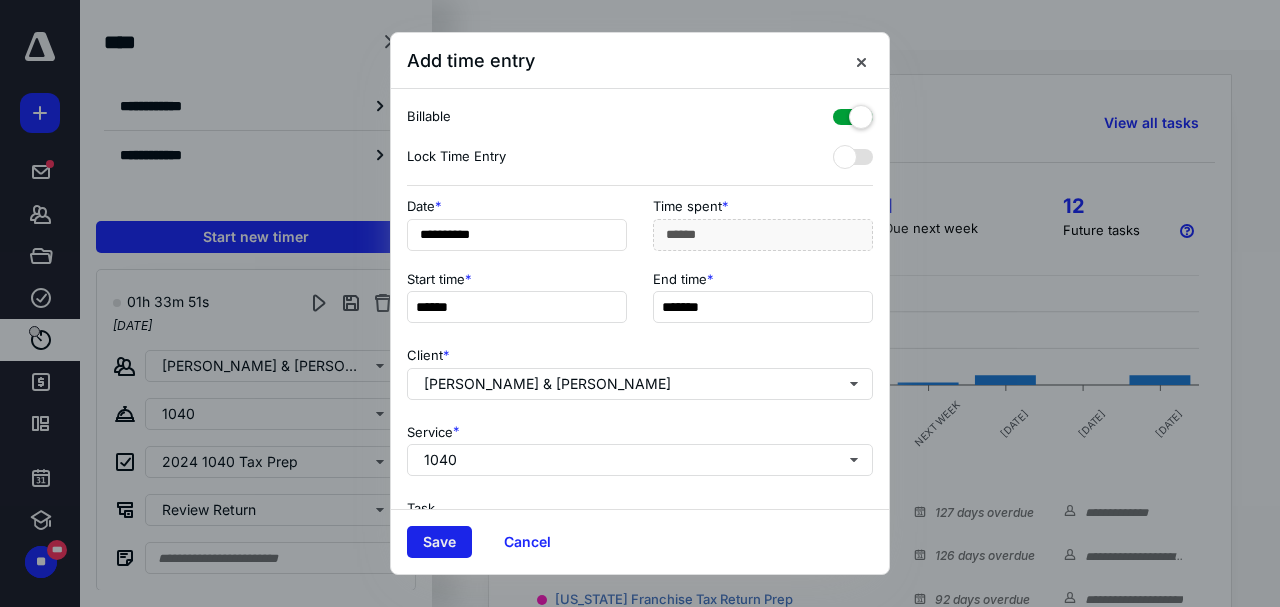 click on "Save" at bounding box center [439, 542] 